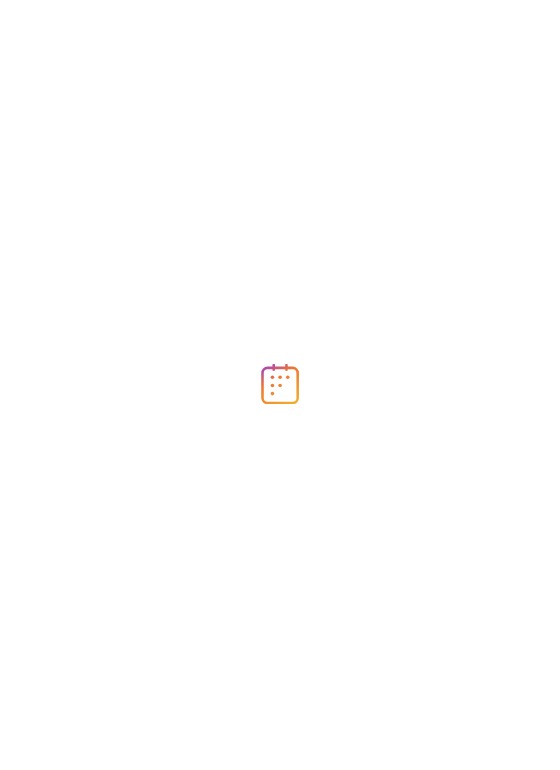 scroll, scrollTop: 0, scrollLeft: 0, axis: both 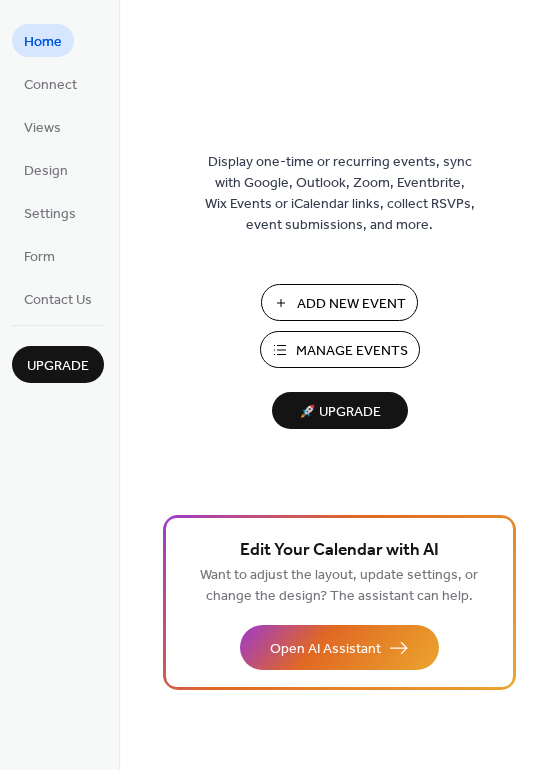 click on "Manage Events" at bounding box center [352, 351] 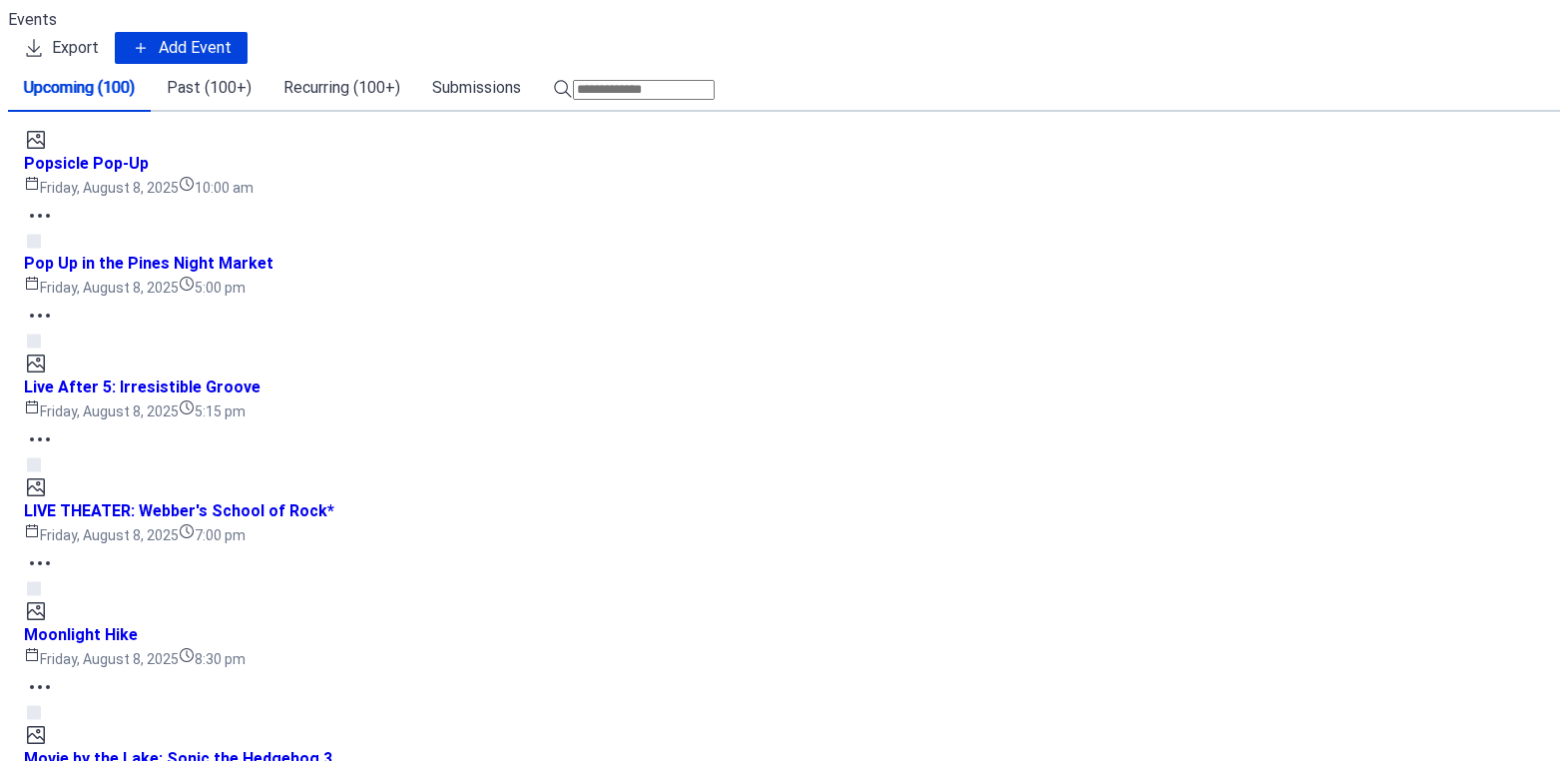 scroll, scrollTop: 0, scrollLeft: 0, axis: both 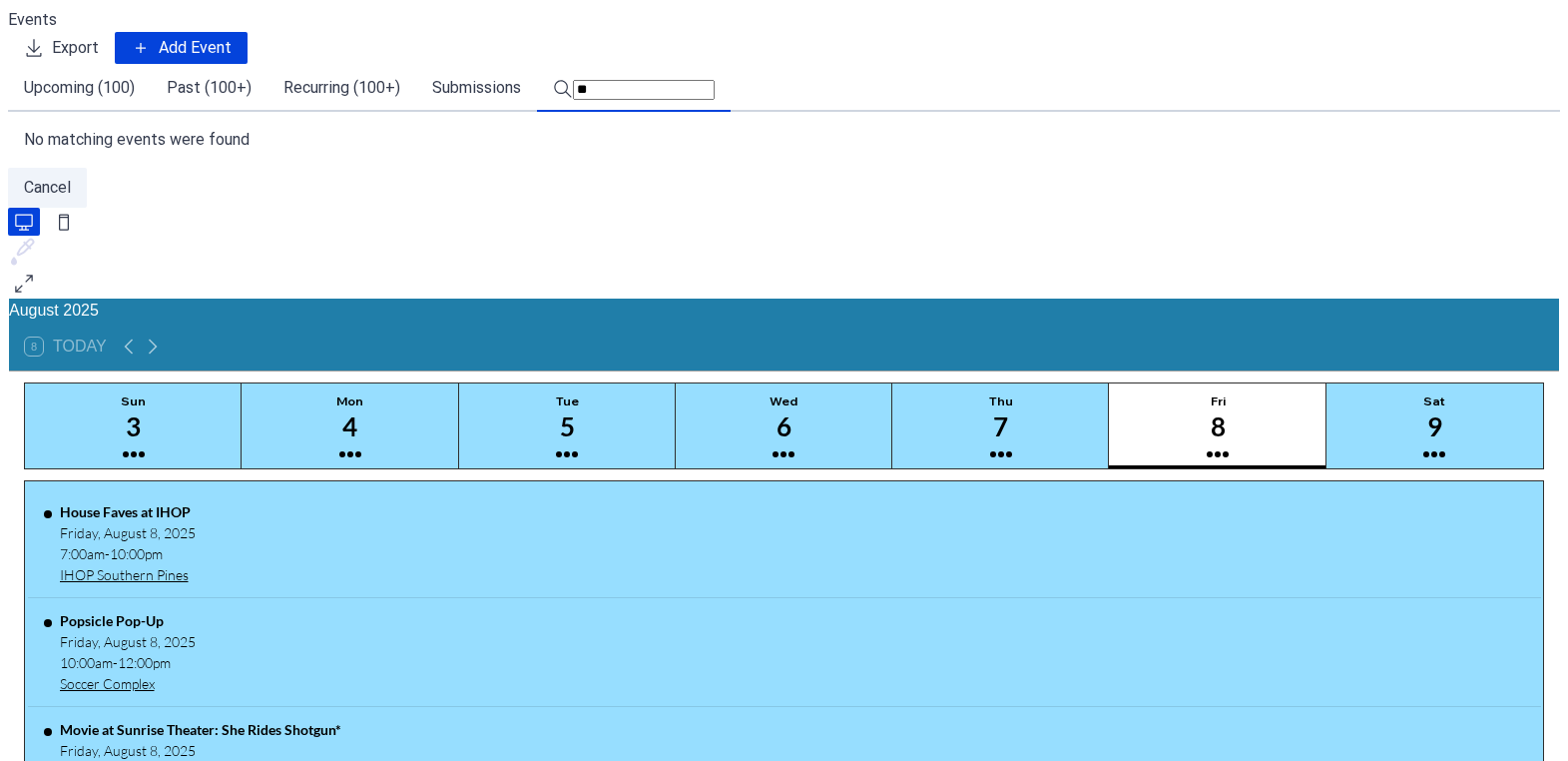 type on "*" 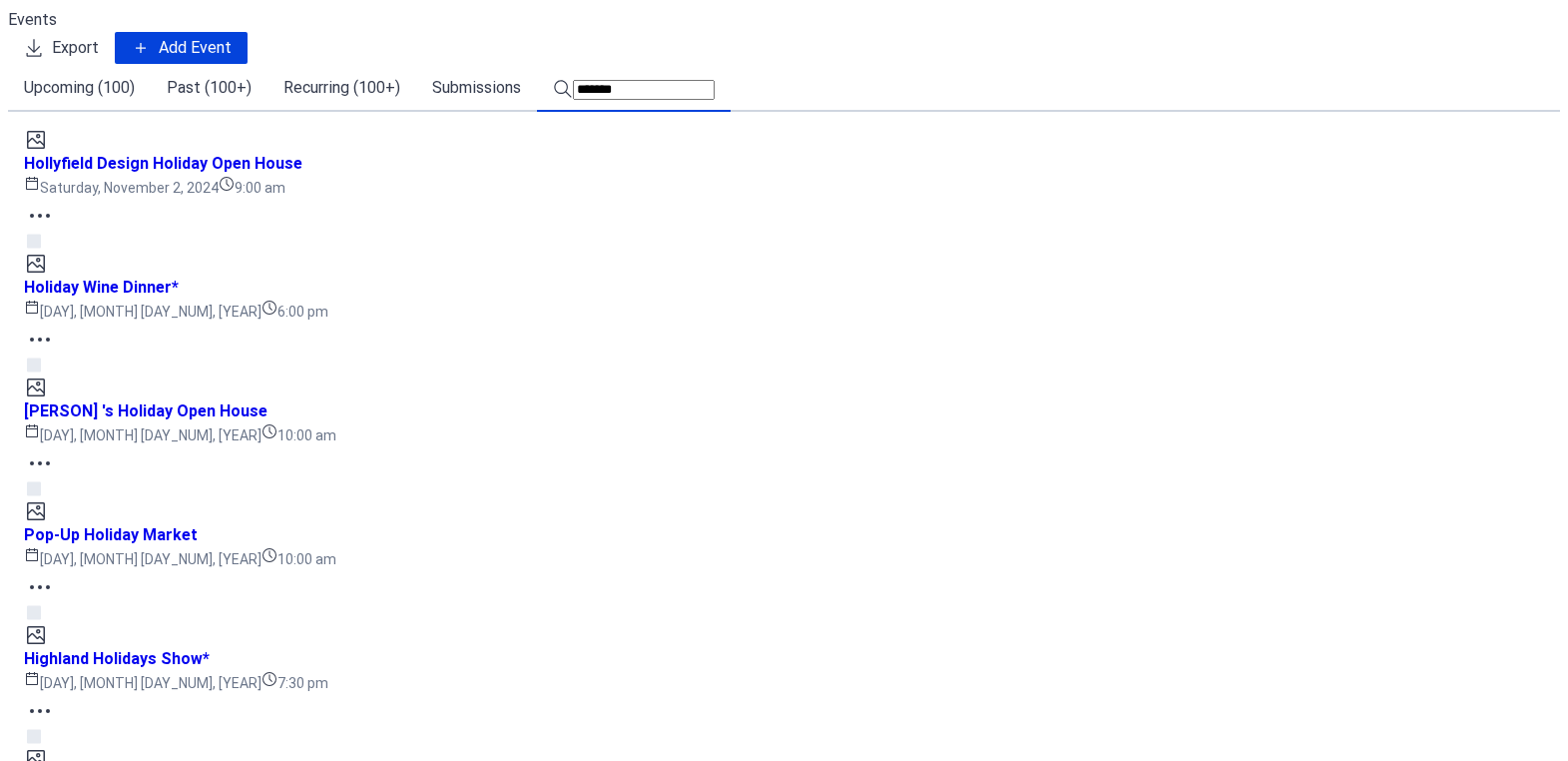 scroll, scrollTop: 0, scrollLeft: 0, axis: both 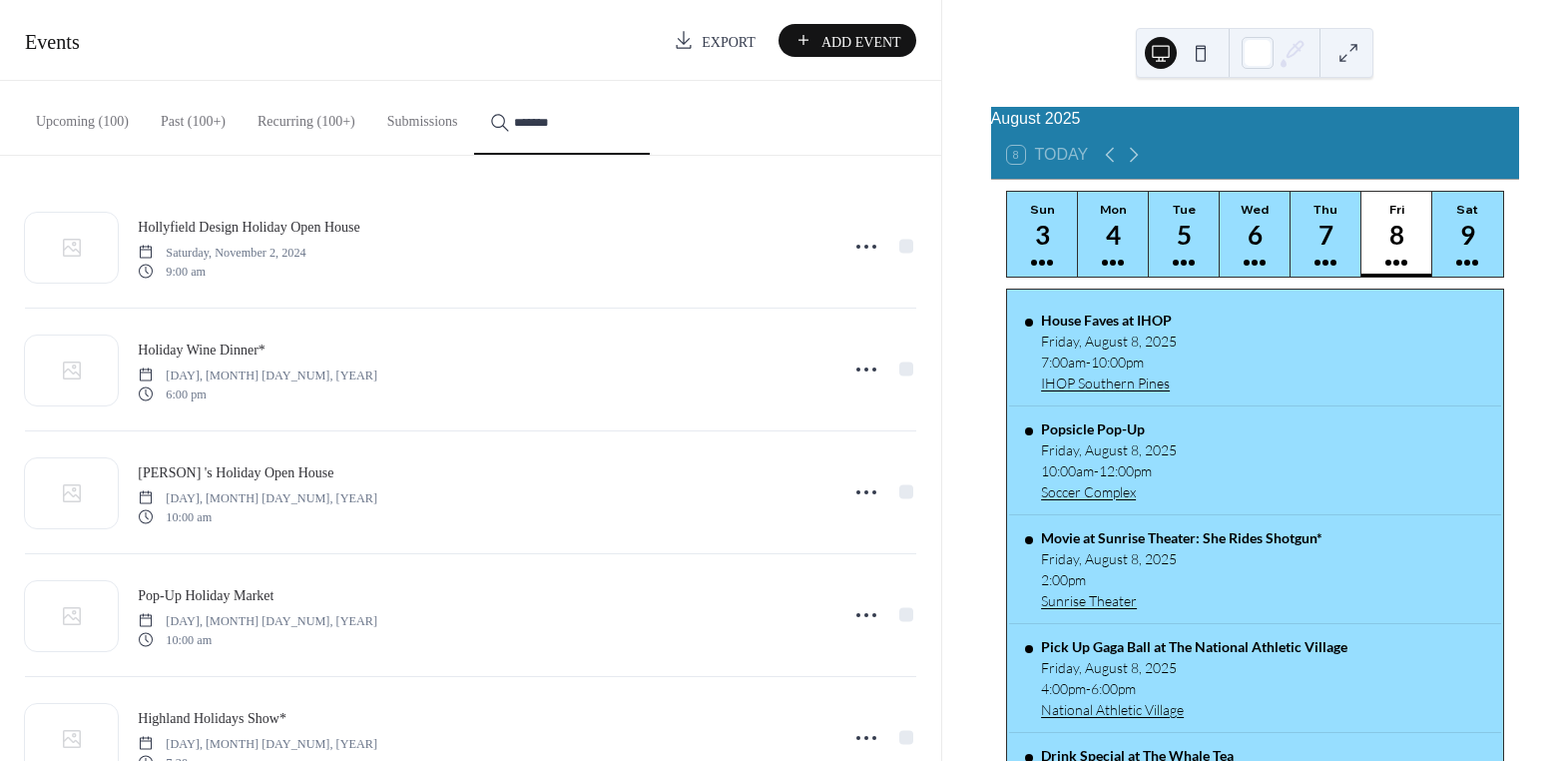 click on "*******" at bounding box center (574, 122) 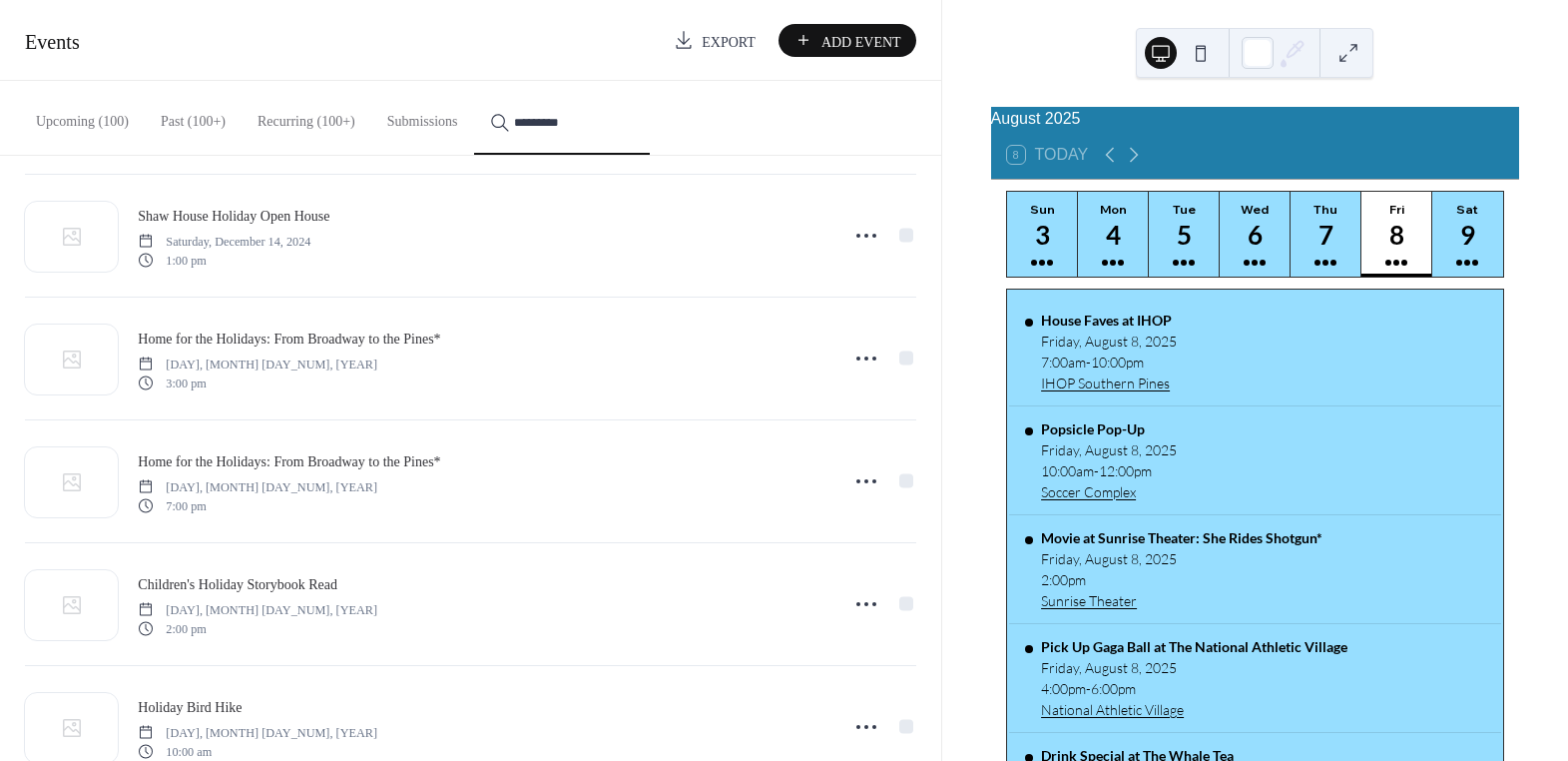 scroll, scrollTop: 1270, scrollLeft: 0, axis: vertical 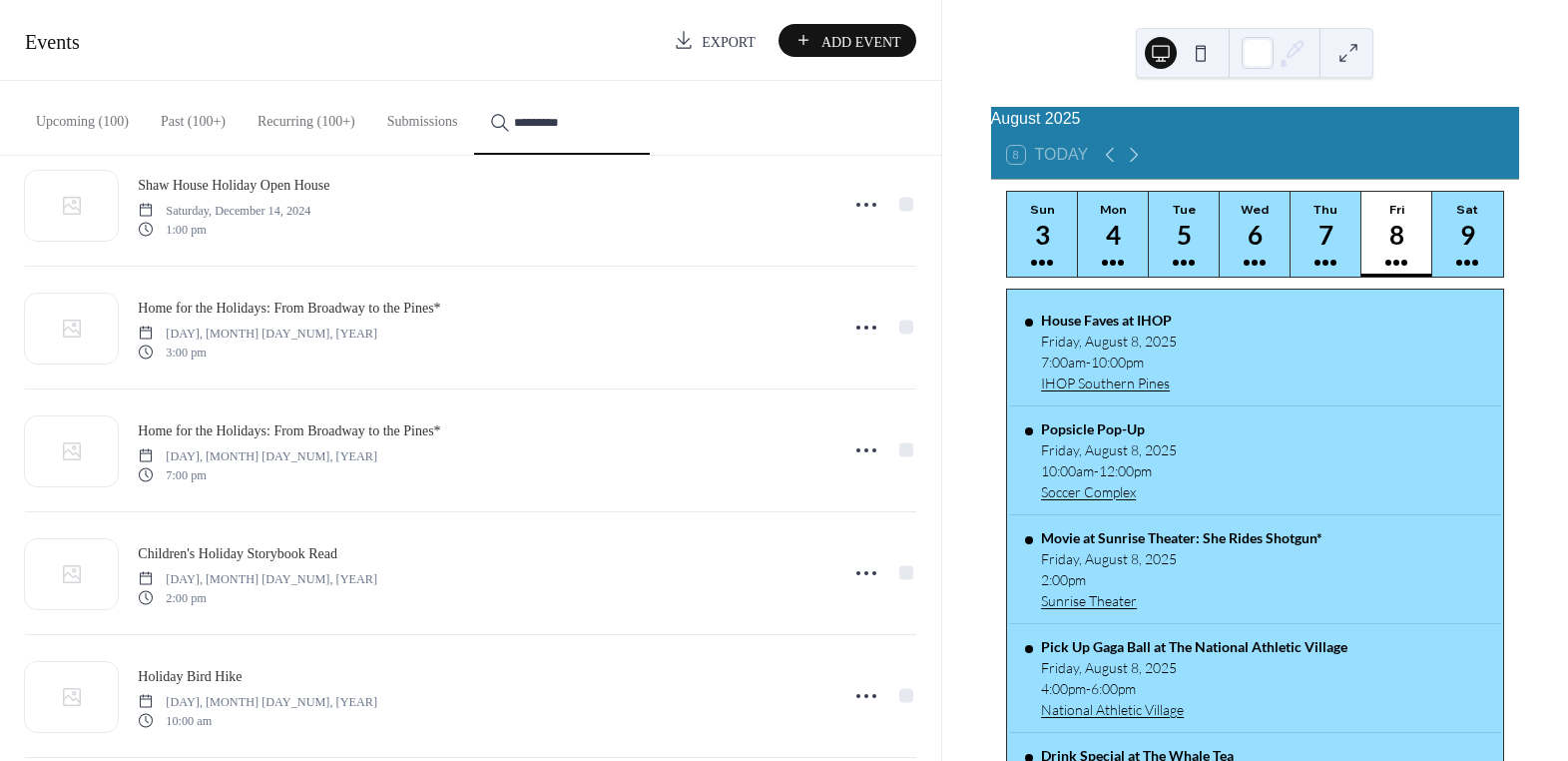 type on "*********" 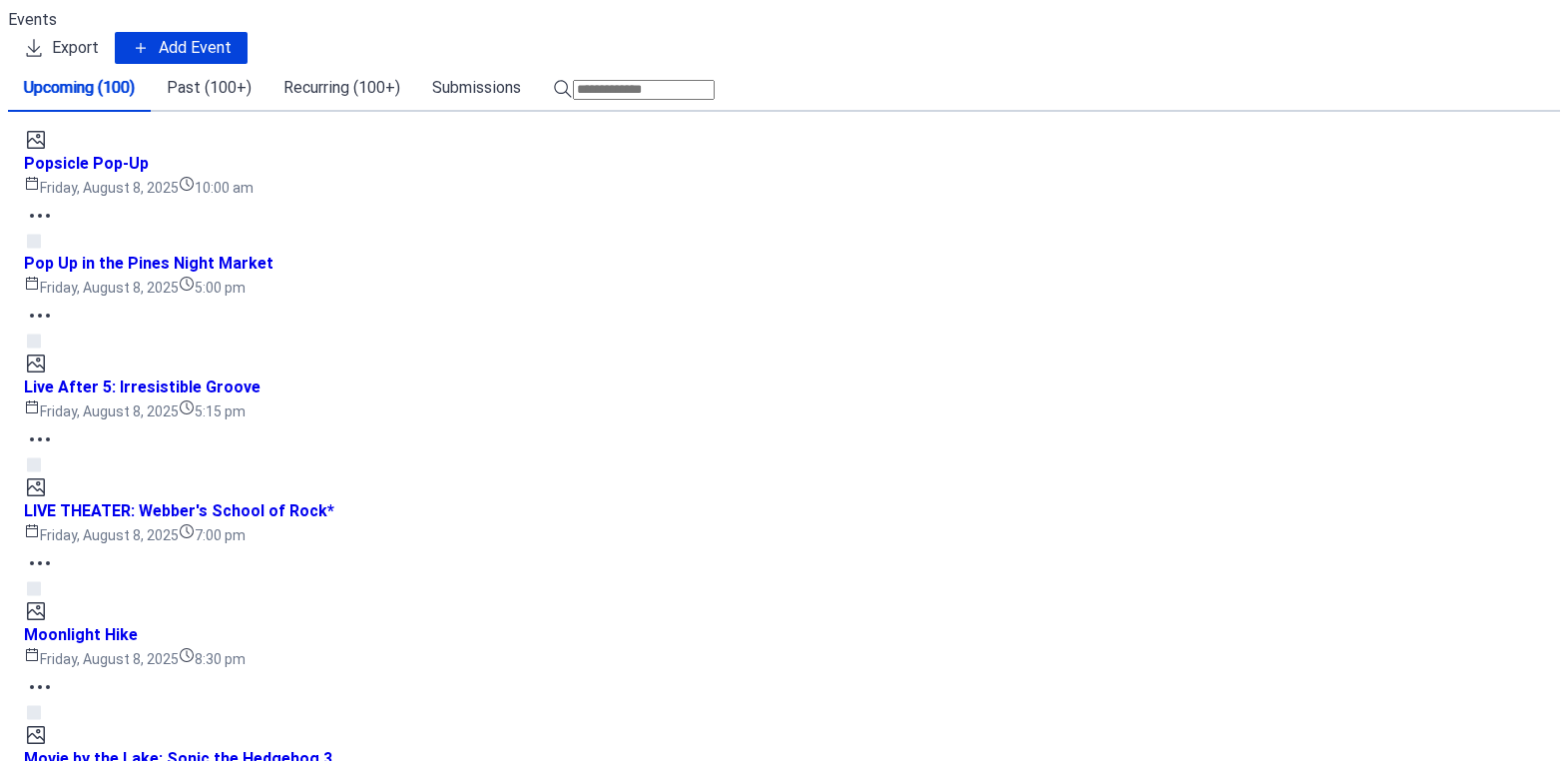 scroll, scrollTop: 0, scrollLeft: 0, axis: both 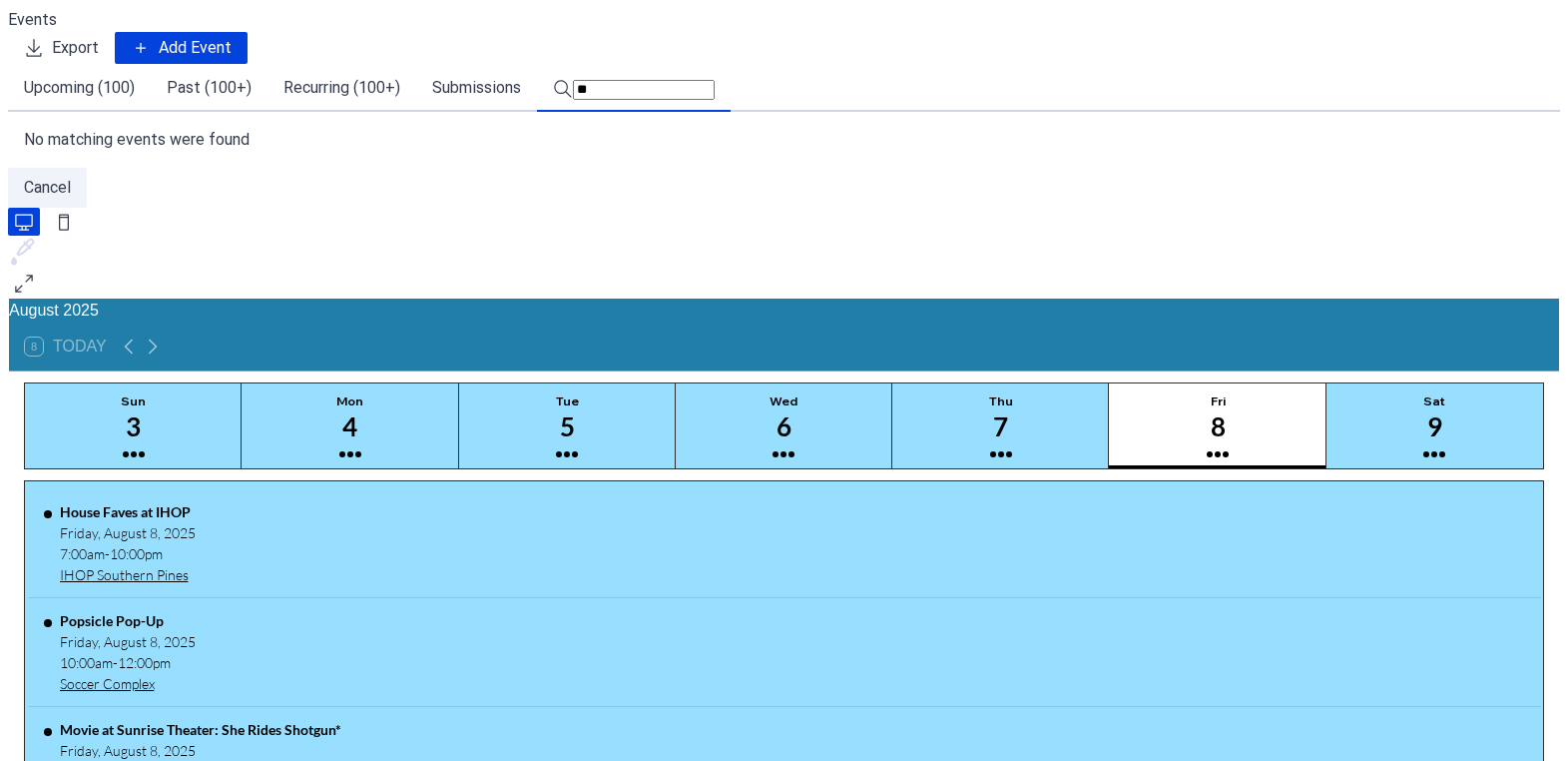 type on "*" 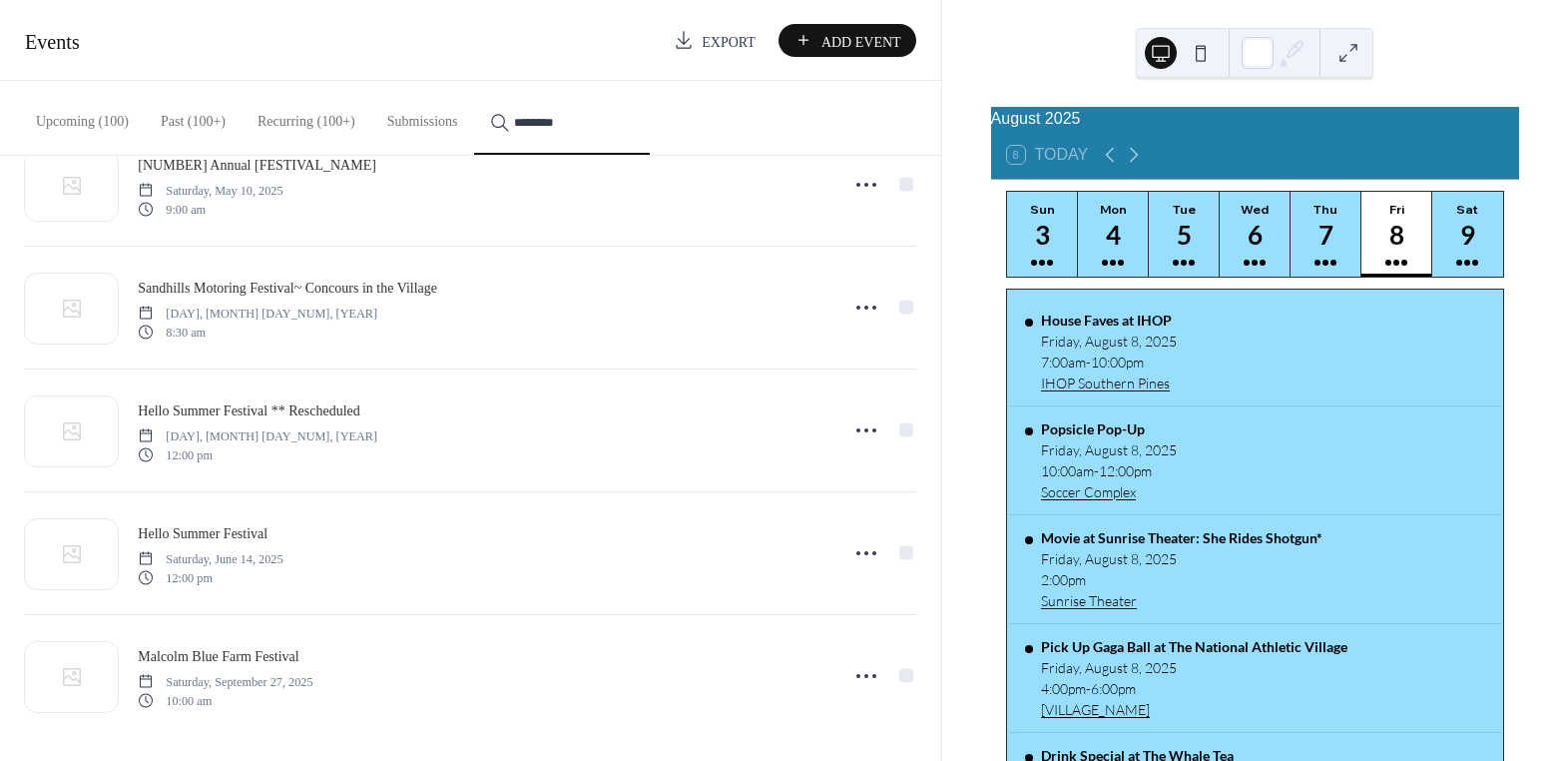 scroll, scrollTop: 2766, scrollLeft: 0, axis: vertical 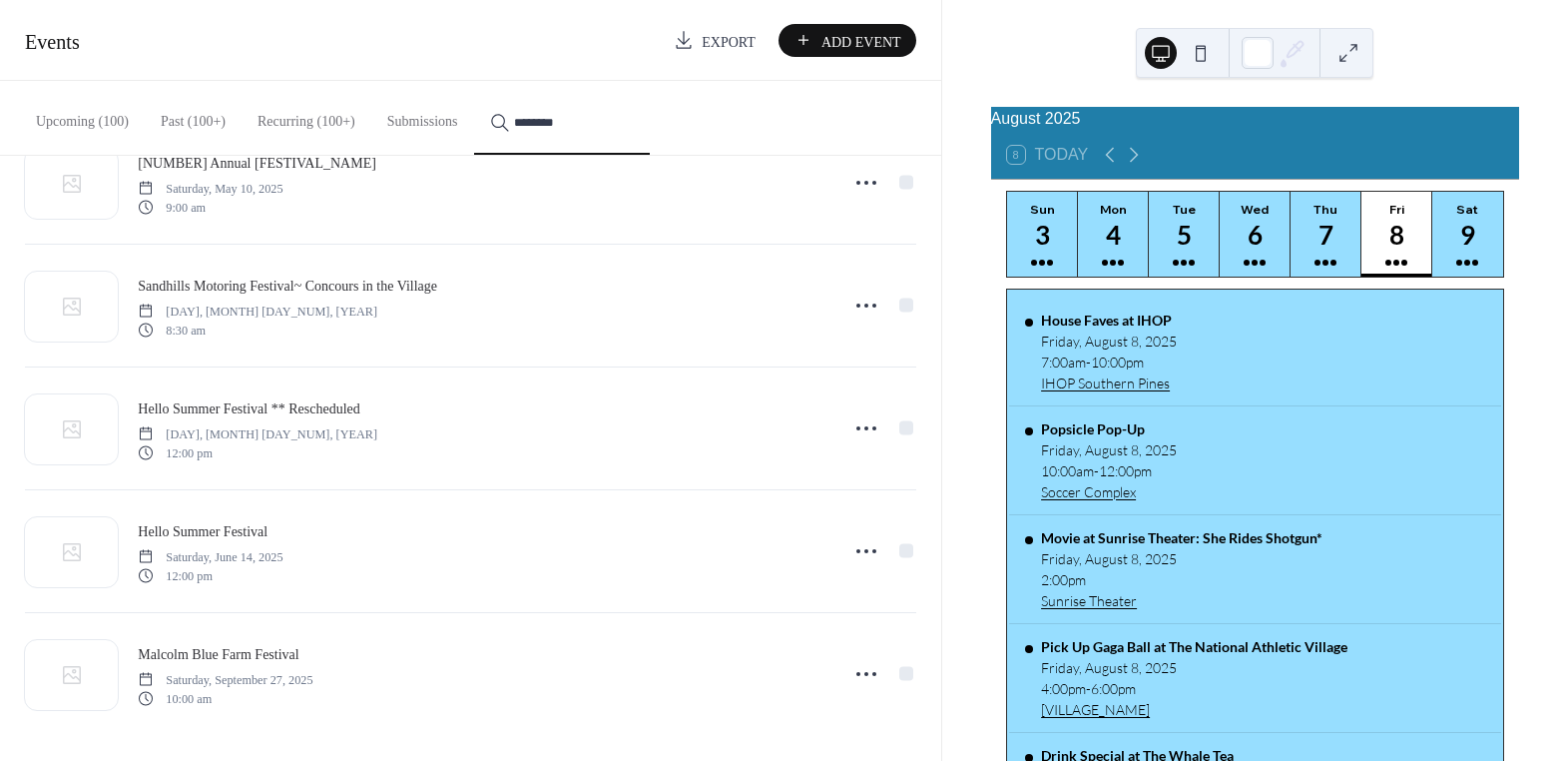 type on "********" 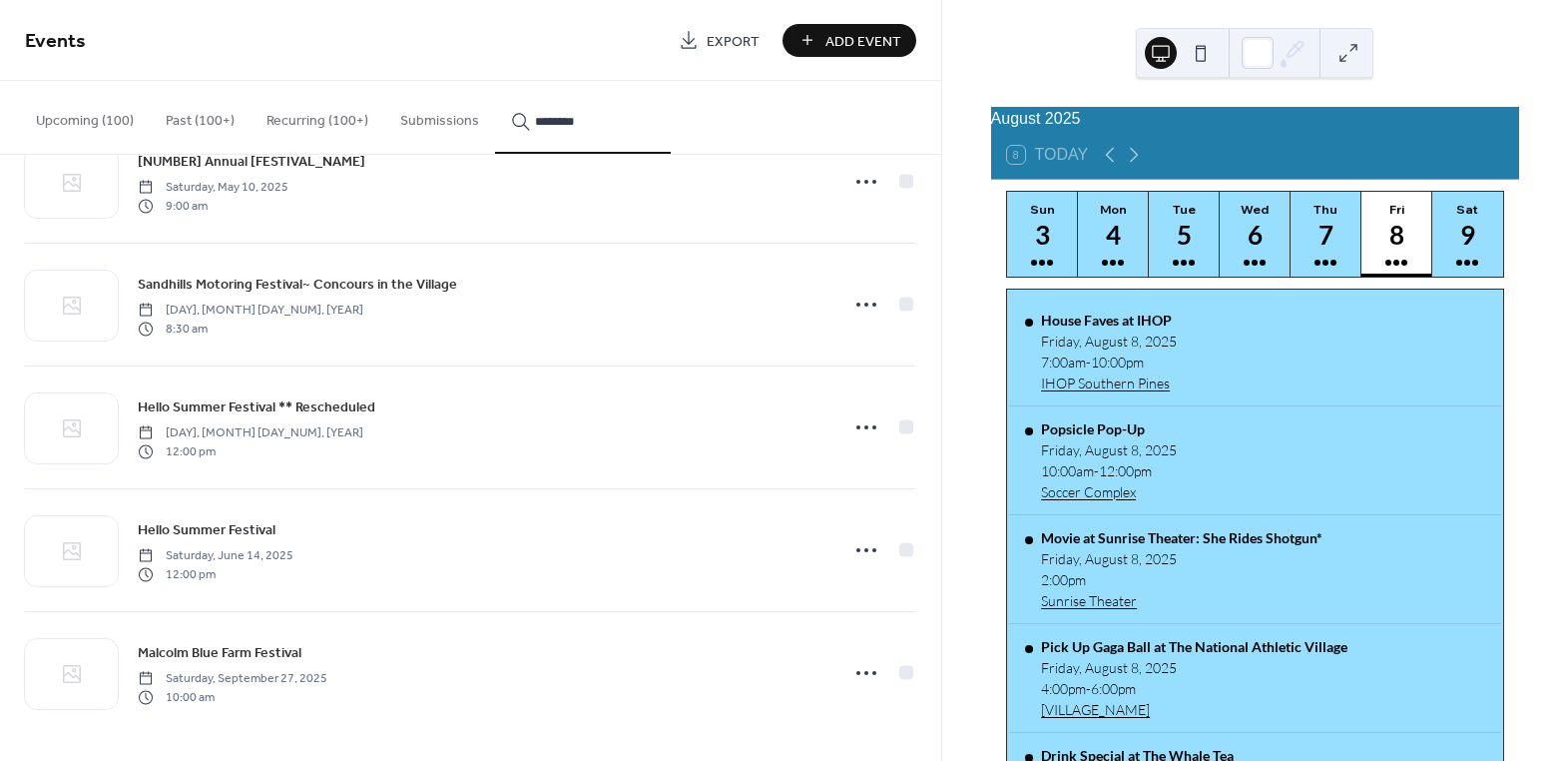 click on "Add Event" at bounding box center [863, 41] 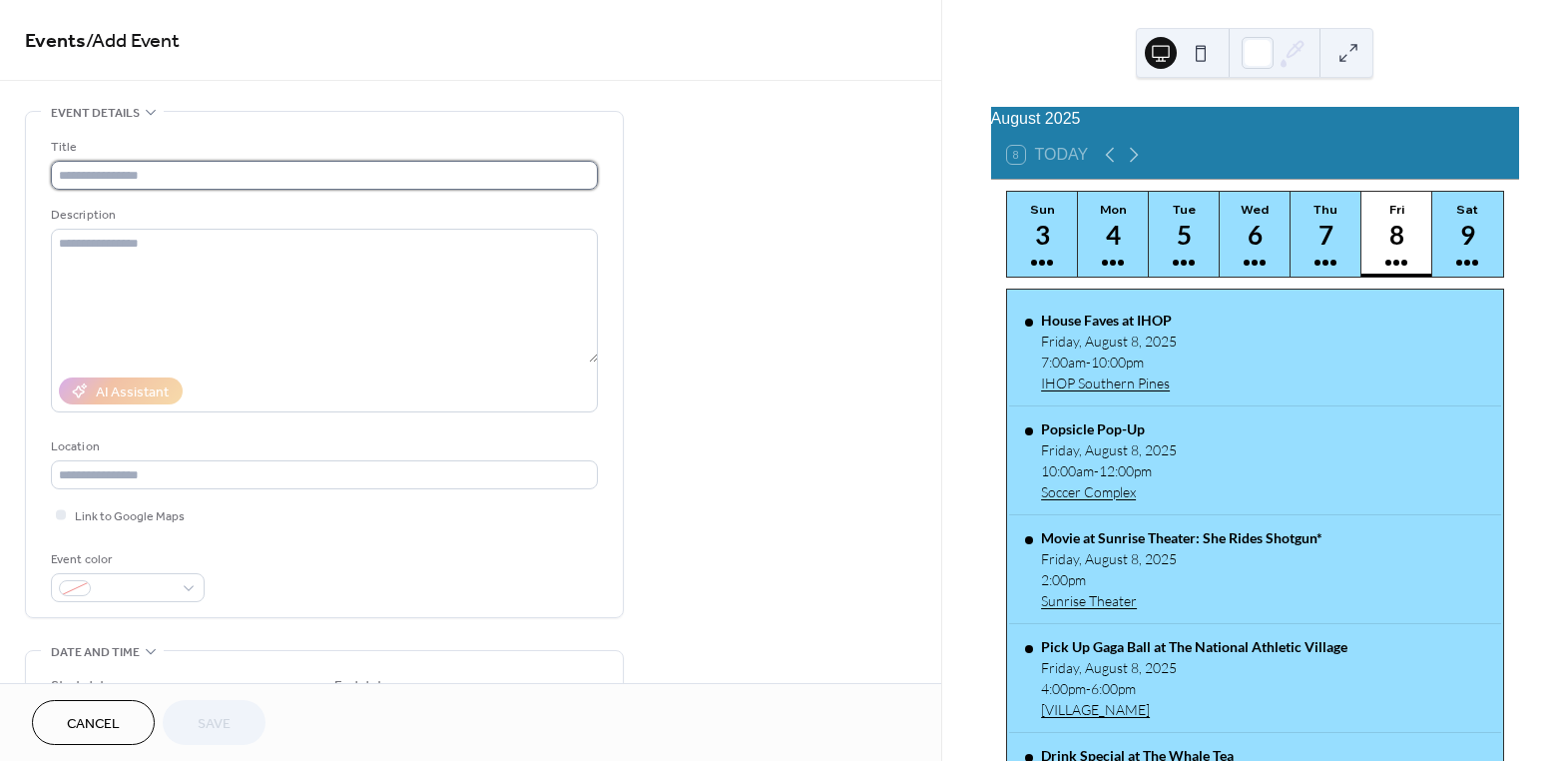 click at bounding box center (324, 175) 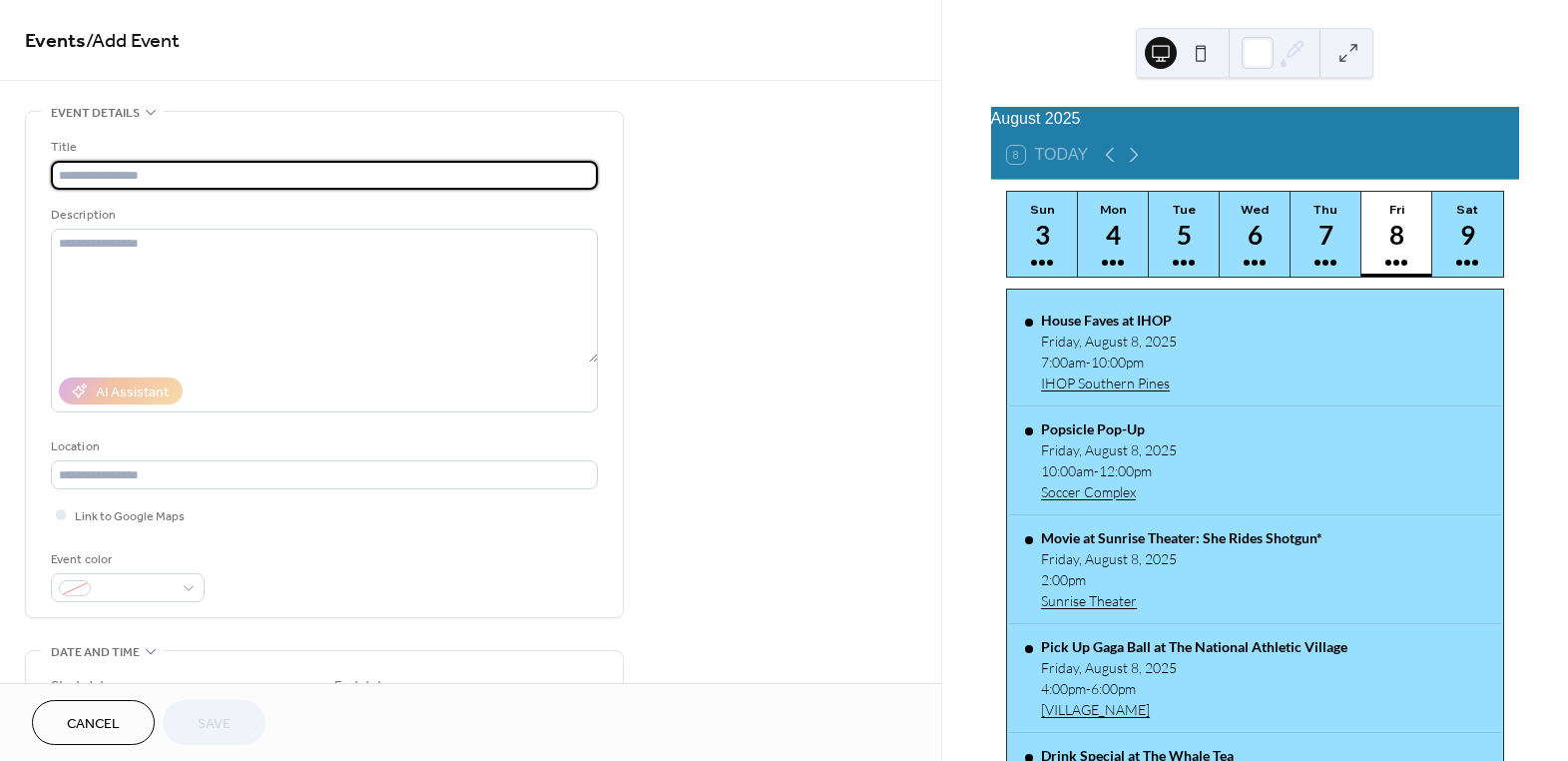 paste on "**********" 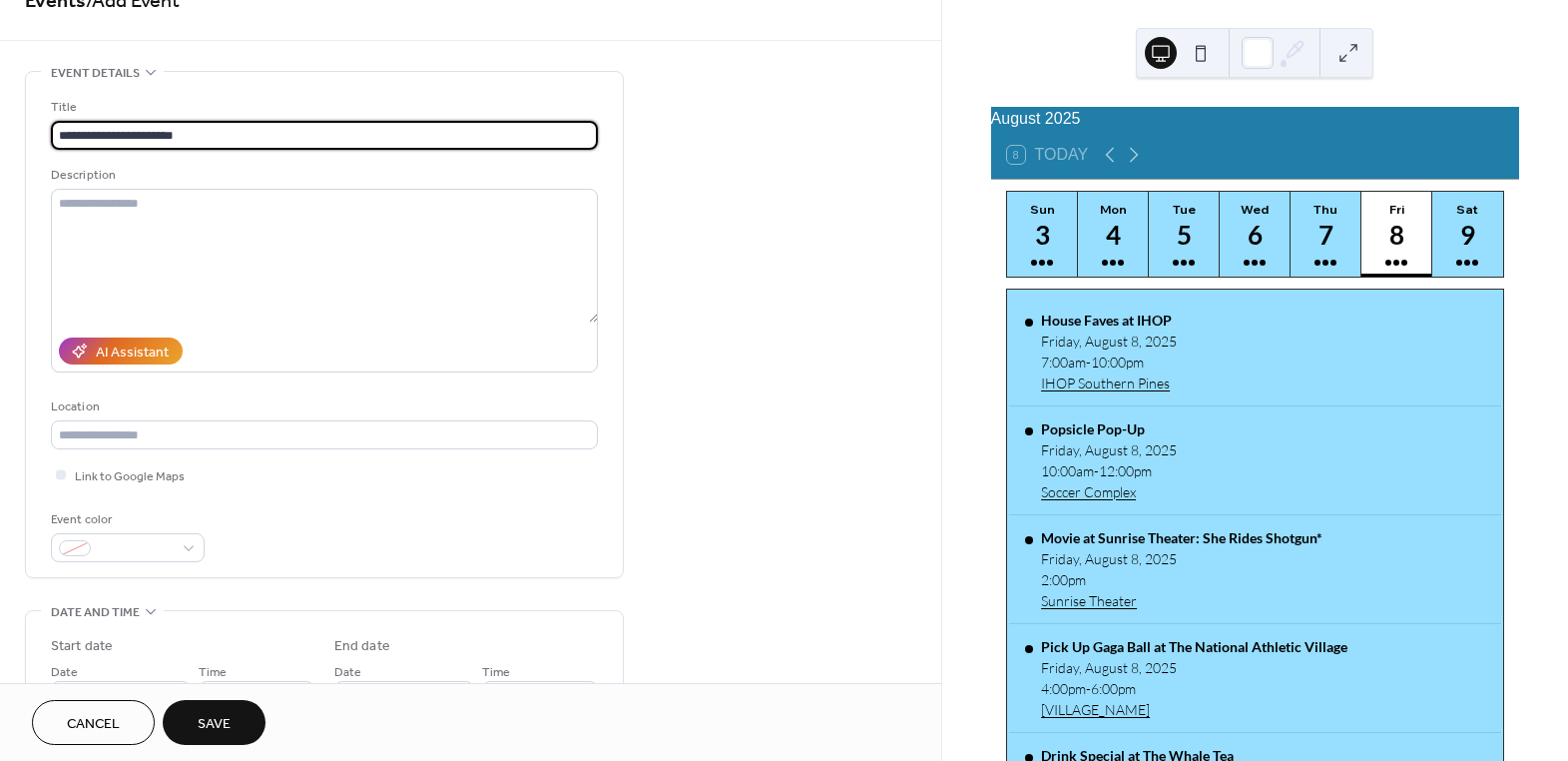 scroll, scrollTop: 181, scrollLeft: 0, axis: vertical 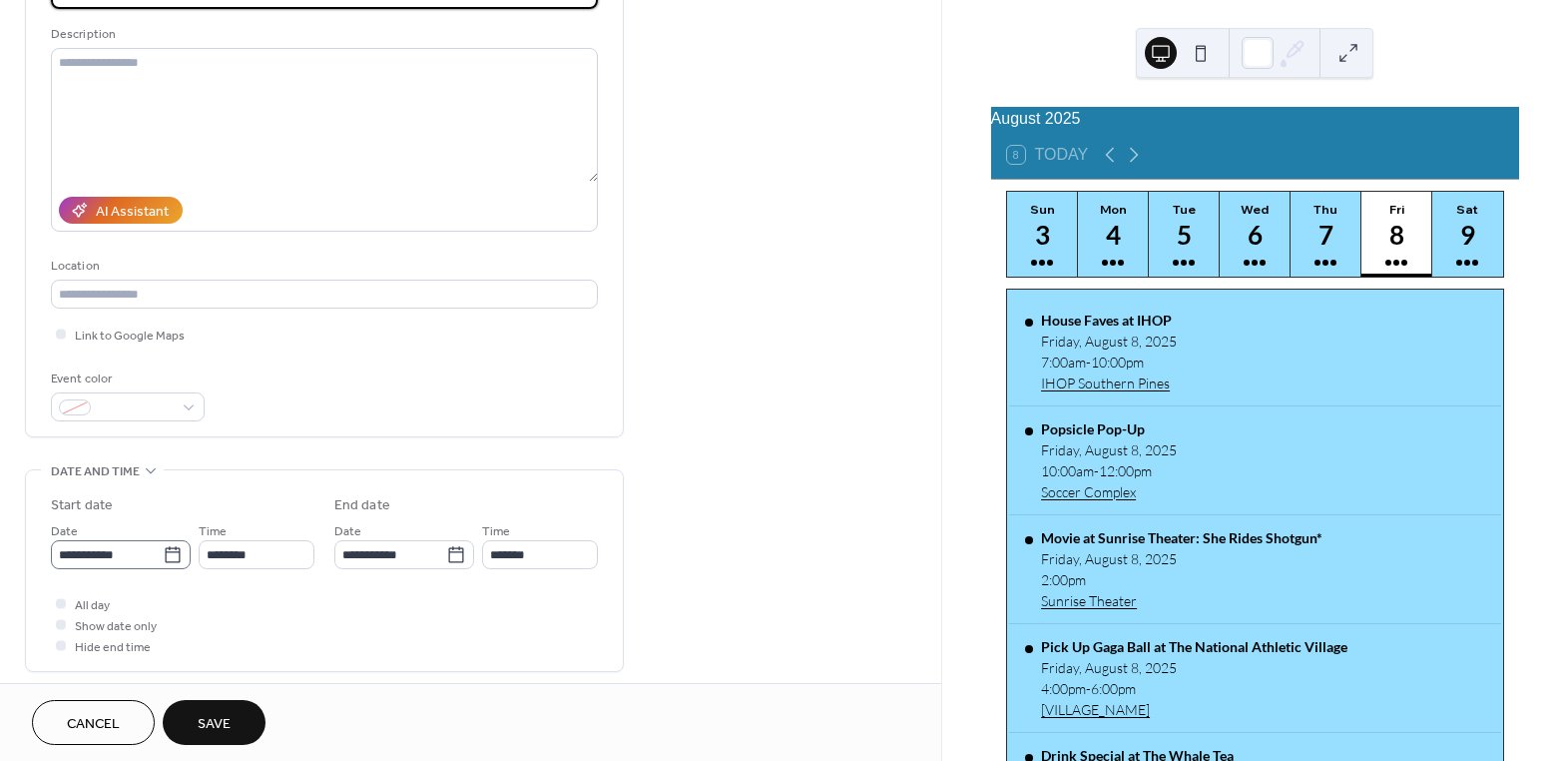 type on "**********" 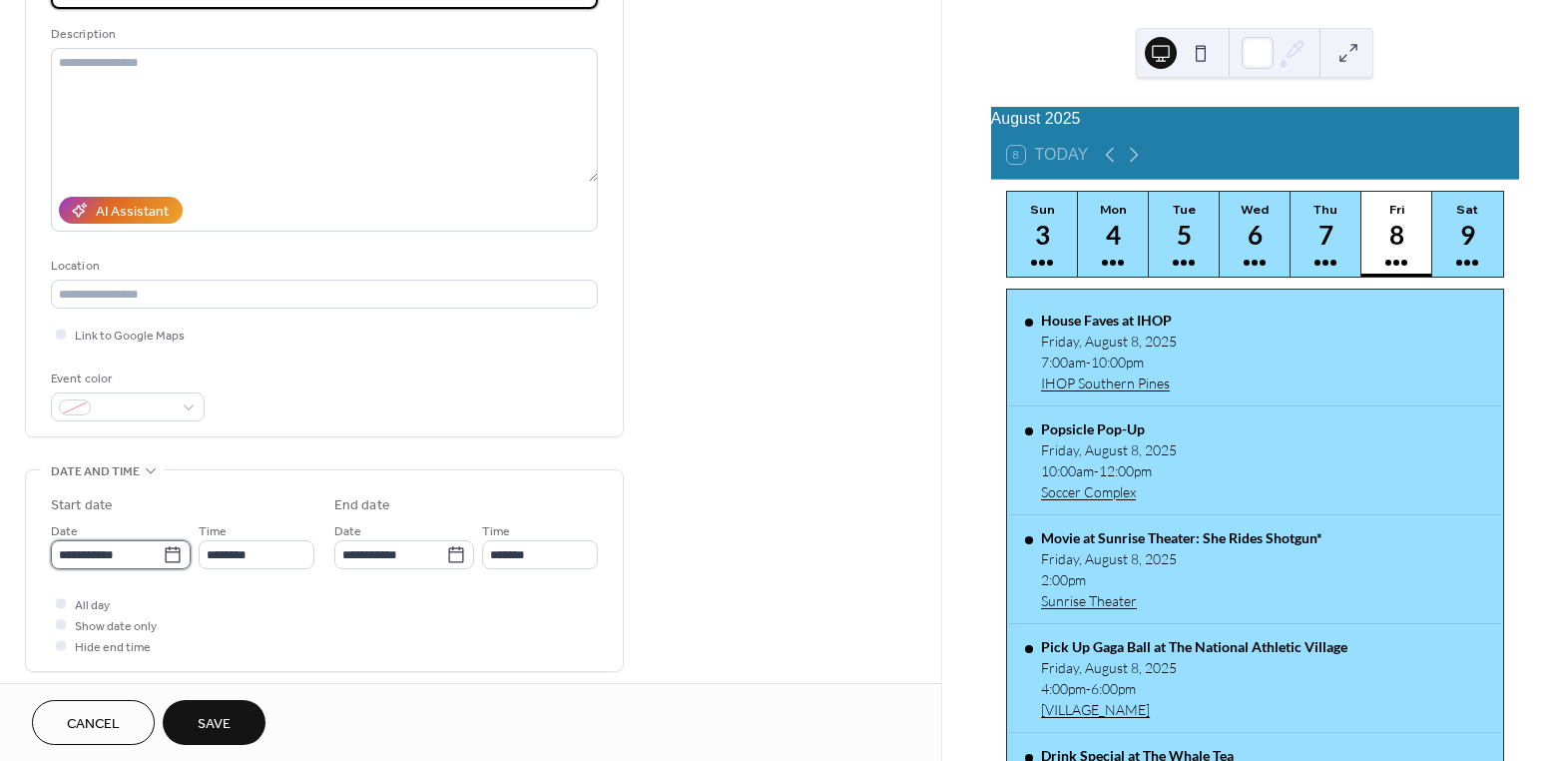 click on "**********" at bounding box center [107, 554] 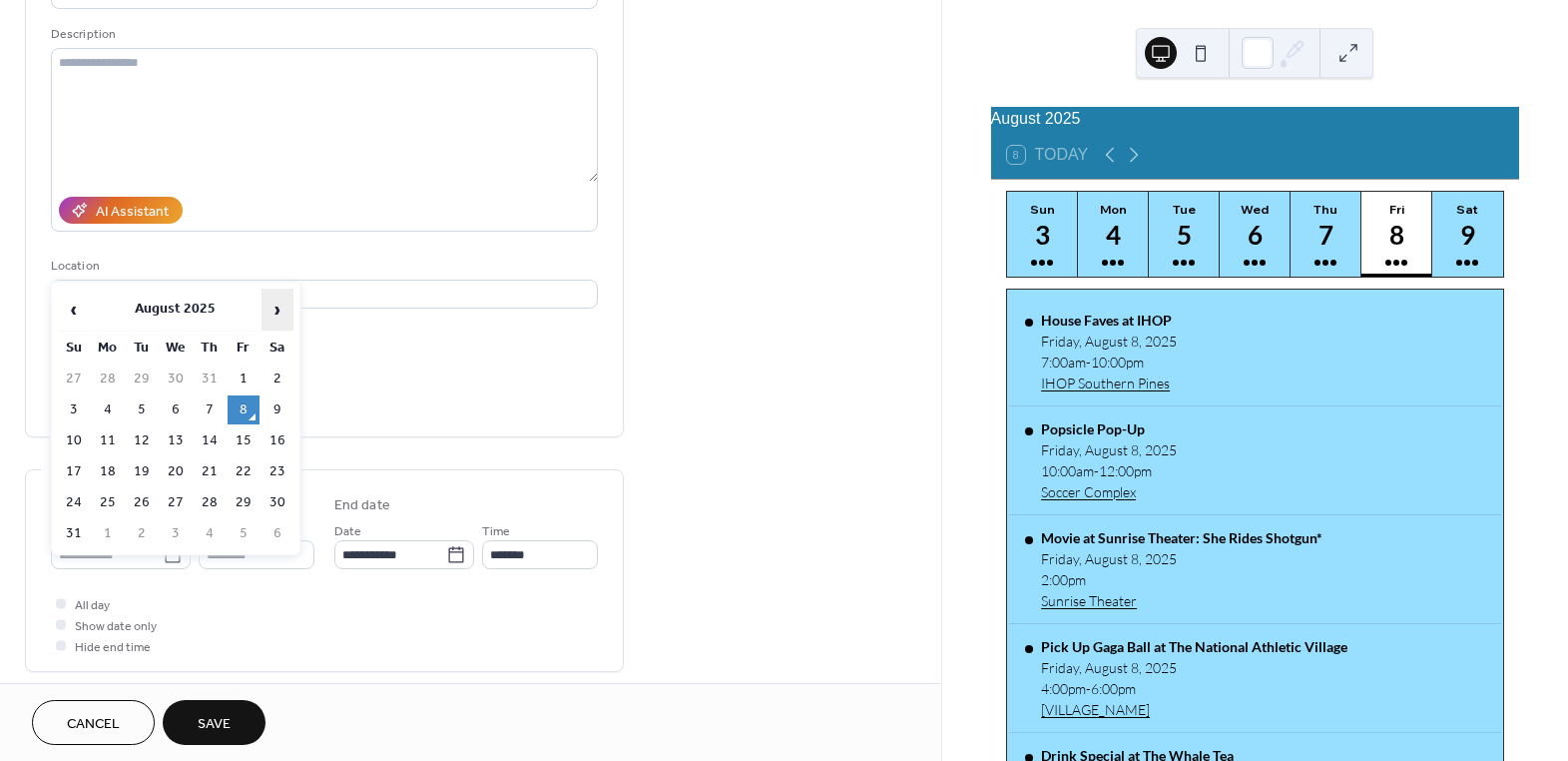 click on "›" at bounding box center [277, 310] 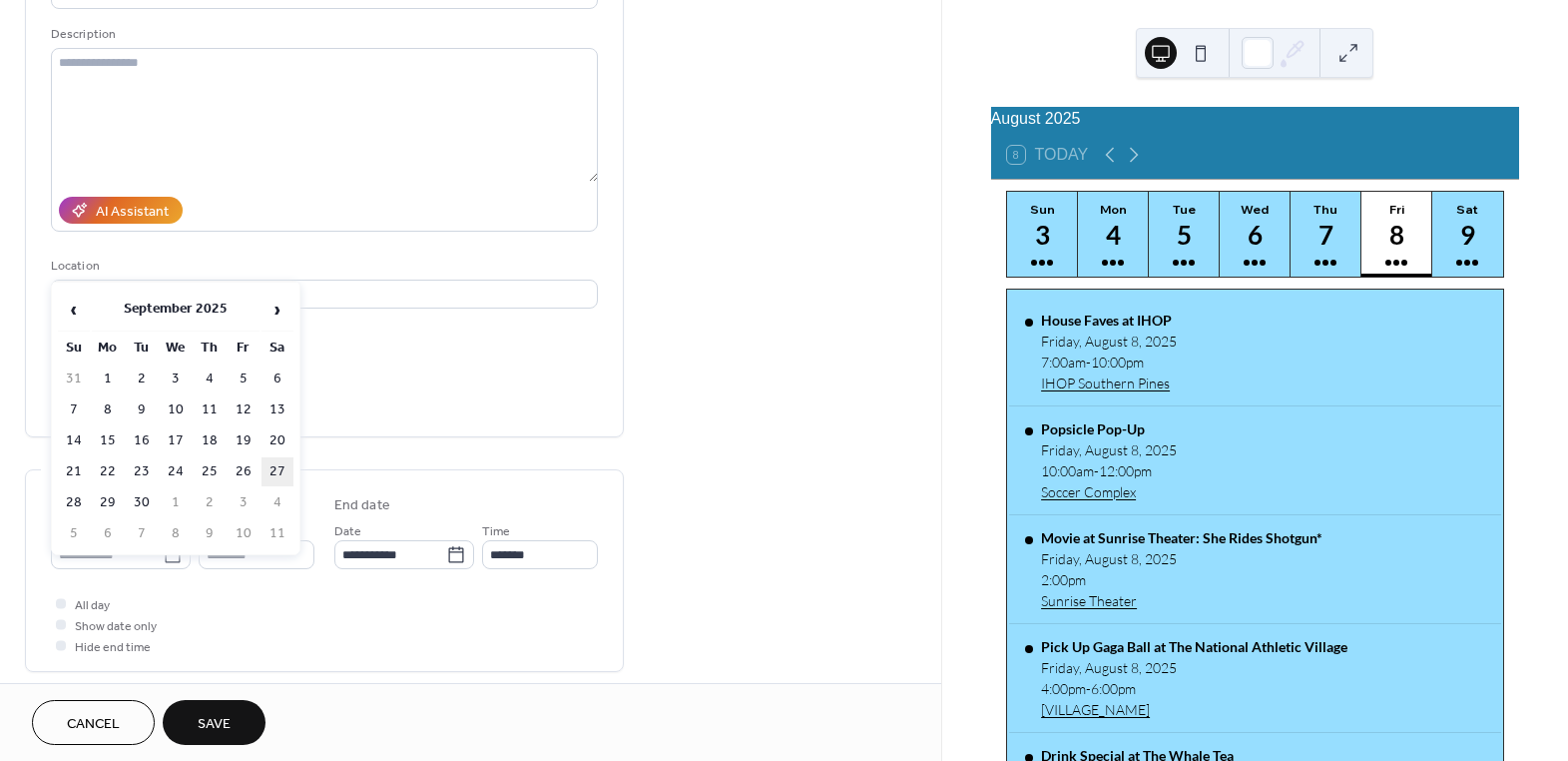 click on "27" at bounding box center [277, 471] 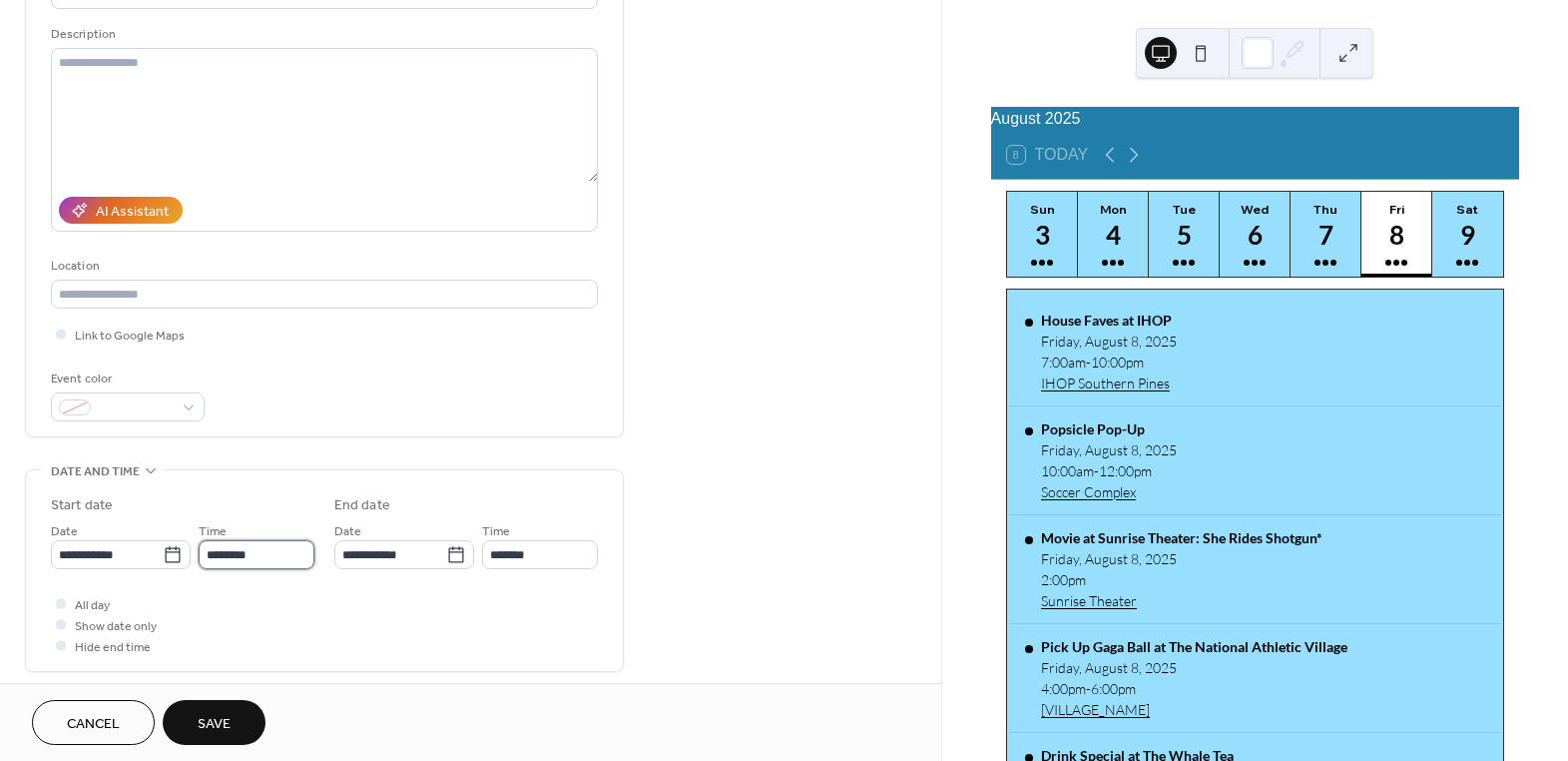 click on "********" at bounding box center (257, 554) 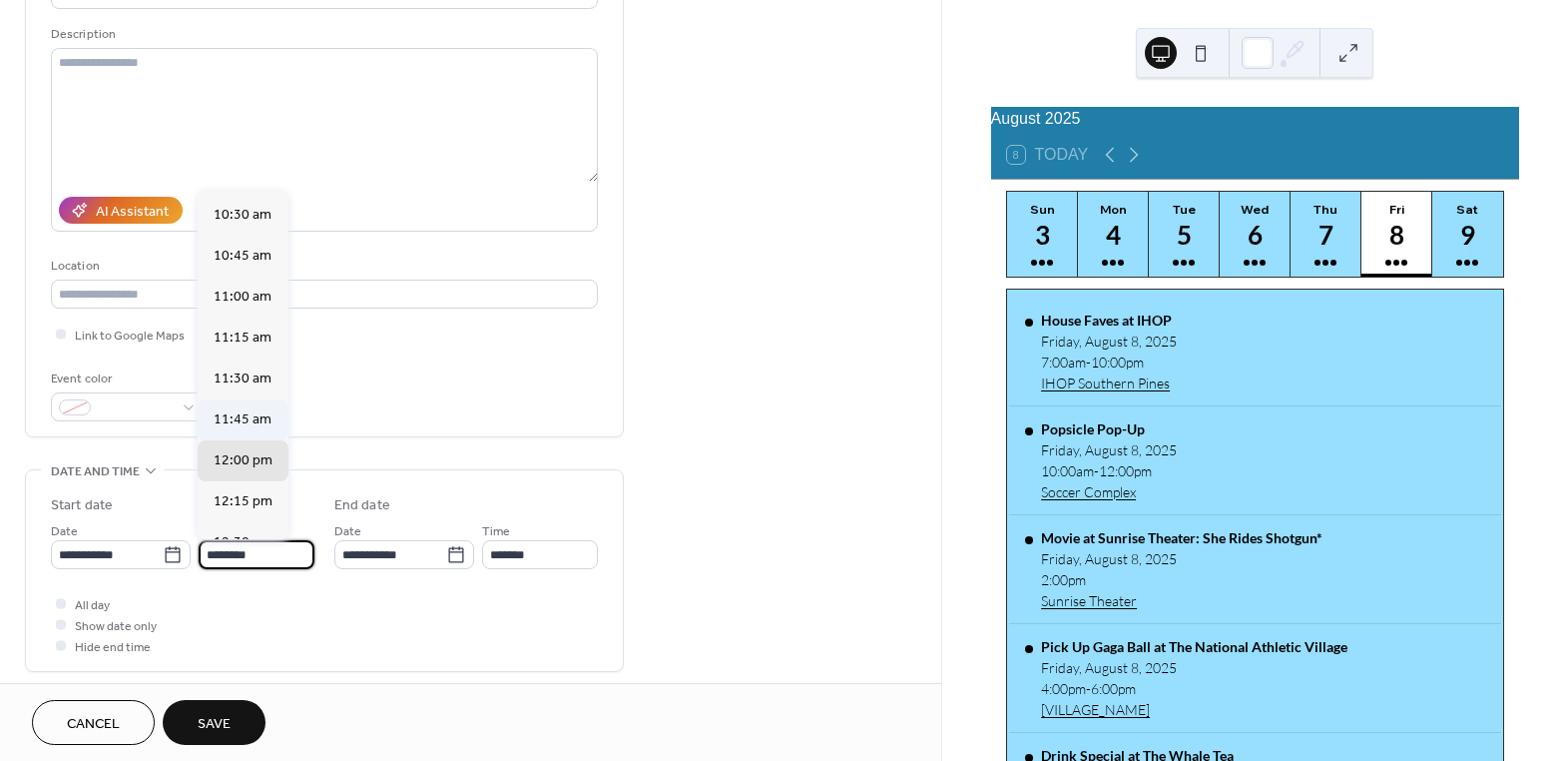 scroll, scrollTop: 1675, scrollLeft: 0, axis: vertical 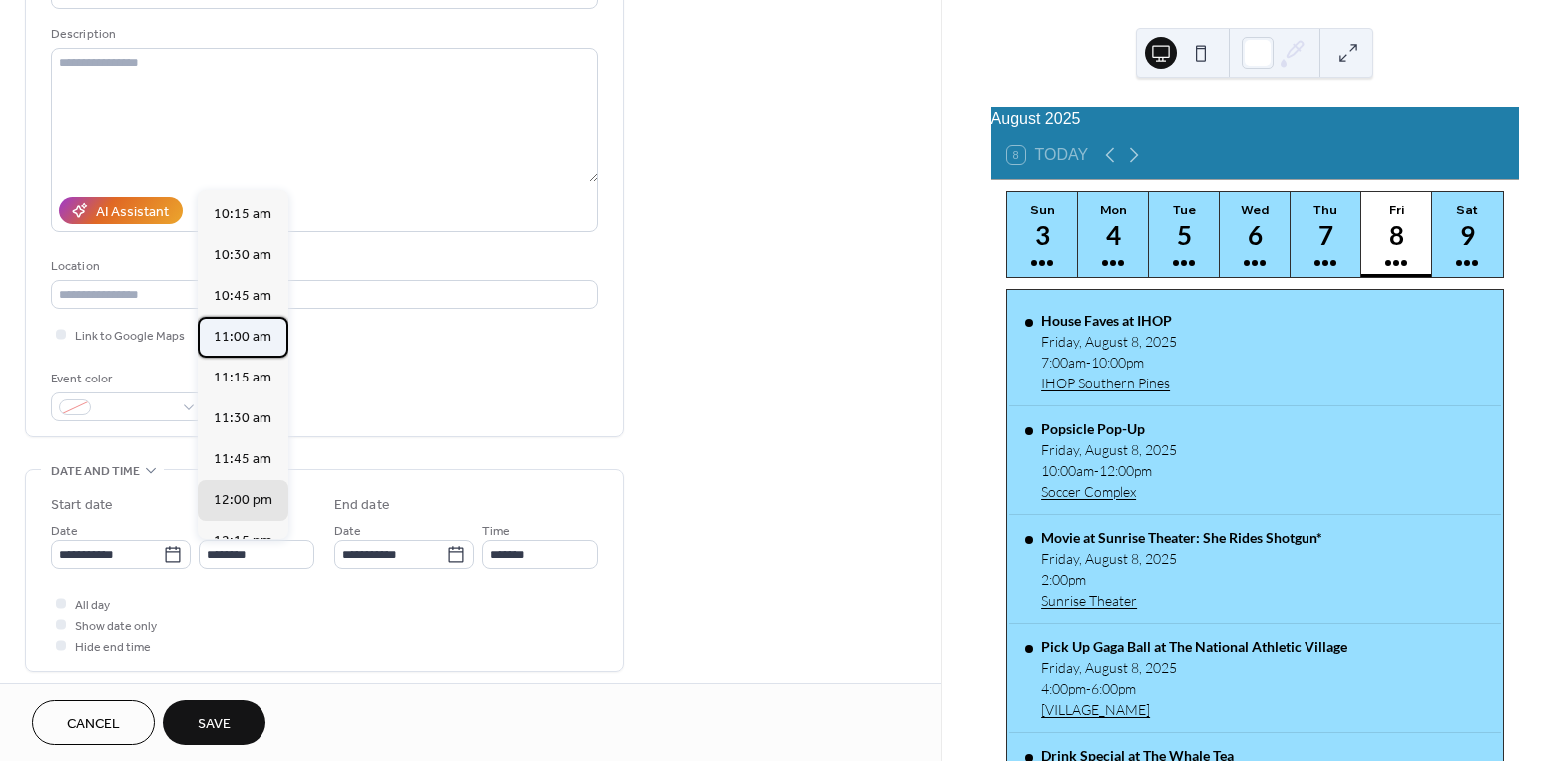 click on "11:00 am" at bounding box center (243, 336) 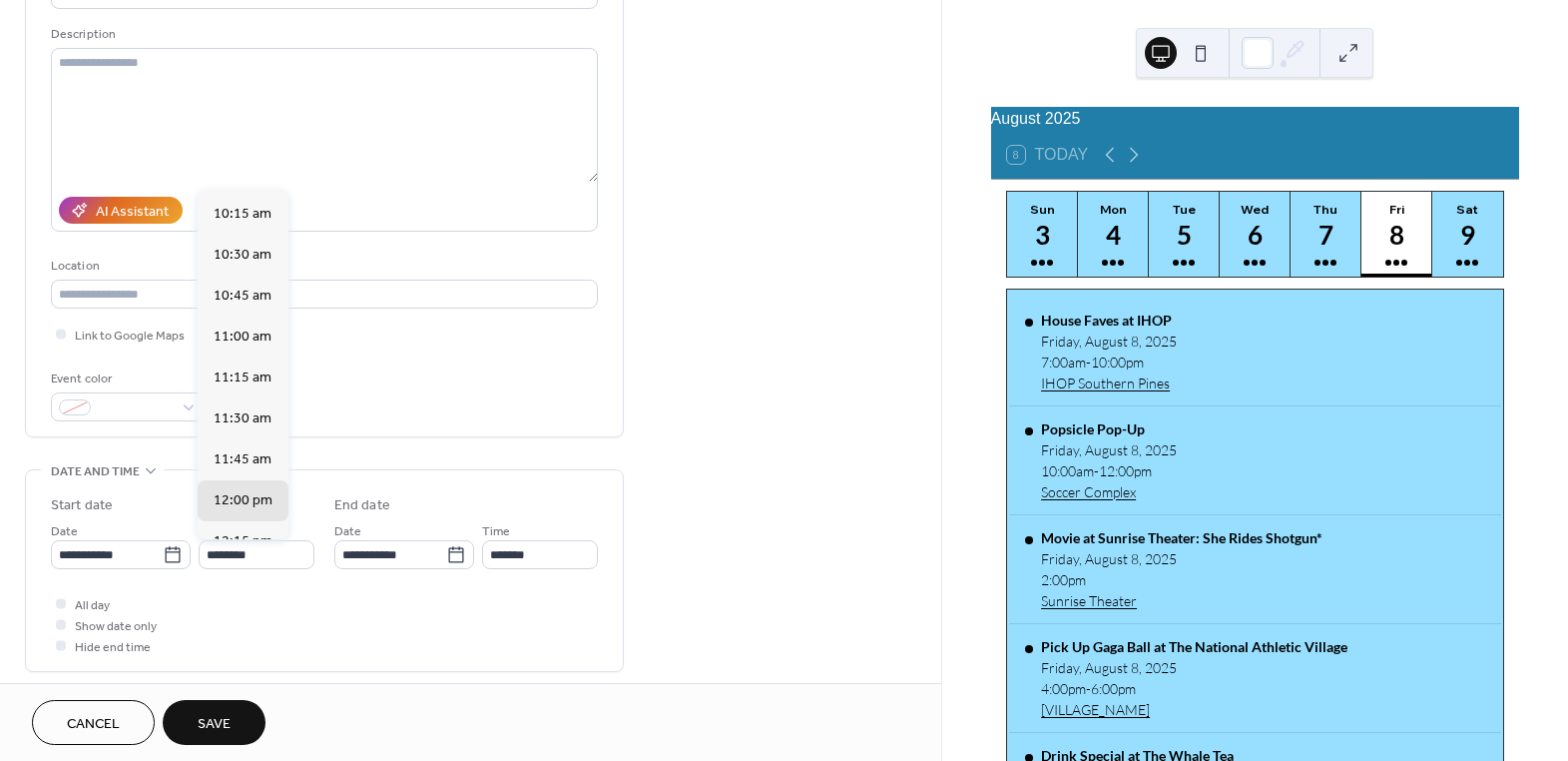 type on "********" 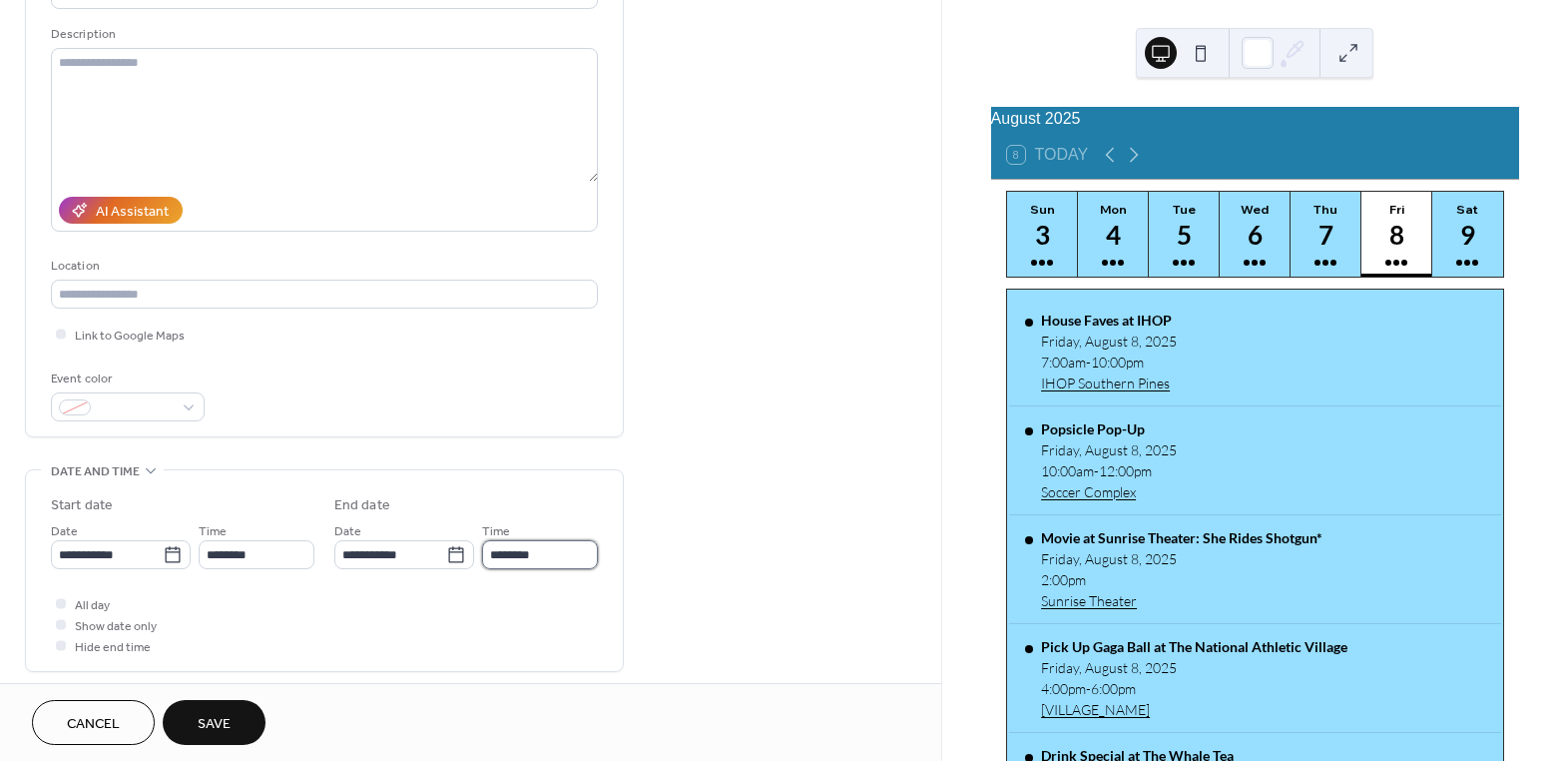 click on "********" at bounding box center (540, 554) 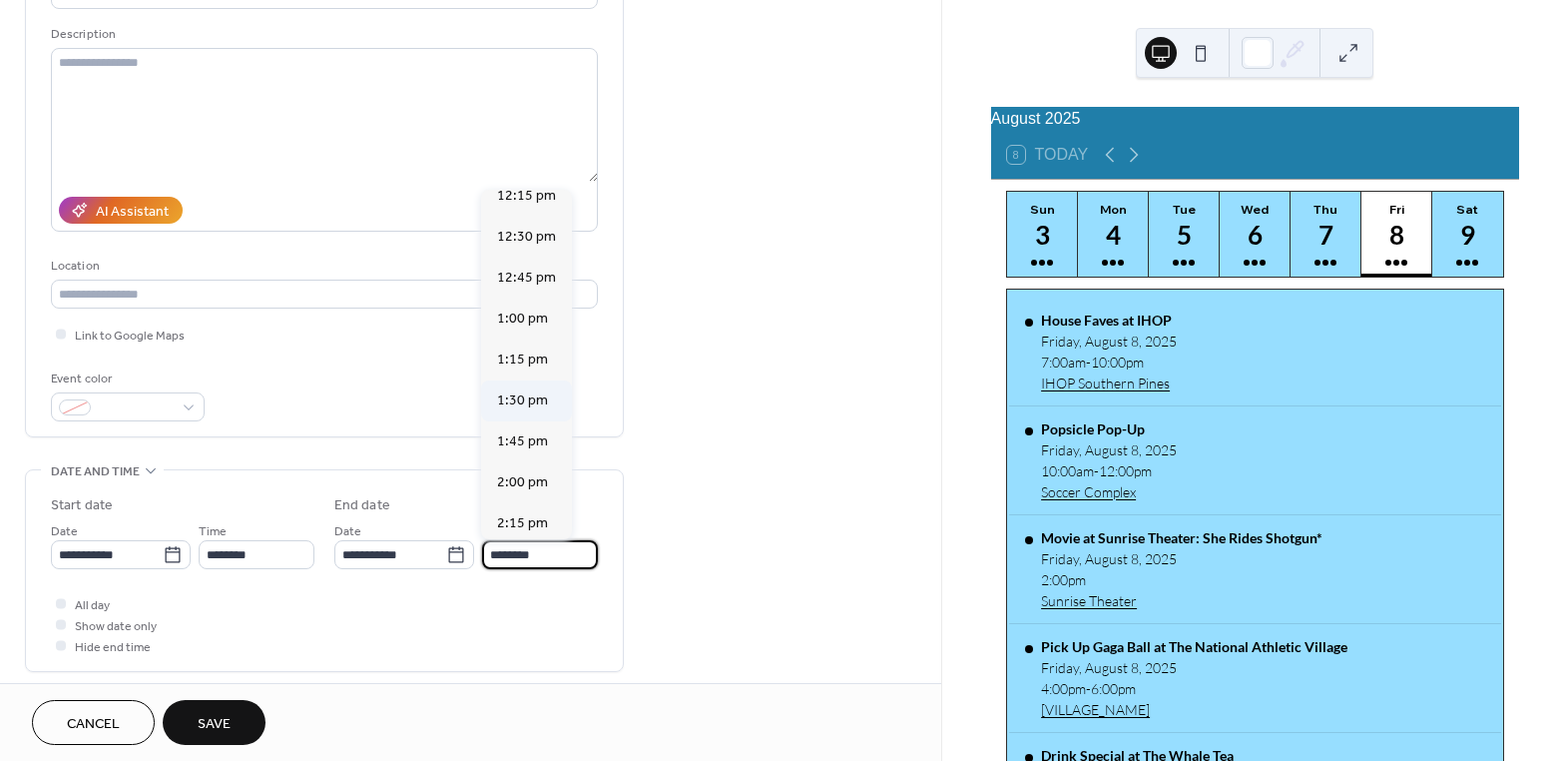 scroll, scrollTop: 181, scrollLeft: 0, axis: vertical 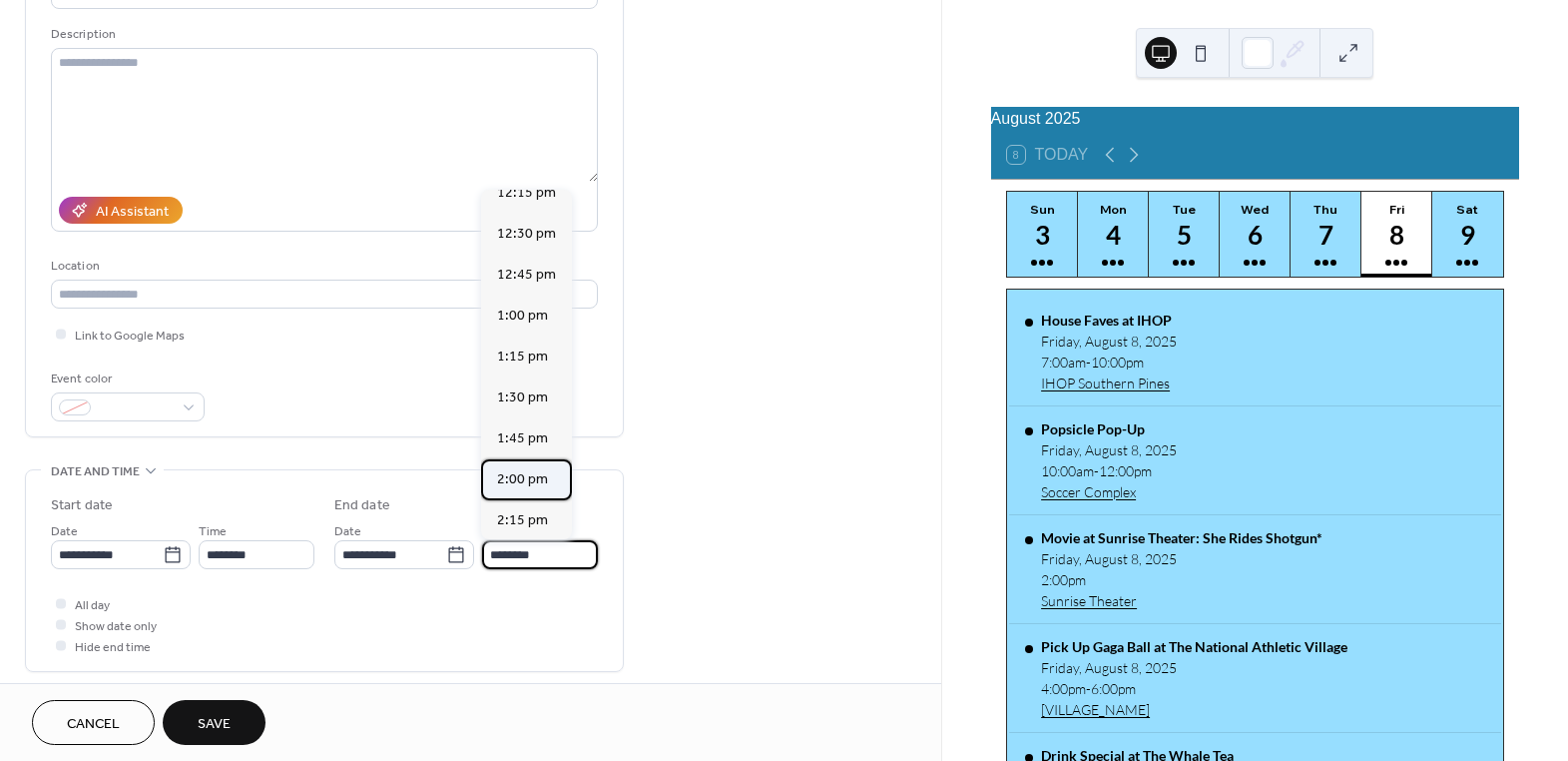 click on "2:00 pm" at bounding box center [522, 478] 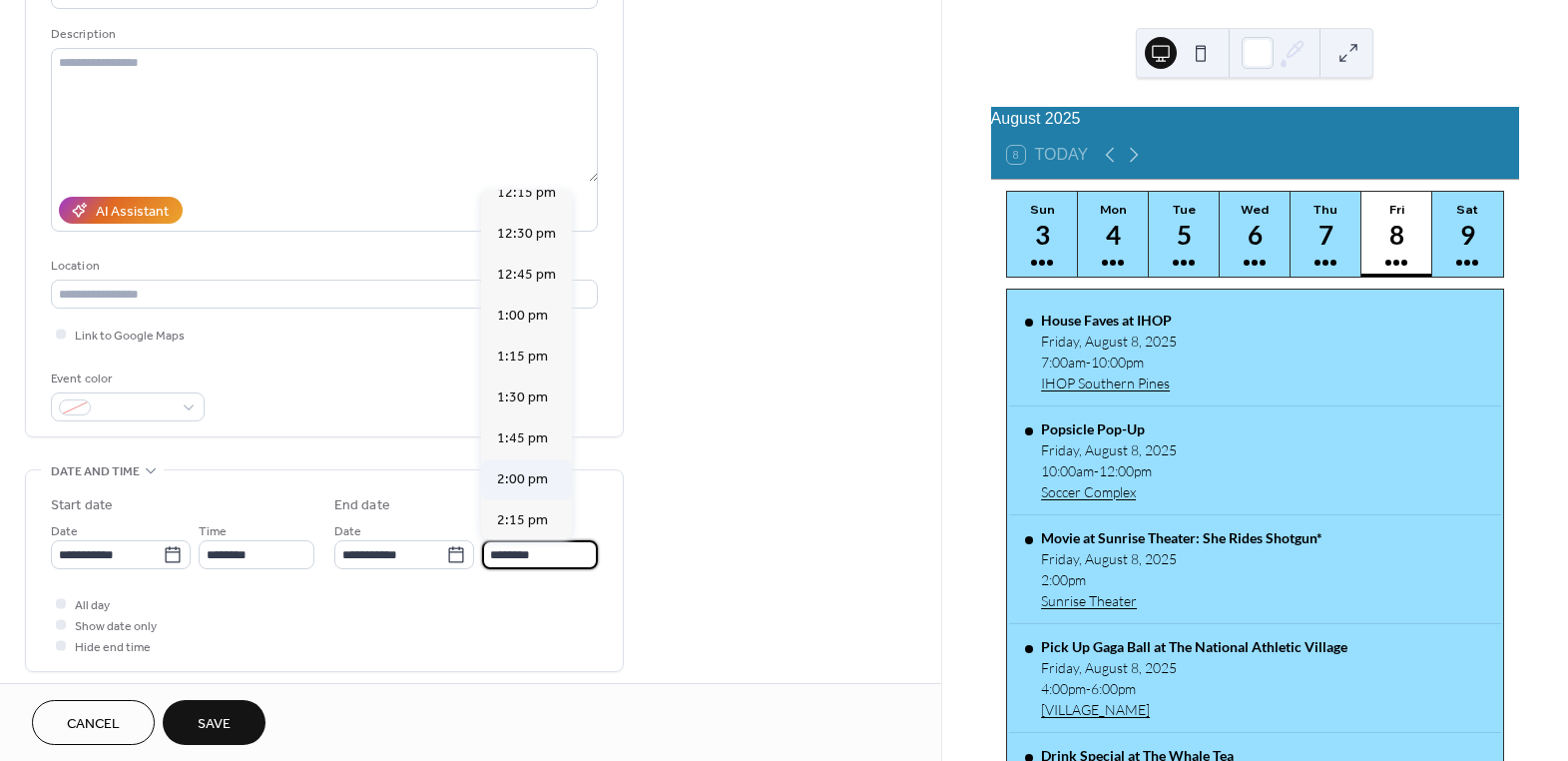 type on "*******" 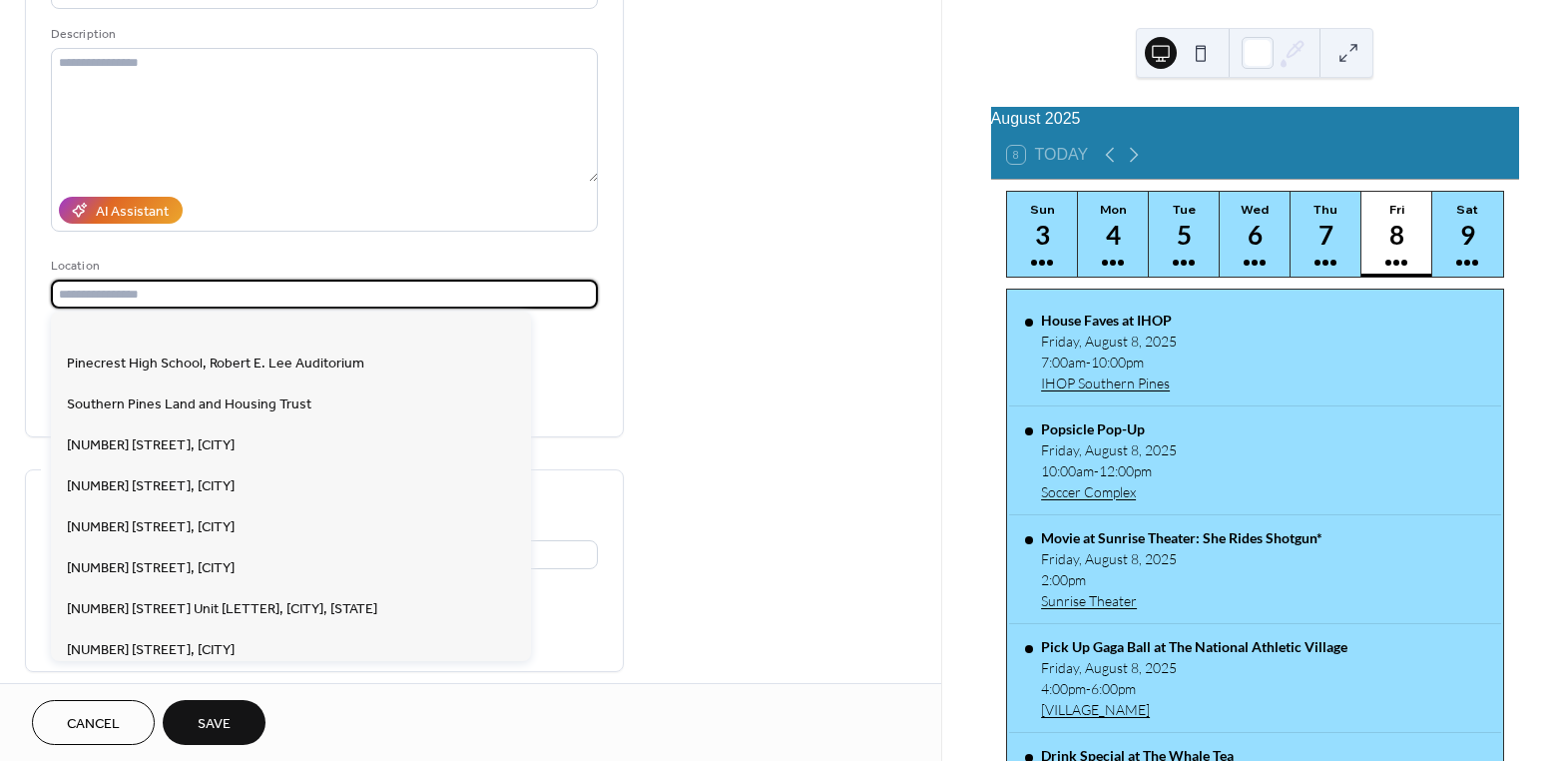 click at bounding box center [324, 294] 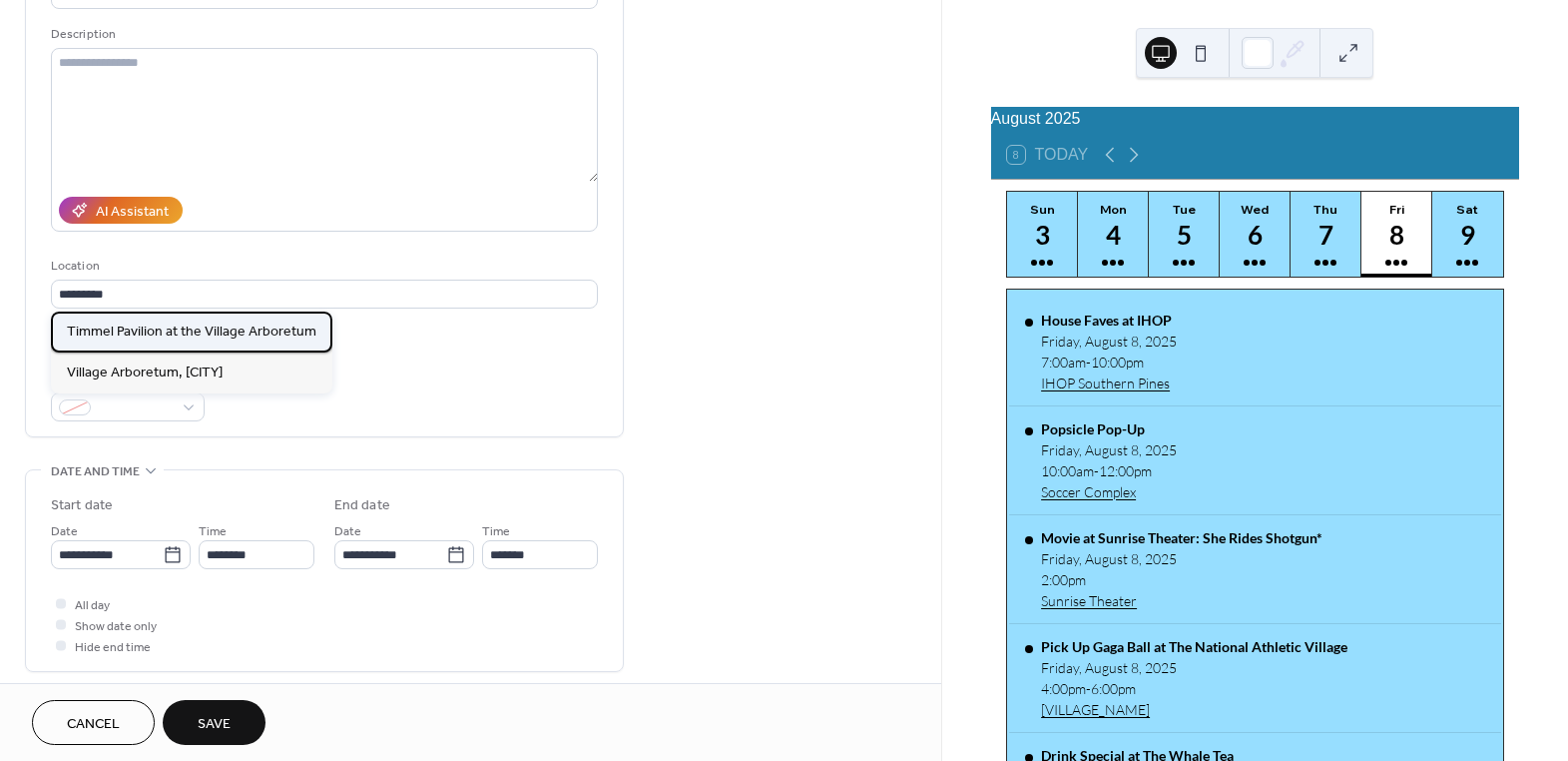 click on "Timmel Pavilion at the Village Arboretum" at bounding box center (192, 331) 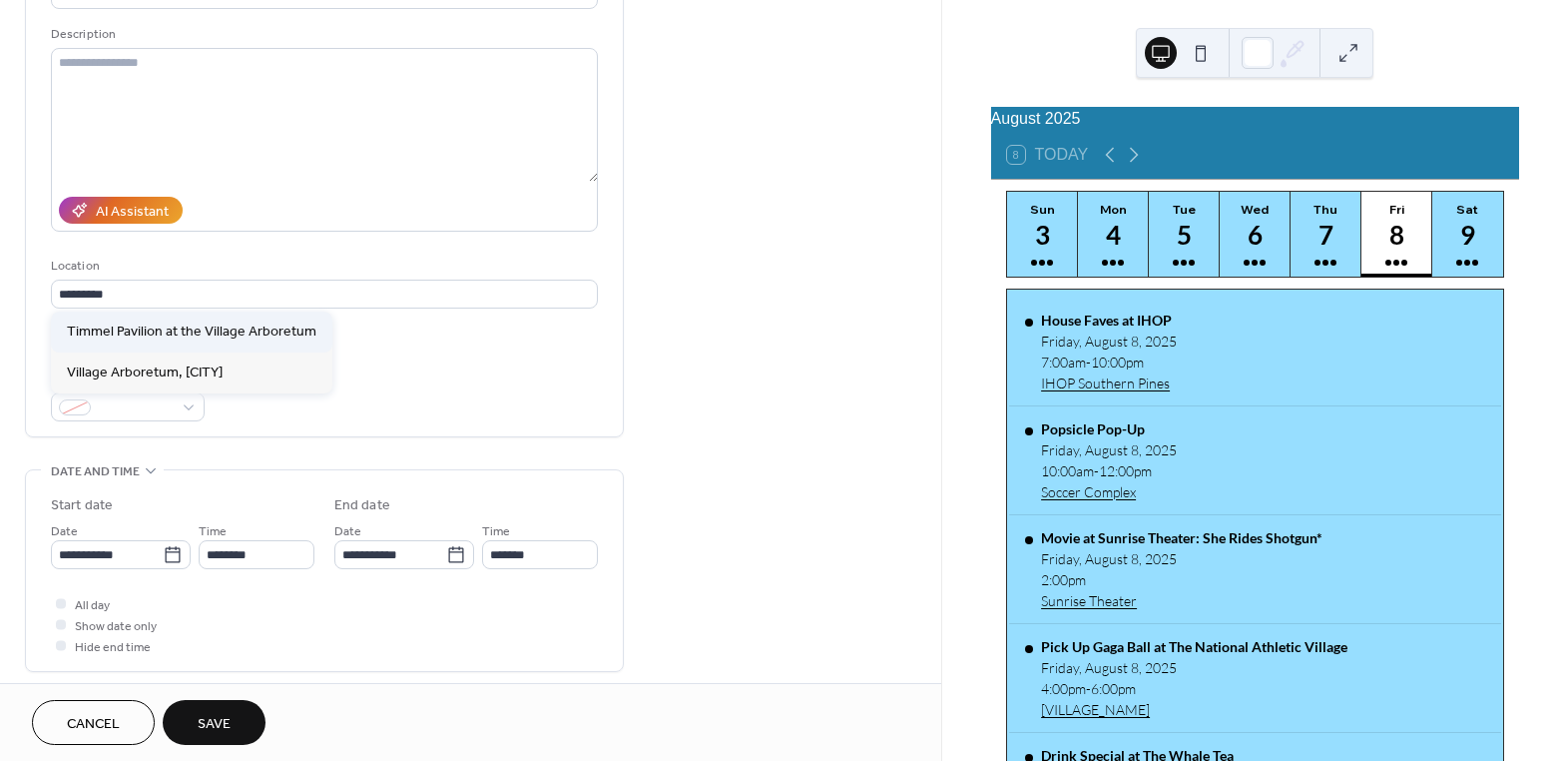 type on "**********" 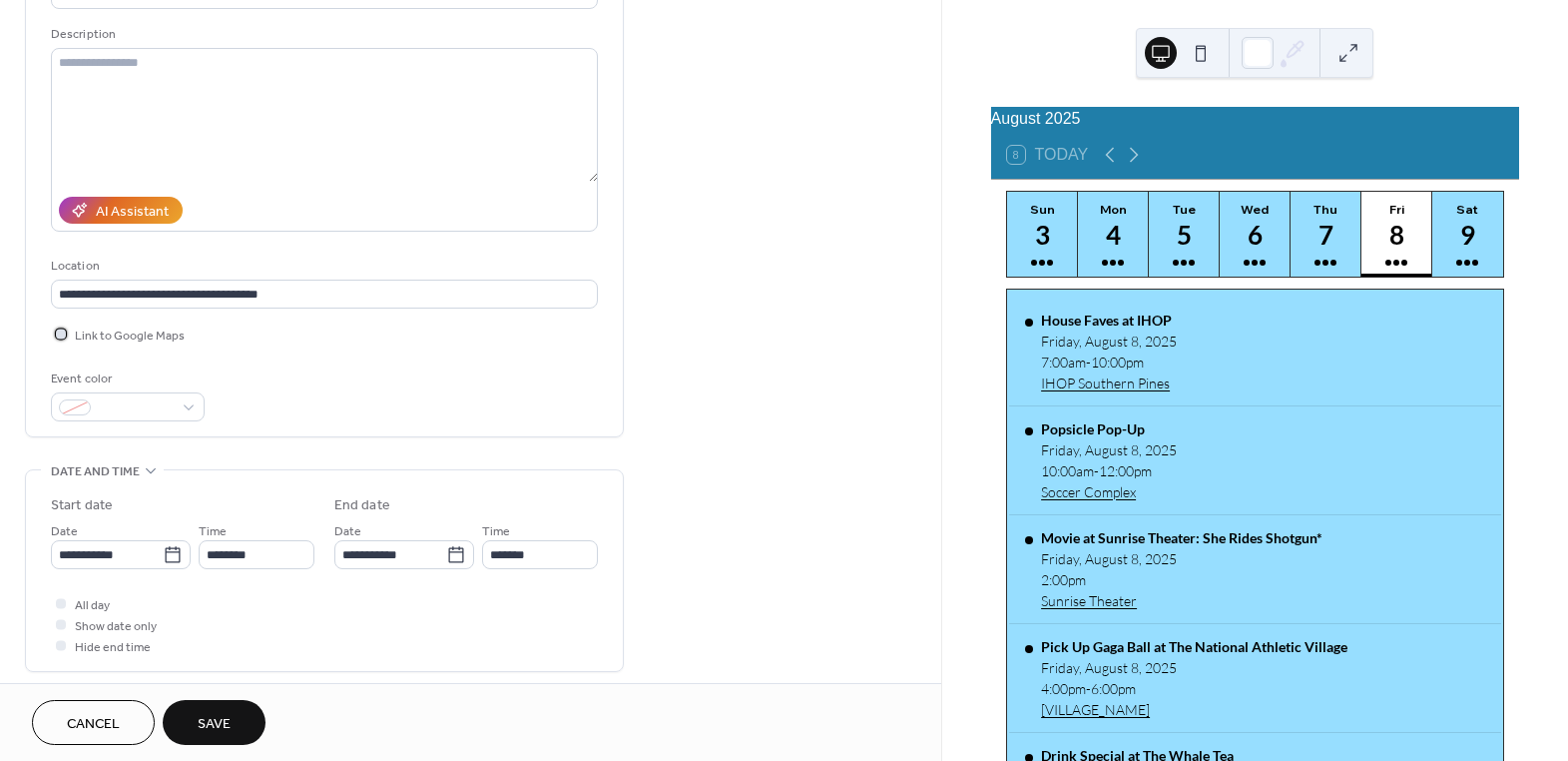 click at bounding box center (61, 334) 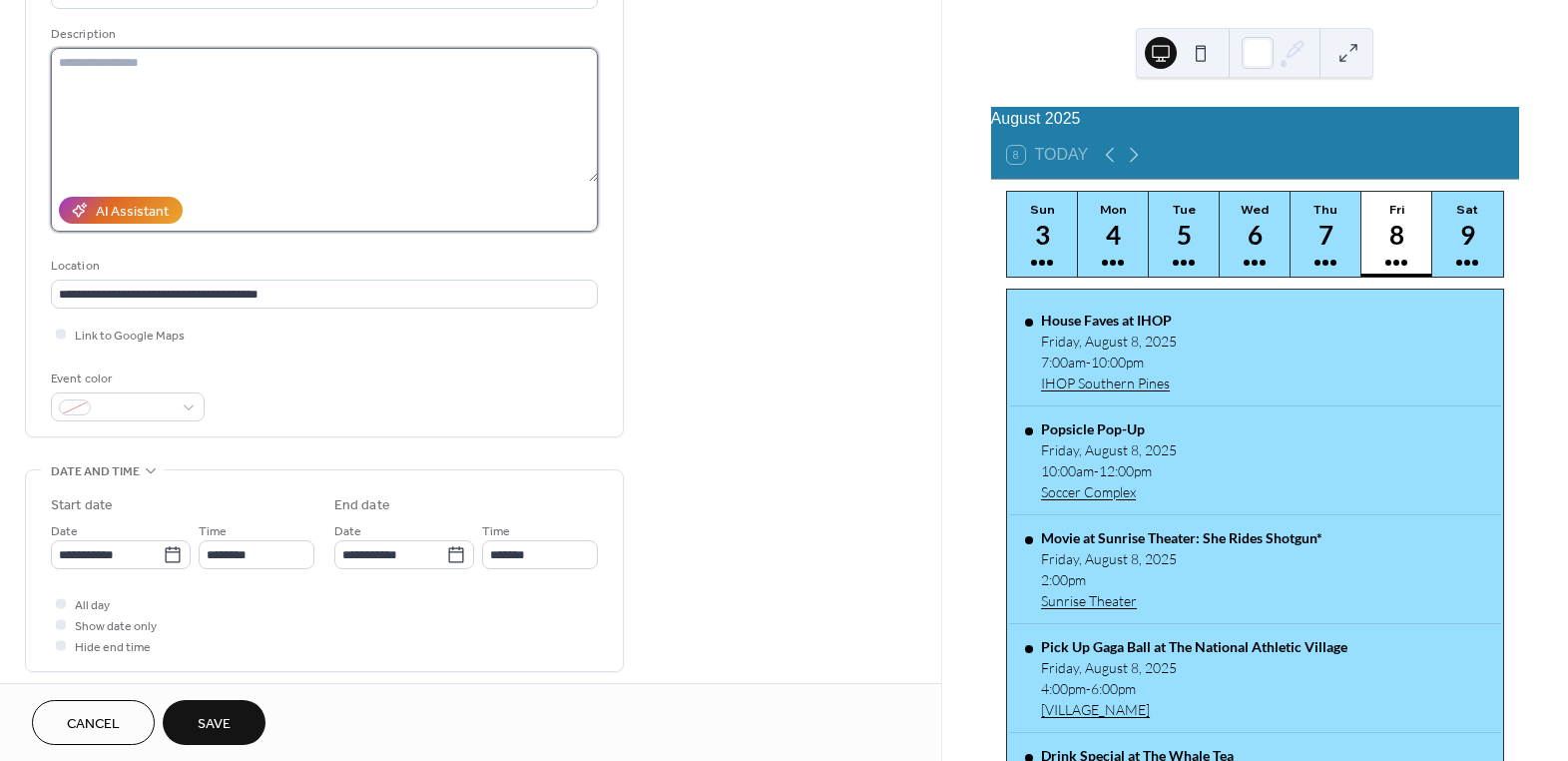 click at bounding box center (324, 115) 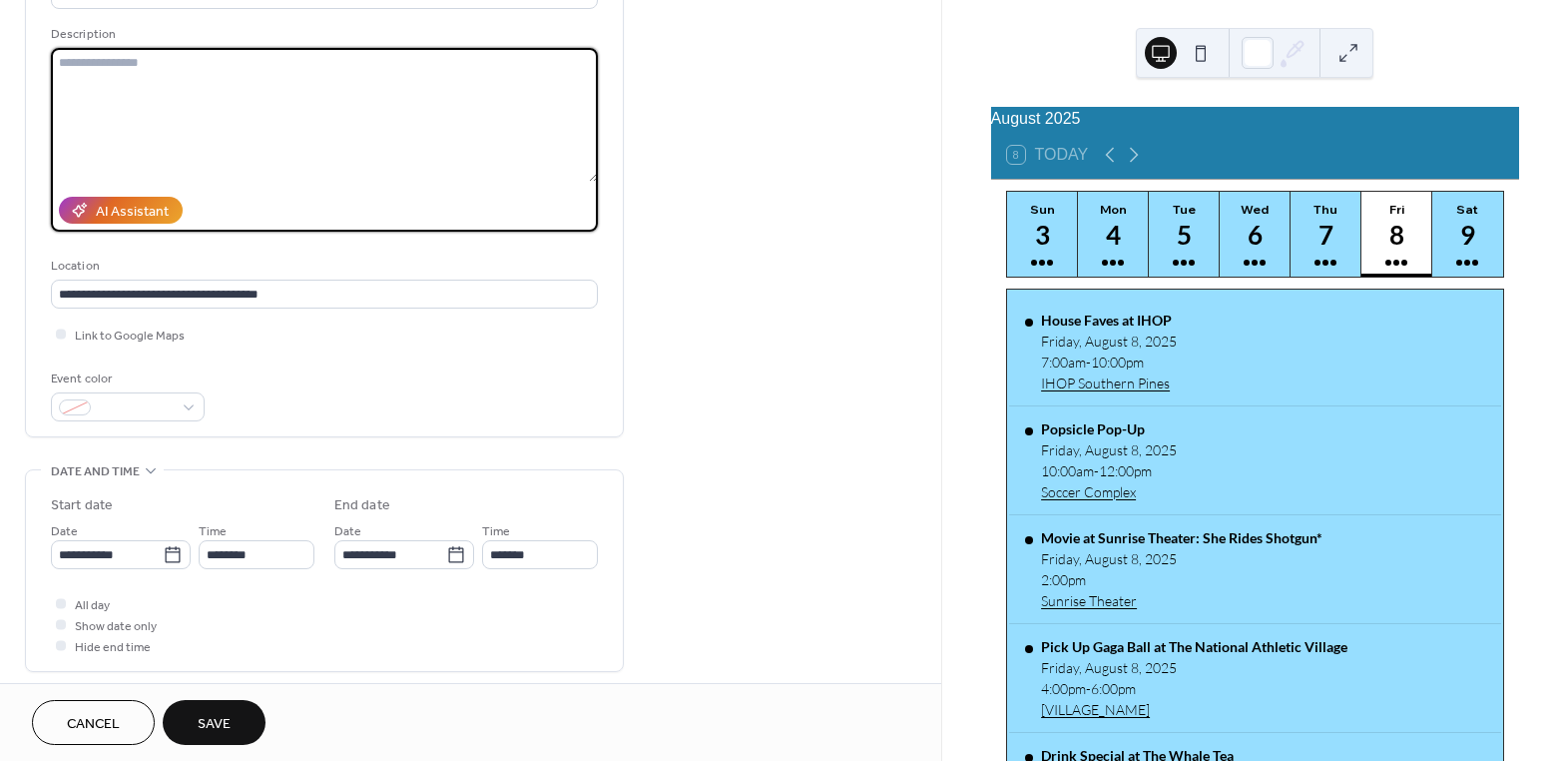 paste on "**********" 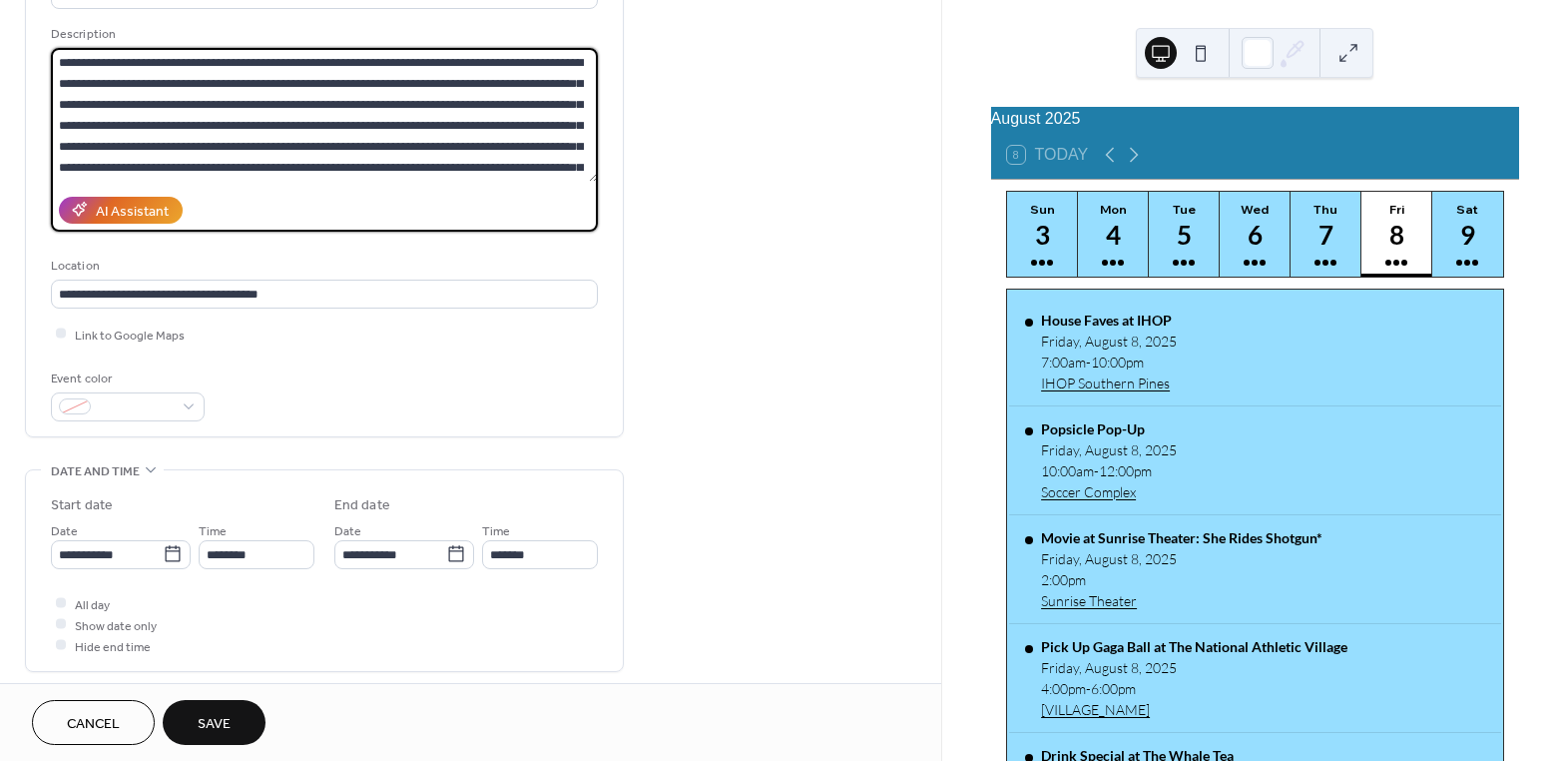 scroll, scrollTop: 375, scrollLeft: 0, axis: vertical 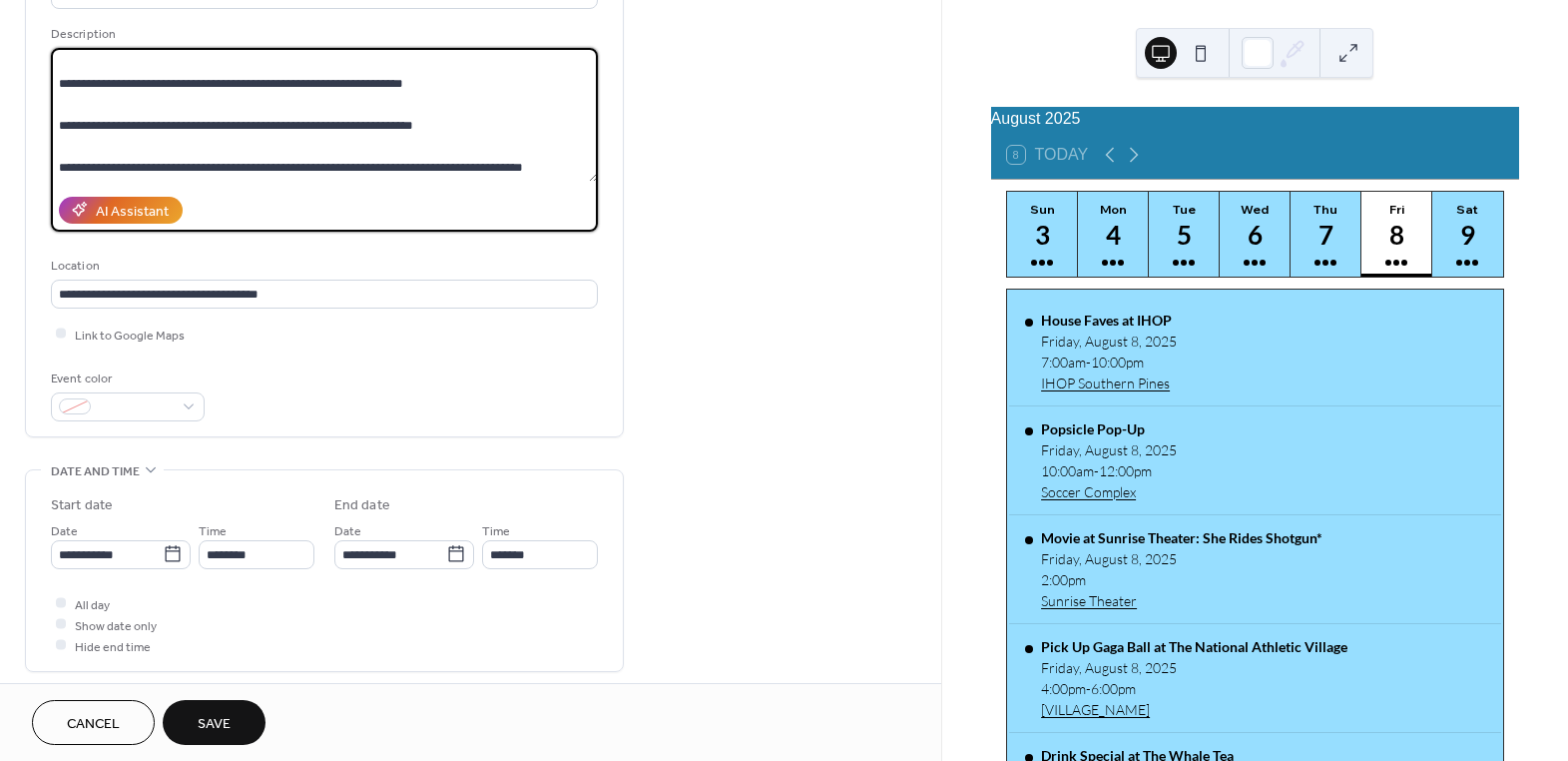 click at bounding box center [324, 115] 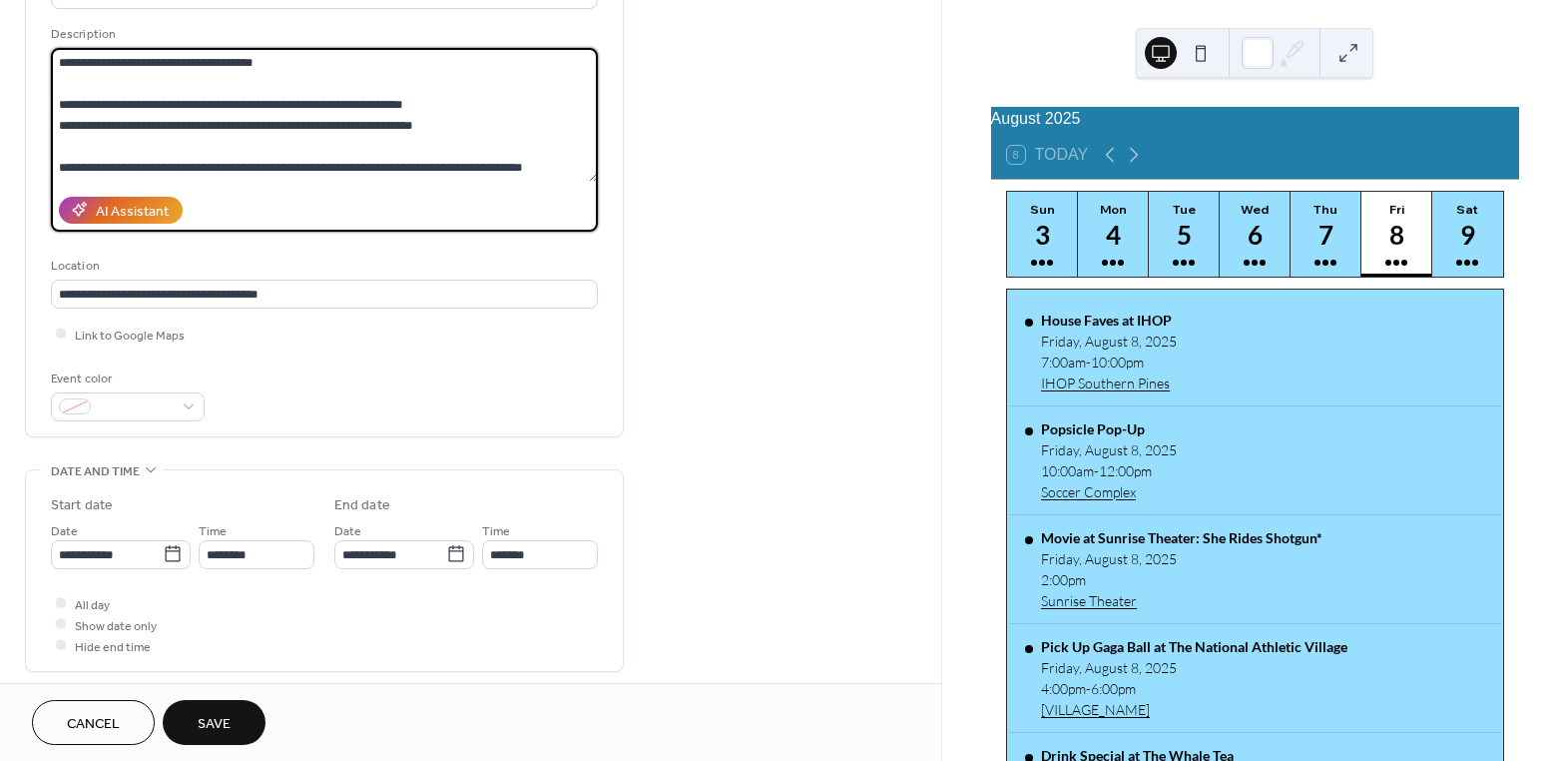 click at bounding box center [324, 115] 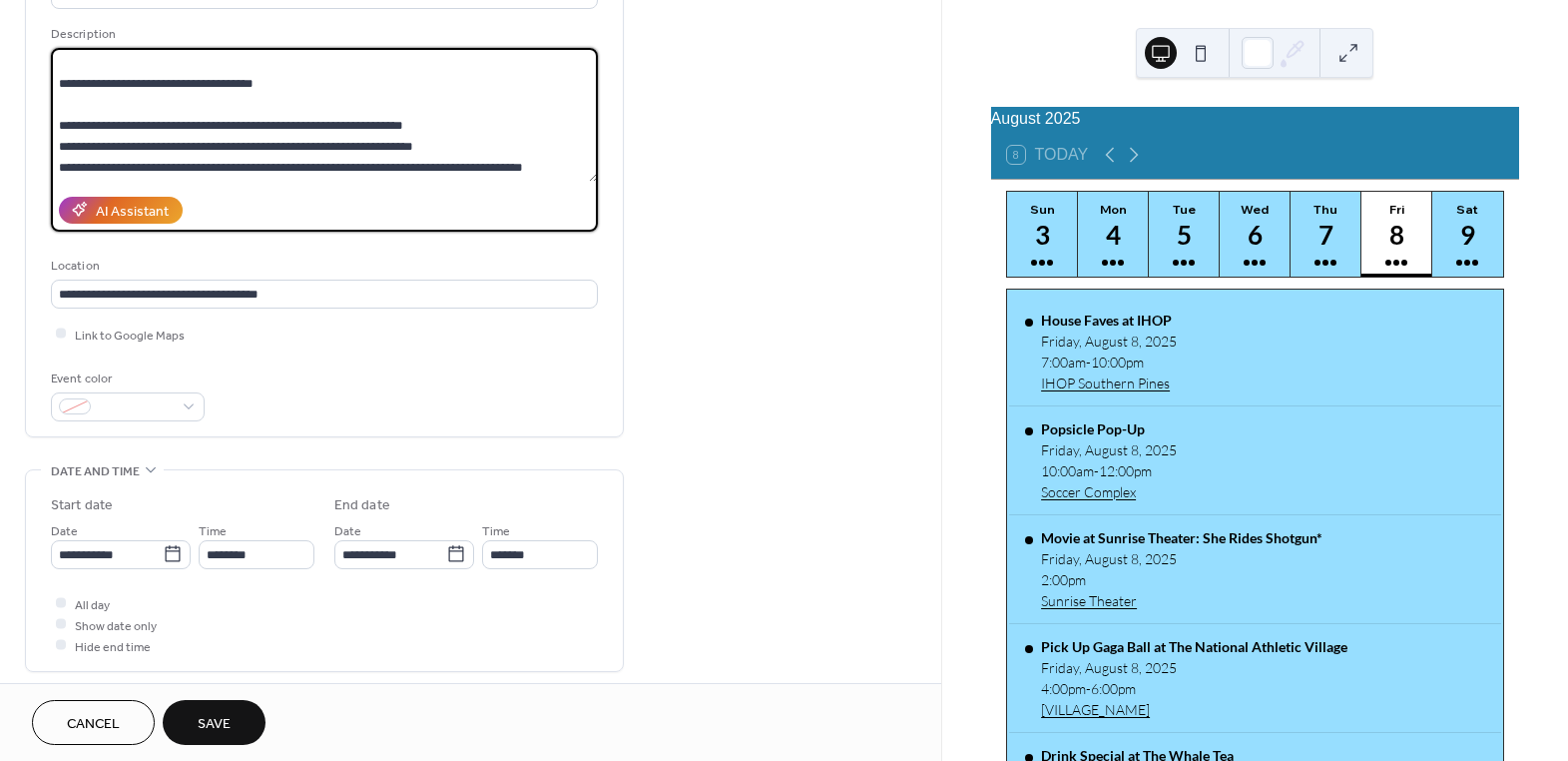 click at bounding box center (324, 115) 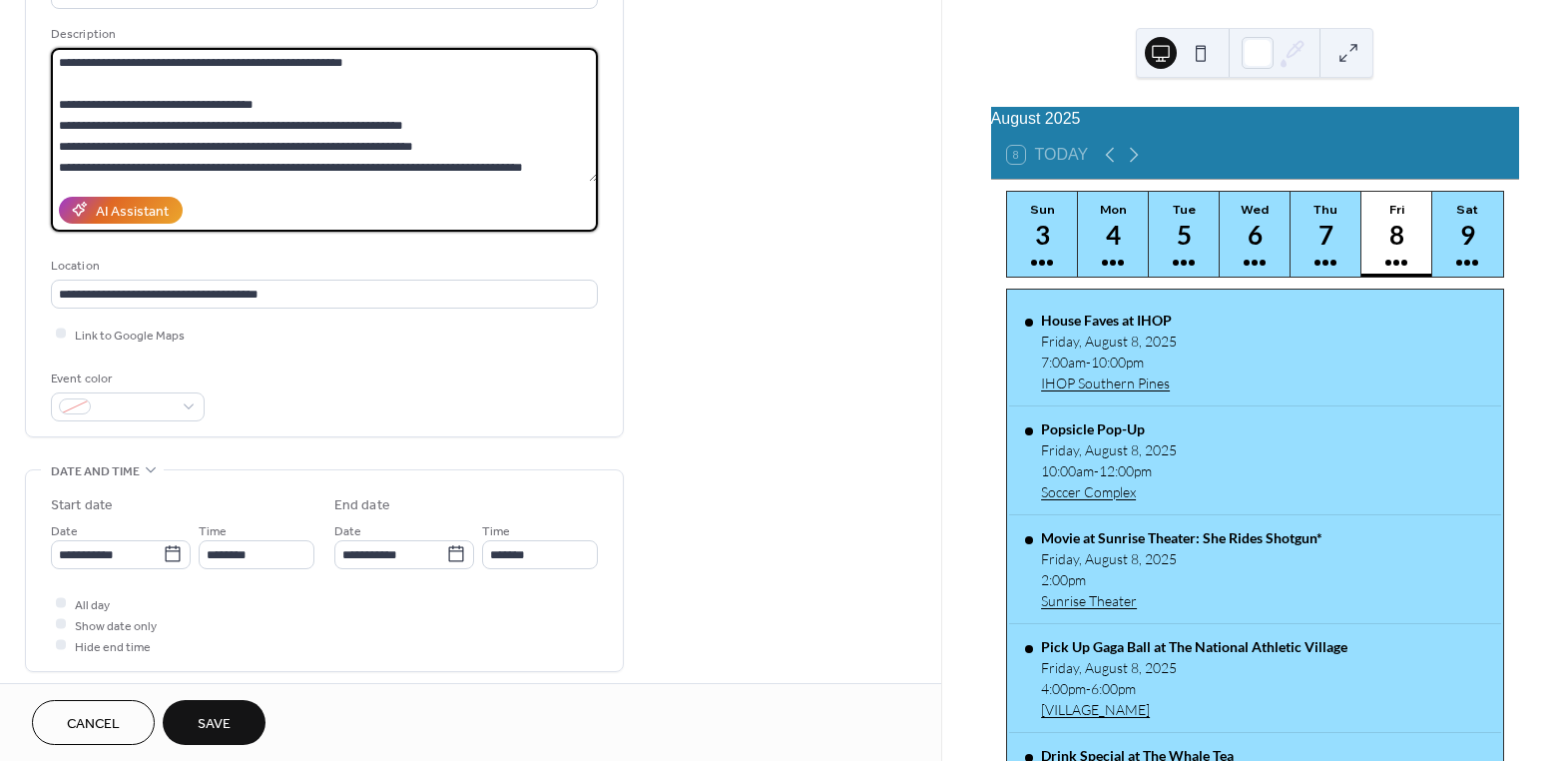 click at bounding box center (324, 115) 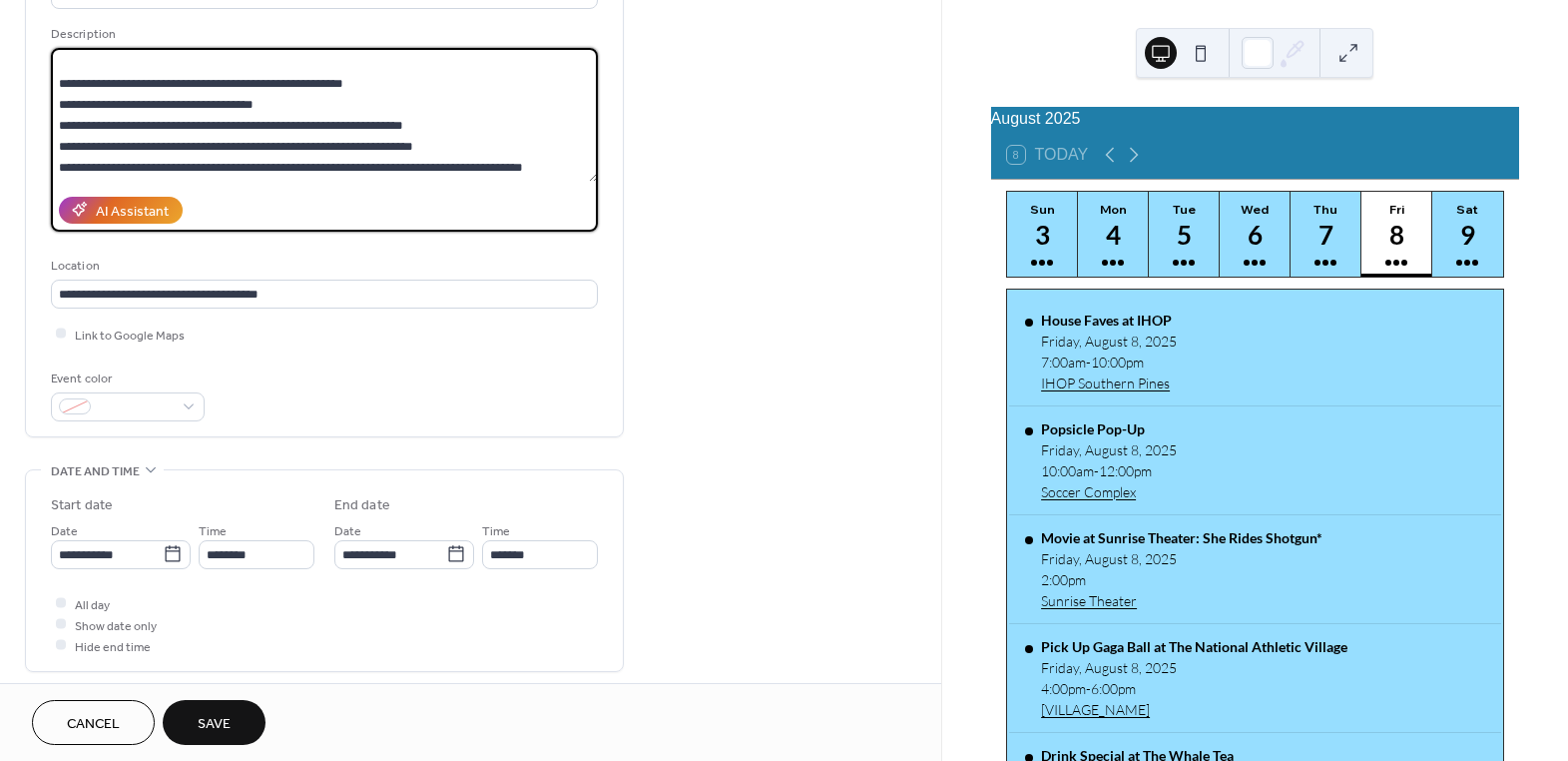 click at bounding box center [324, 115] 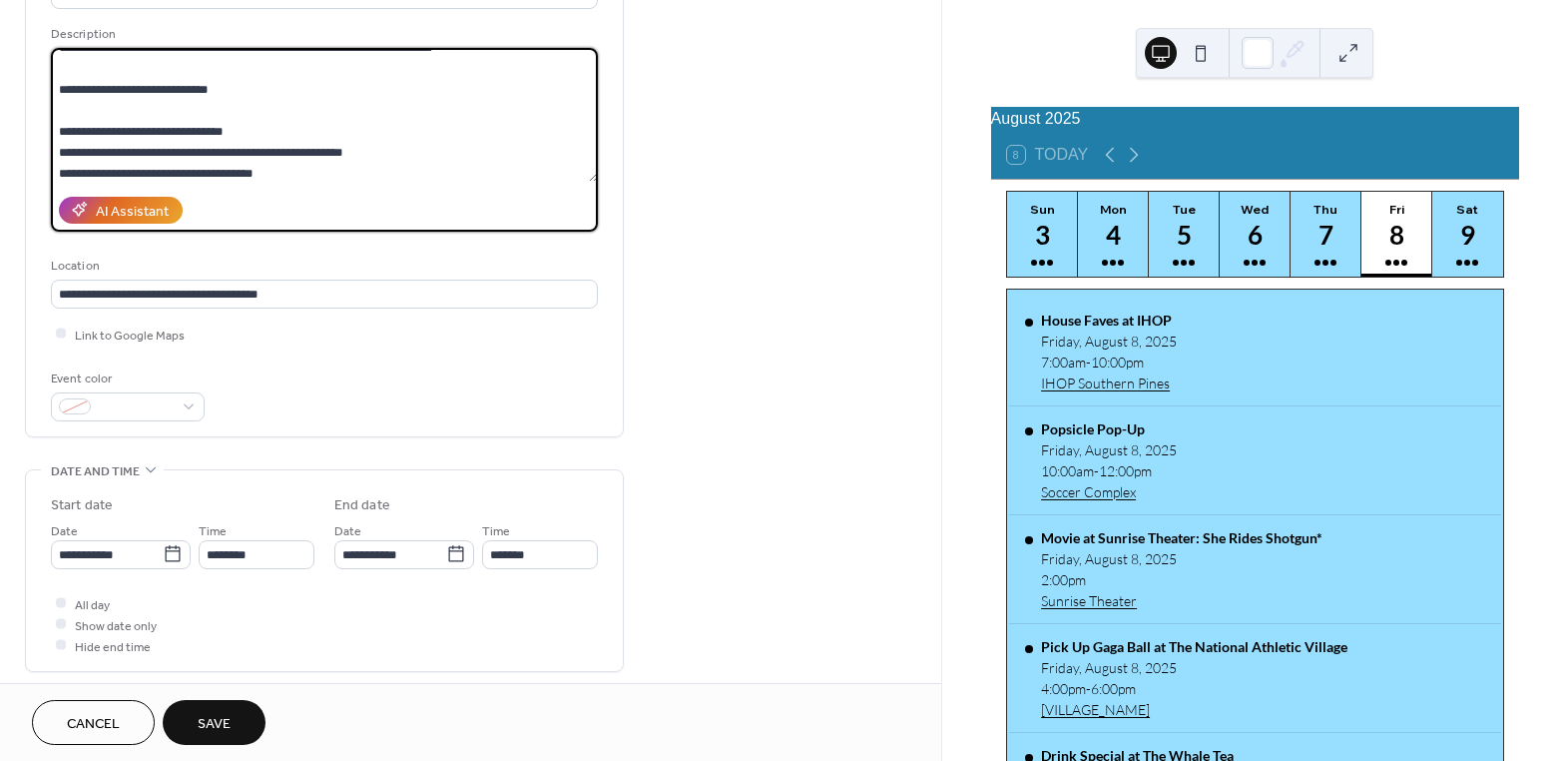 scroll, scrollTop: 182, scrollLeft: 0, axis: vertical 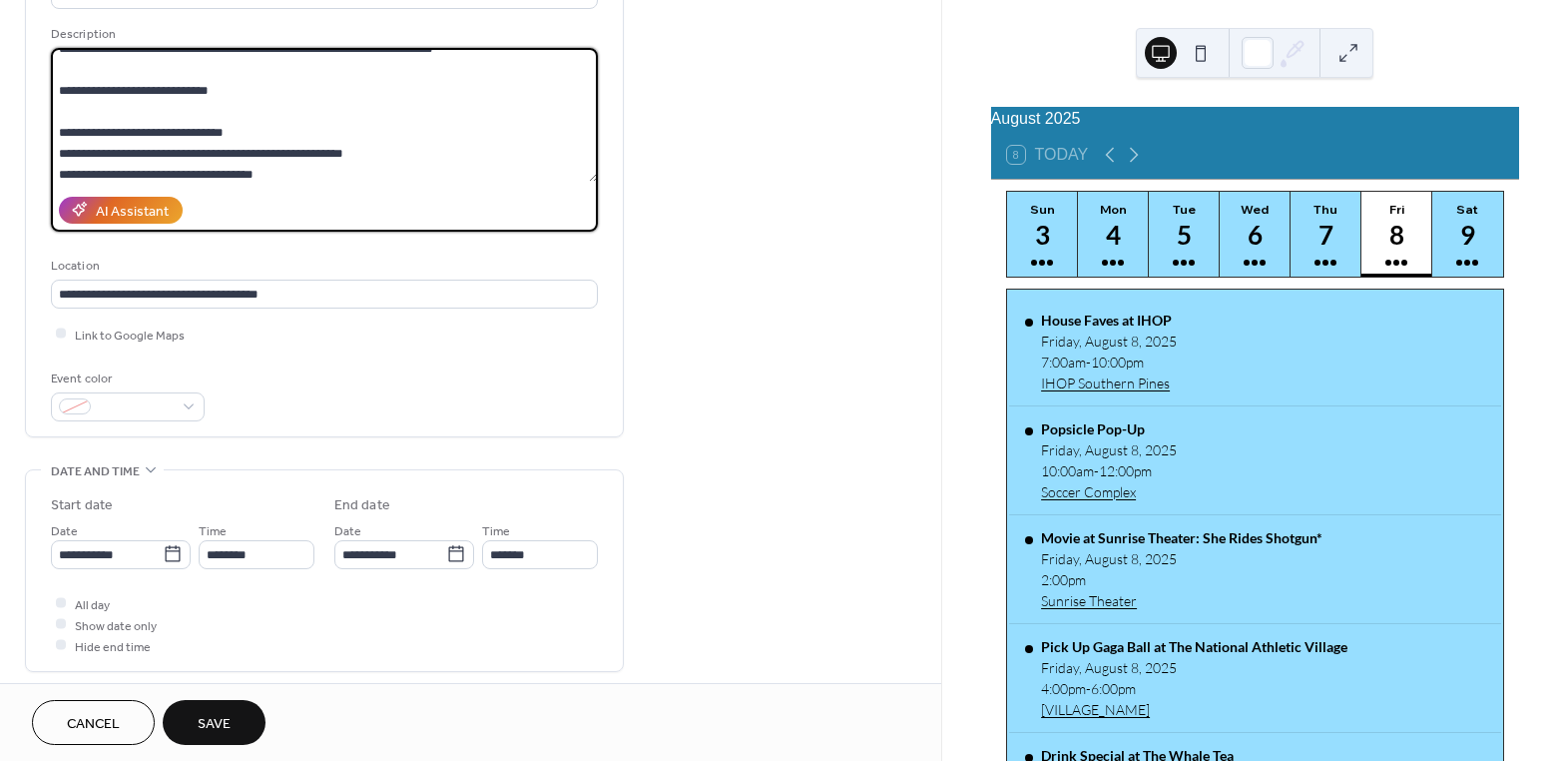 click at bounding box center (324, 115) 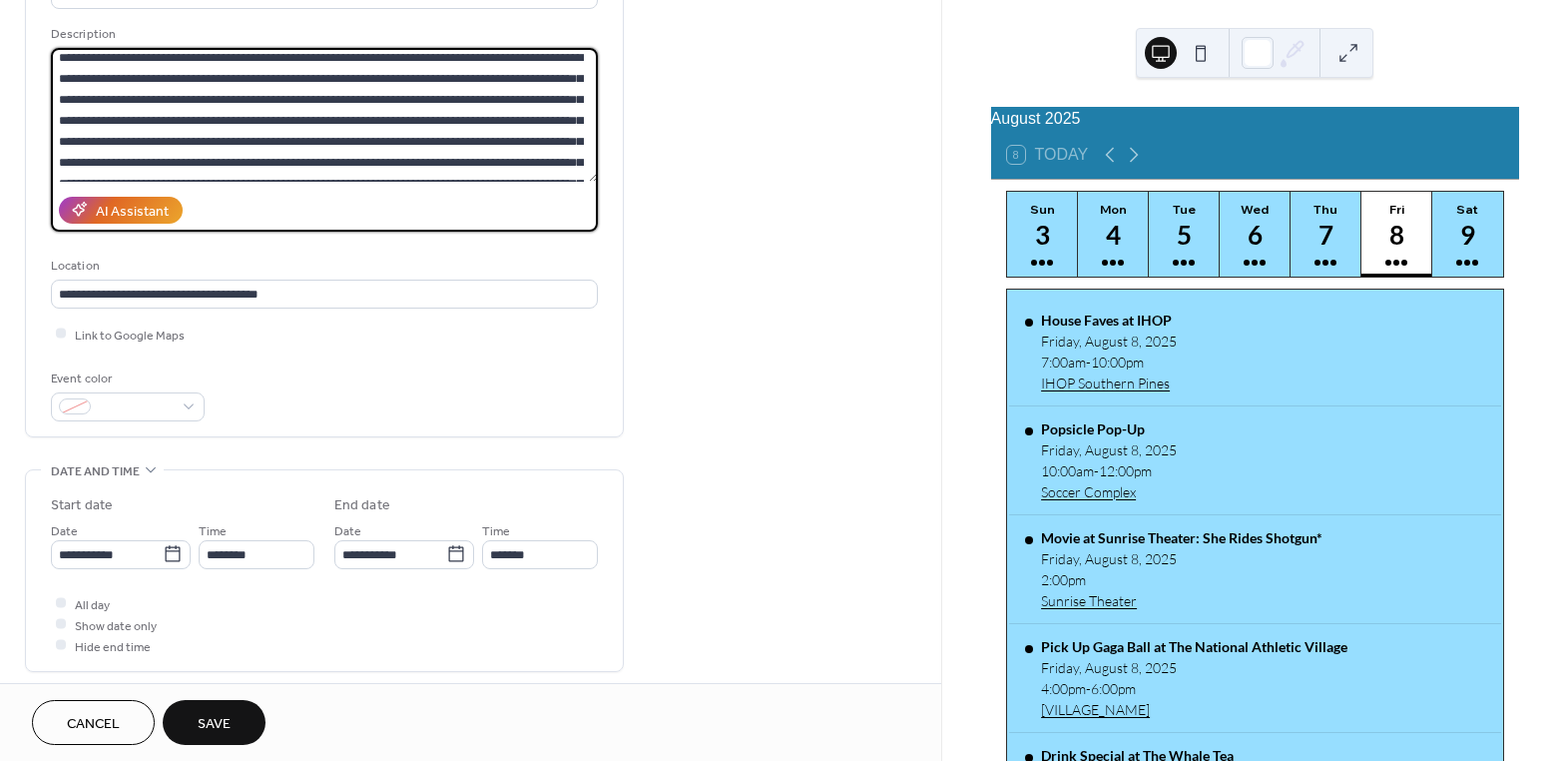 scroll, scrollTop: 0, scrollLeft: 0, axis: both 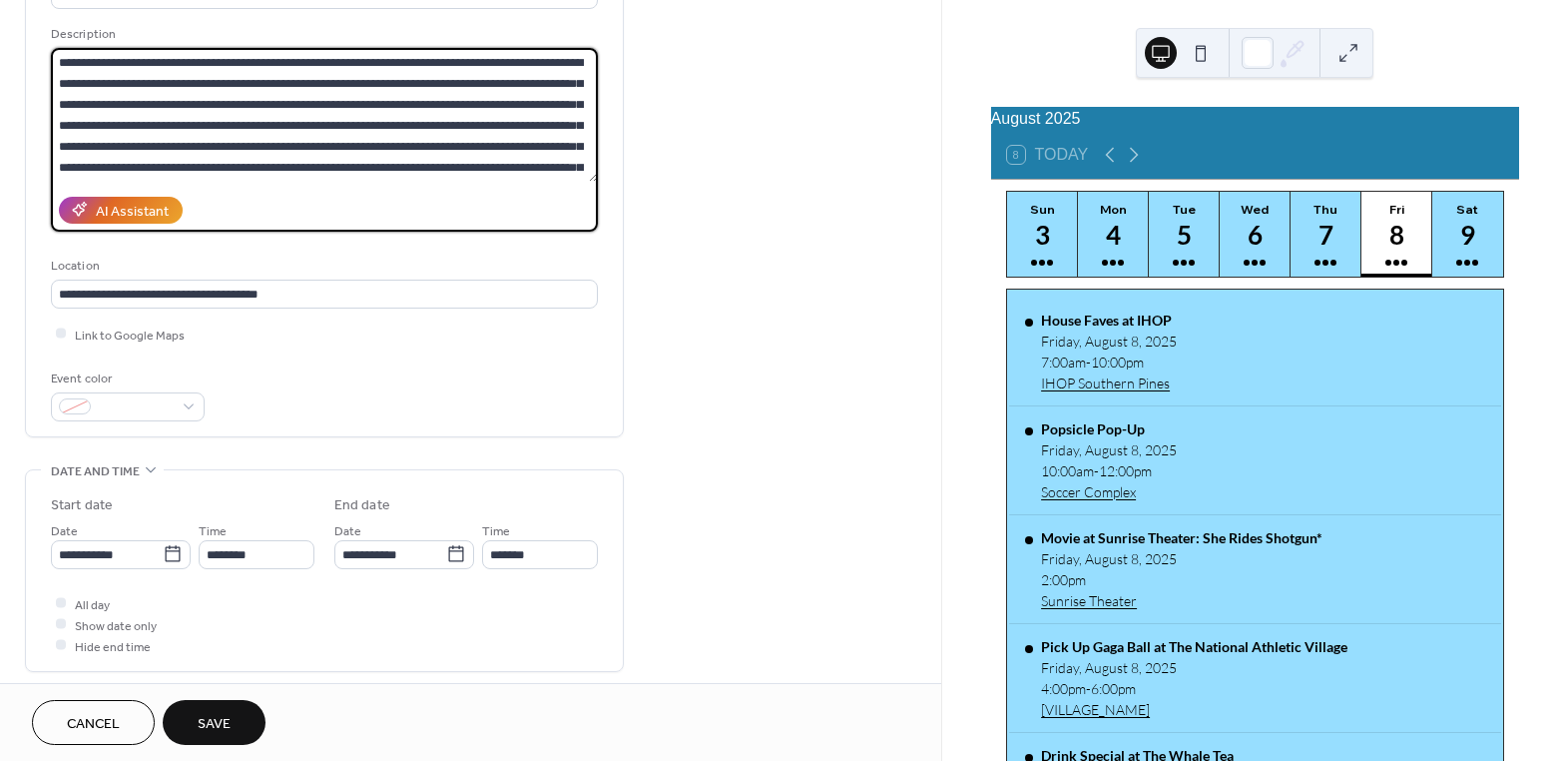 drag, startPoint x: 239, startPoint y: 79, endPoint x: 128, endPoint y: 99, distance: 112.78741 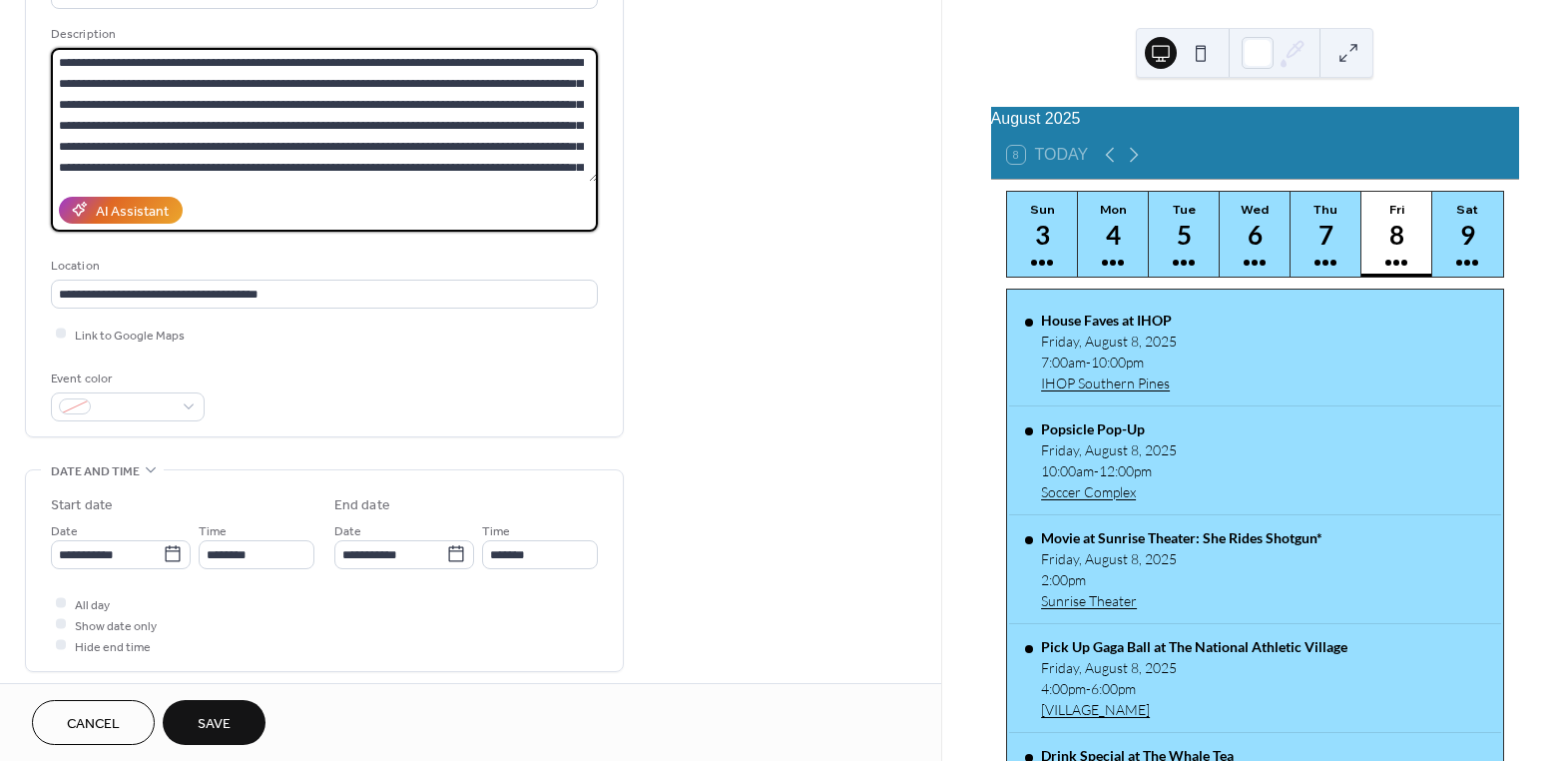 click at bounding box center (324, 115) 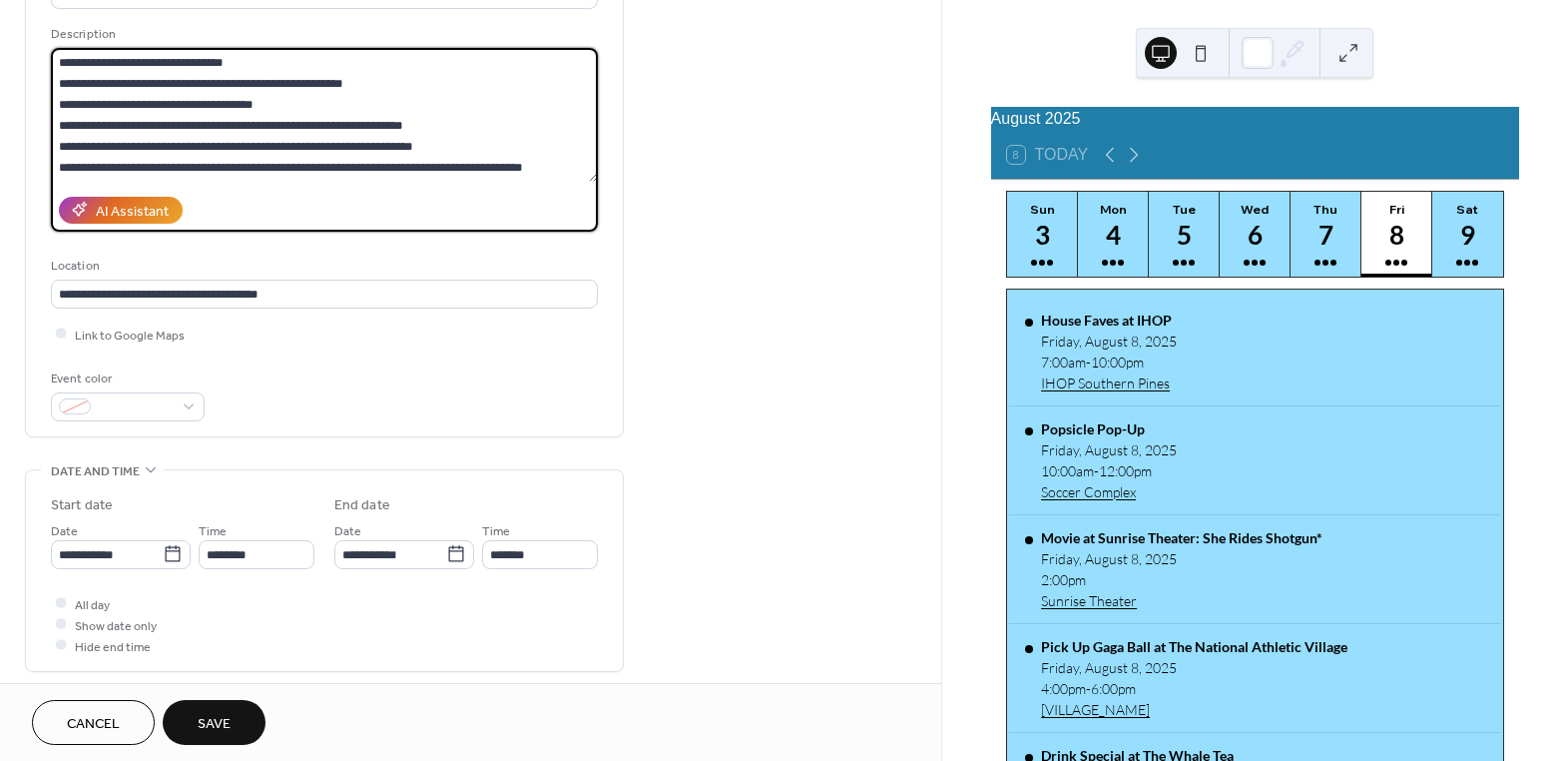 scroll, scrollTop: 251, scrollLeft: 0, axis: vertical 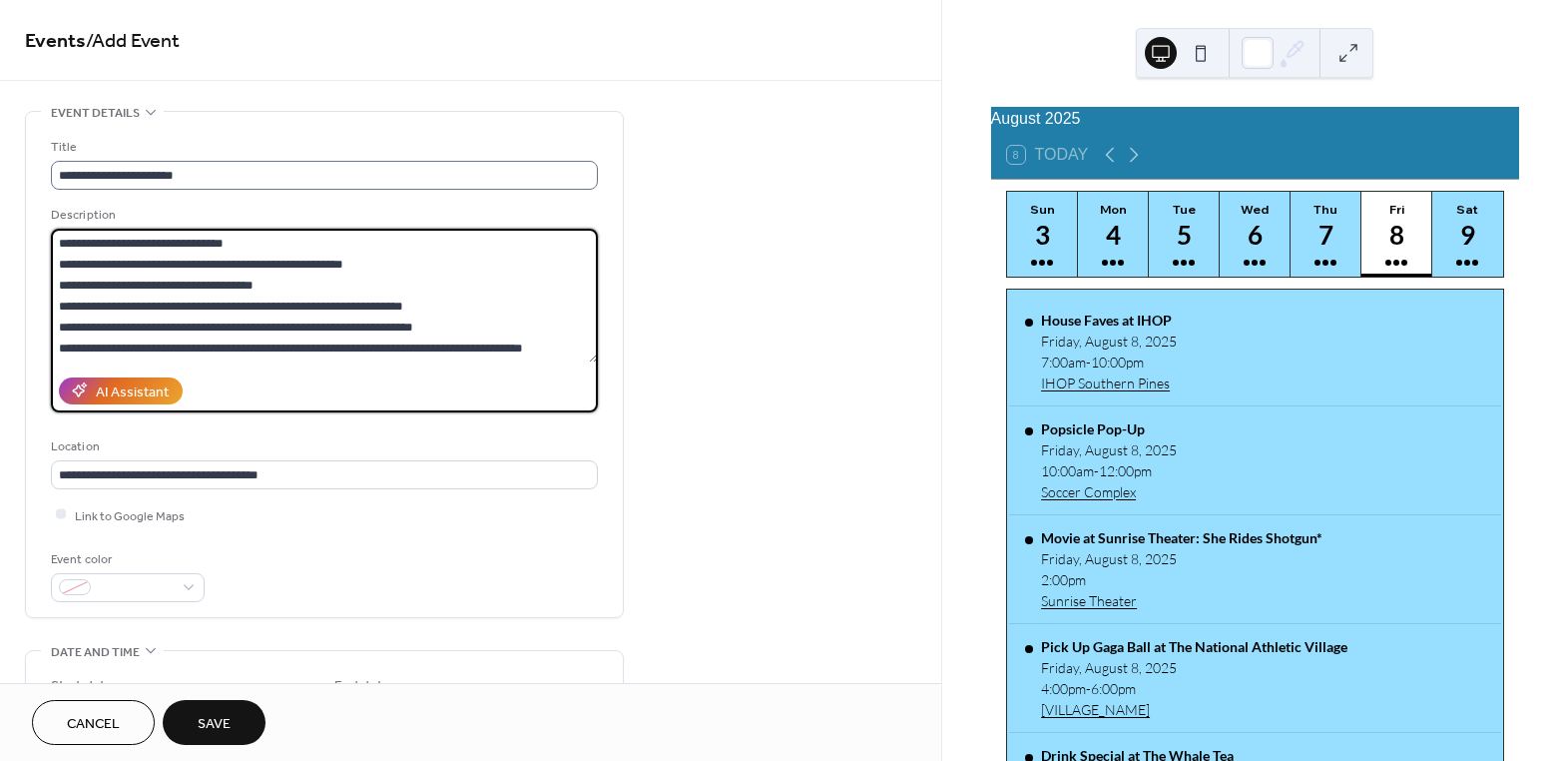 type on "**********" 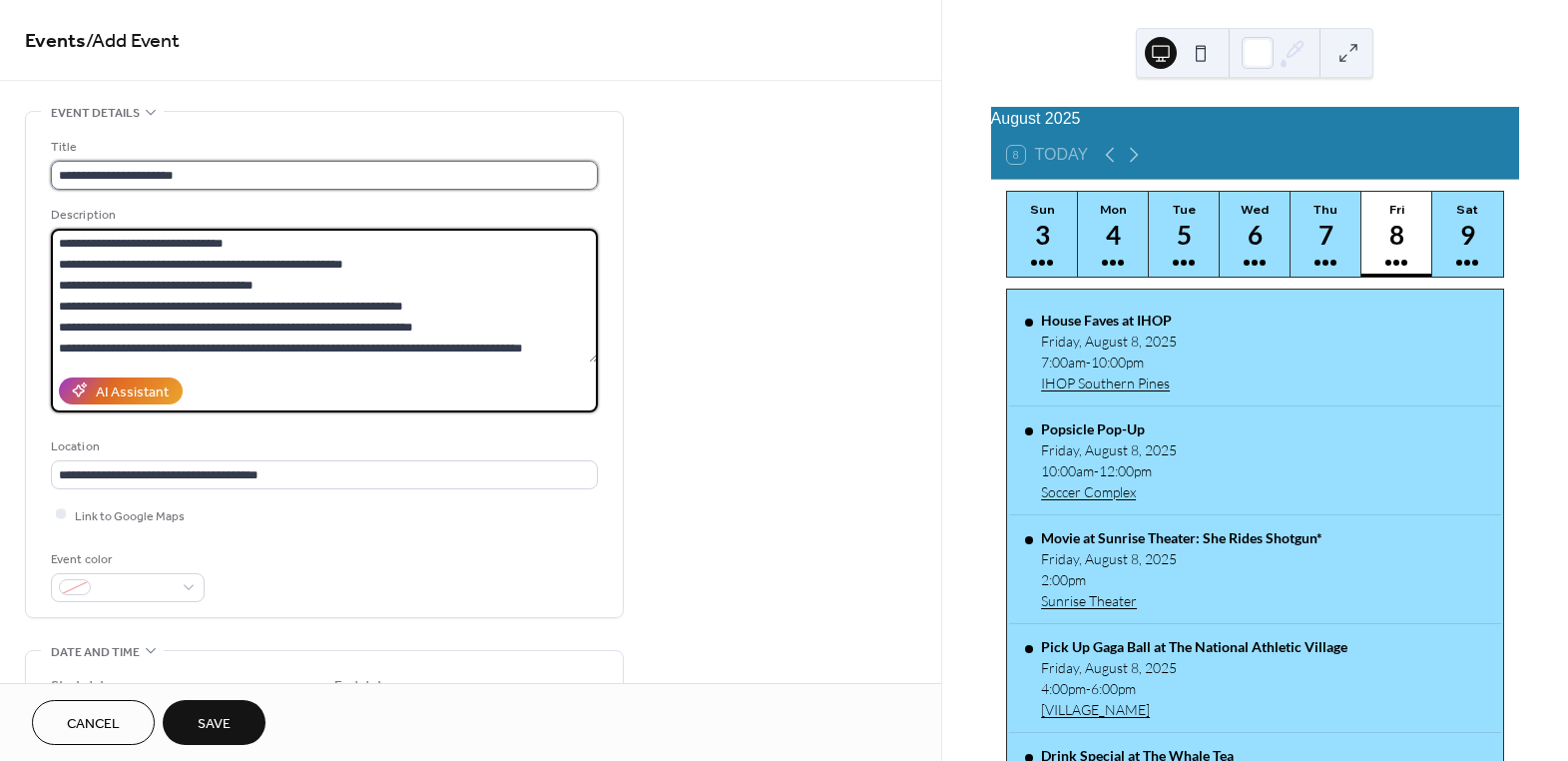 click on "**********" at bounding box center (324, 175) 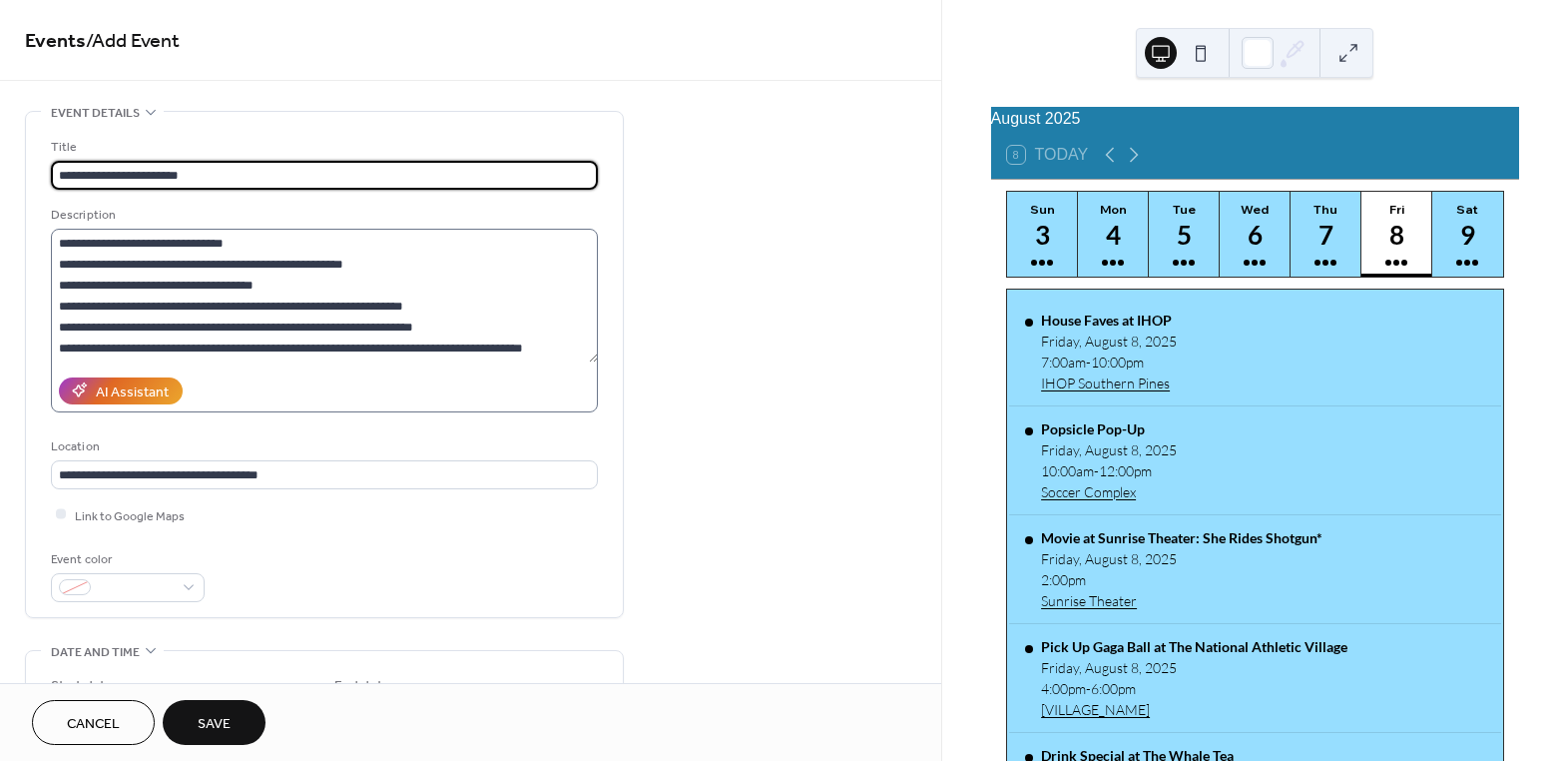 type on "**********" 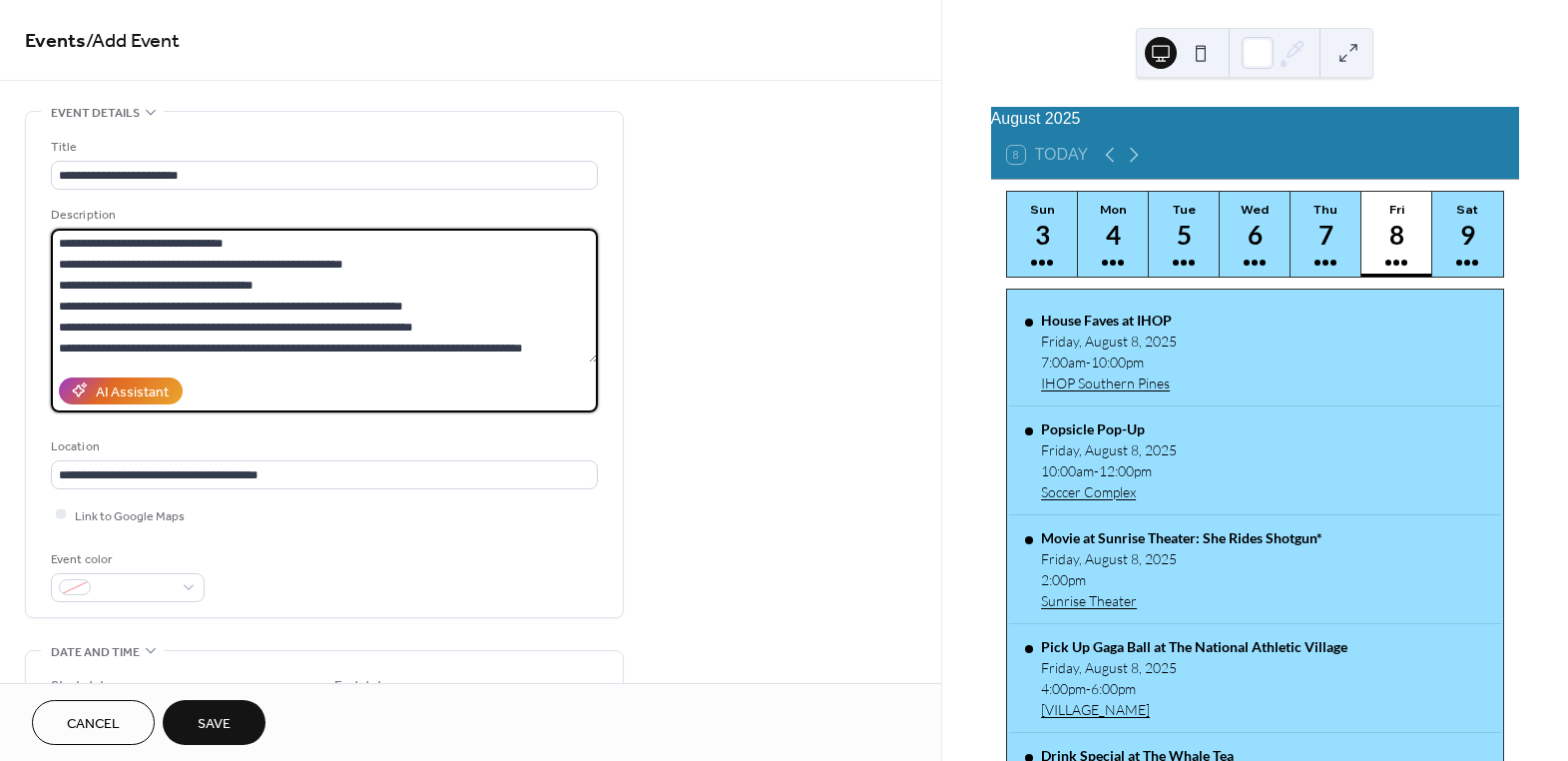 click at bounding box center (324, 296) 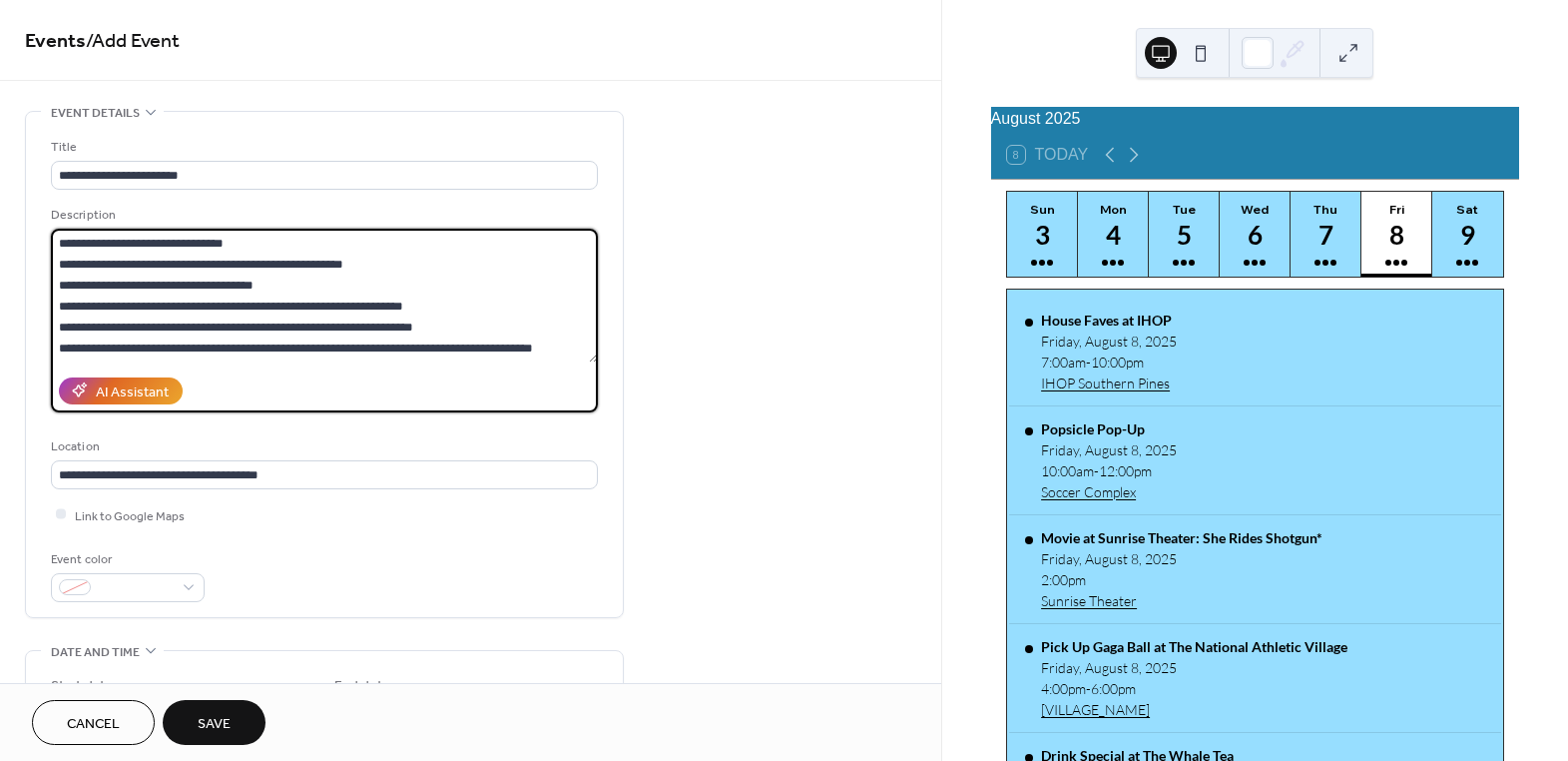 scroll, scrollTop: 290, scrollLeft: 0, axis: vertical 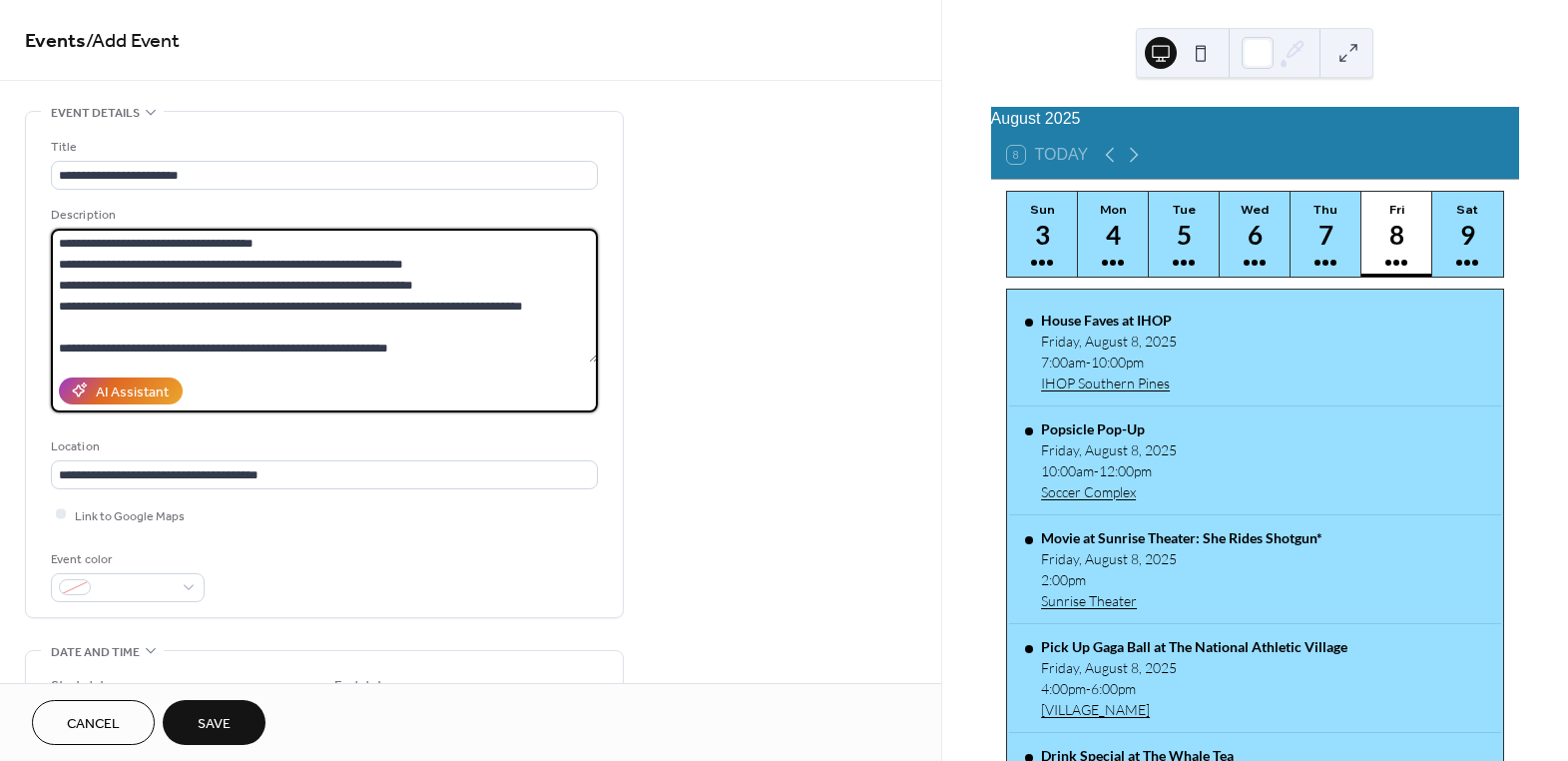 type on "**********" 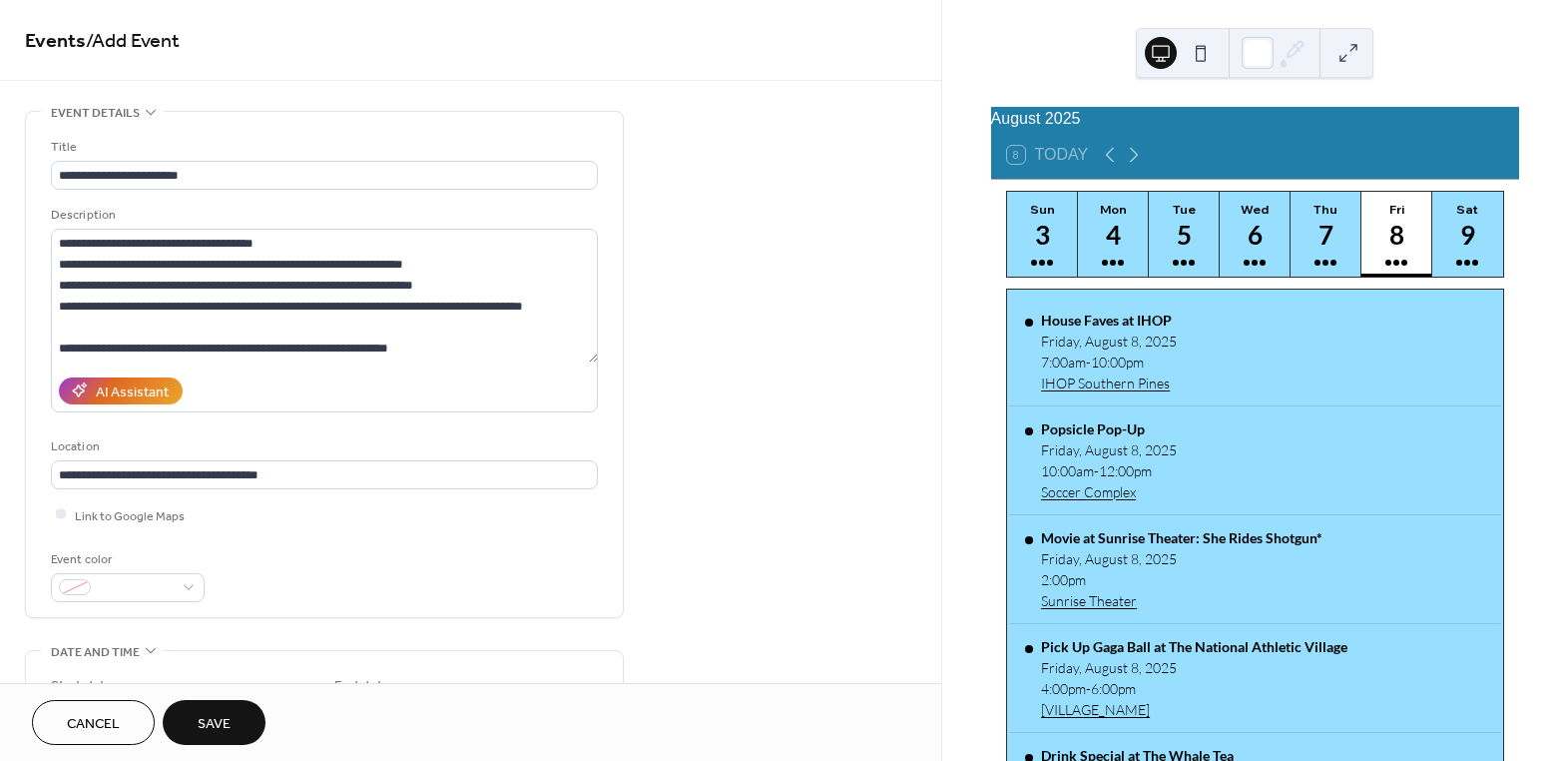 scroll, scrollTop: 293, scrollLeft: 0, axis: vertical 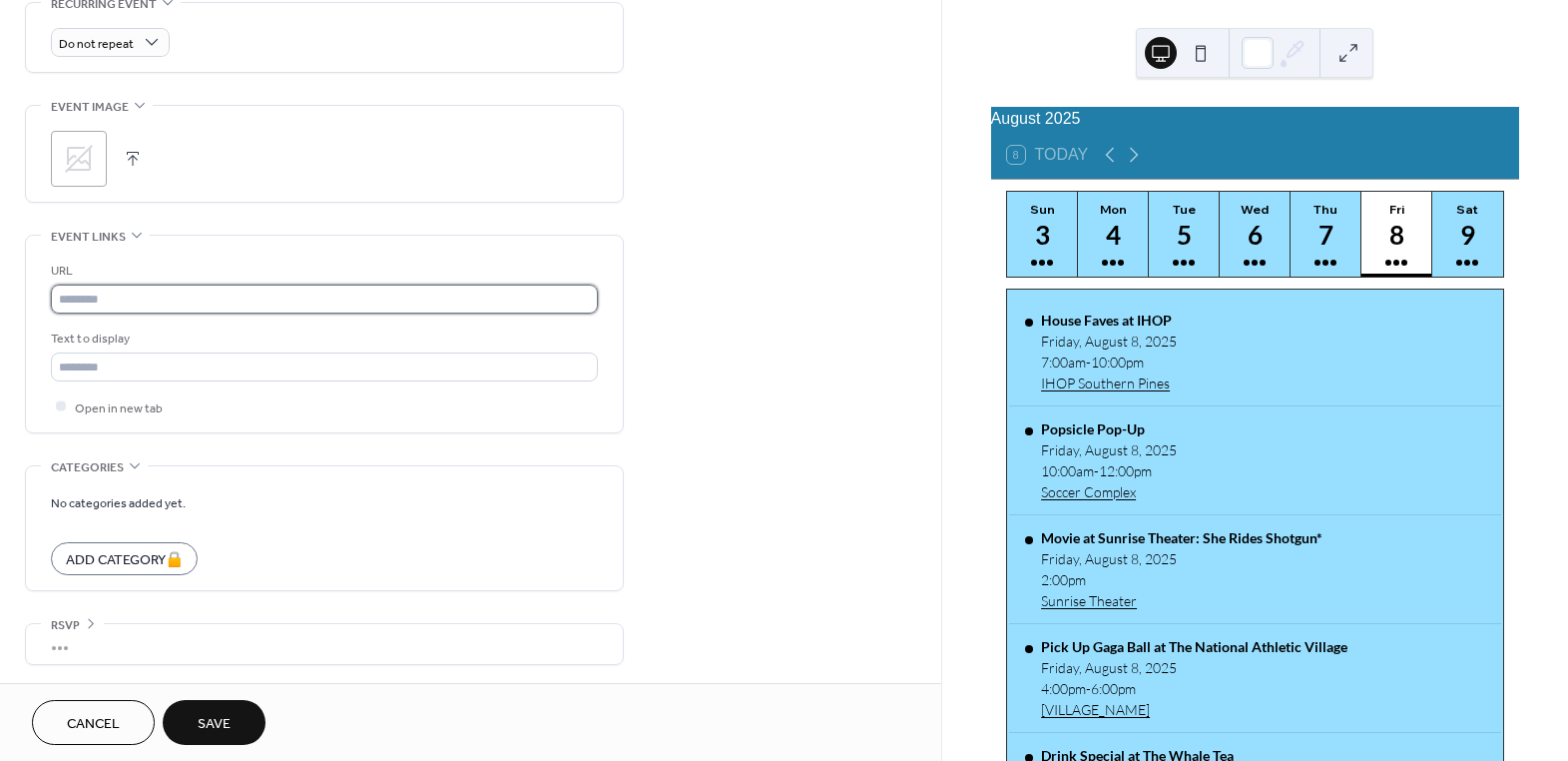 click at bounding box center [324, 299] 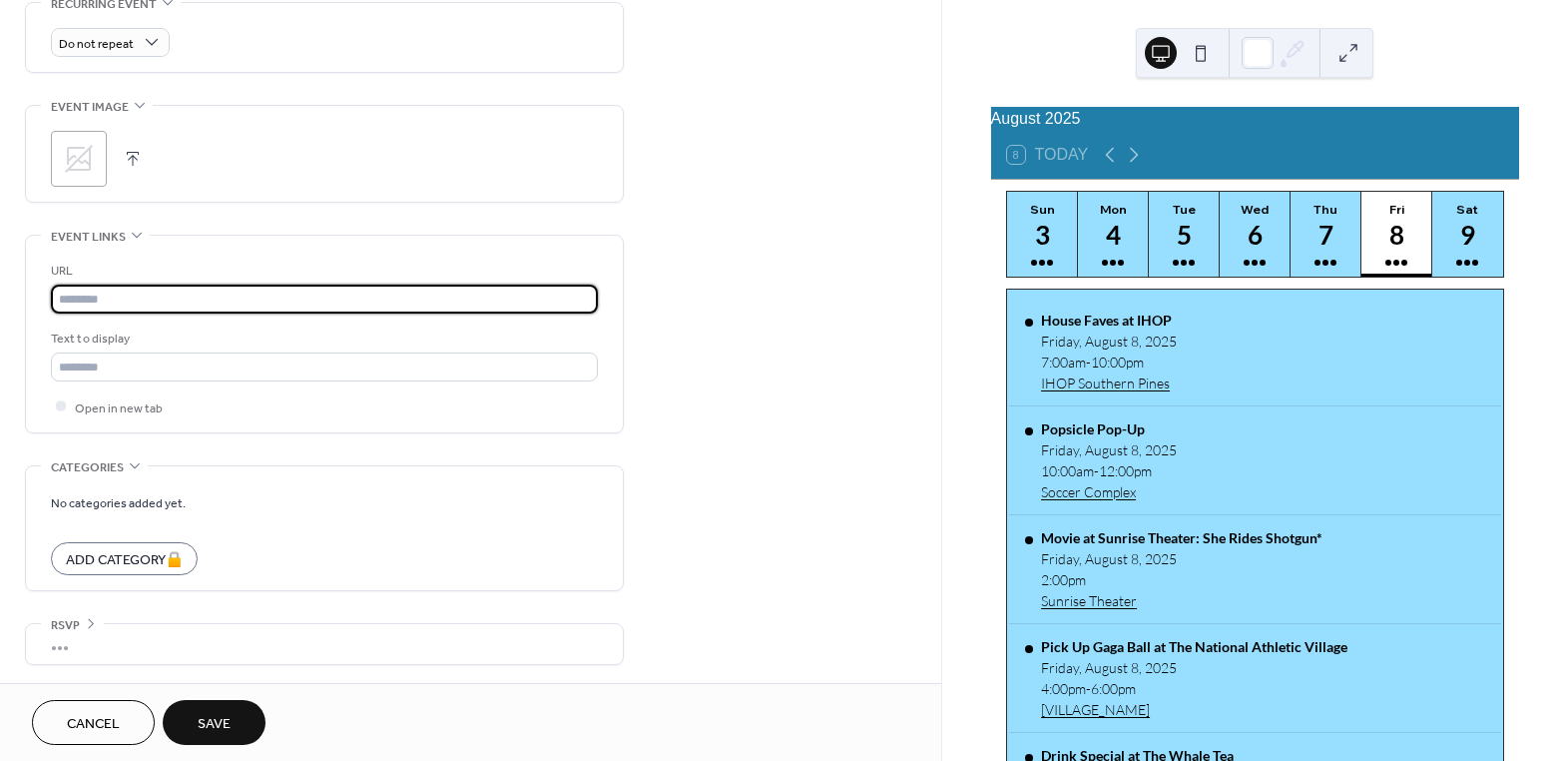paste on "**********" 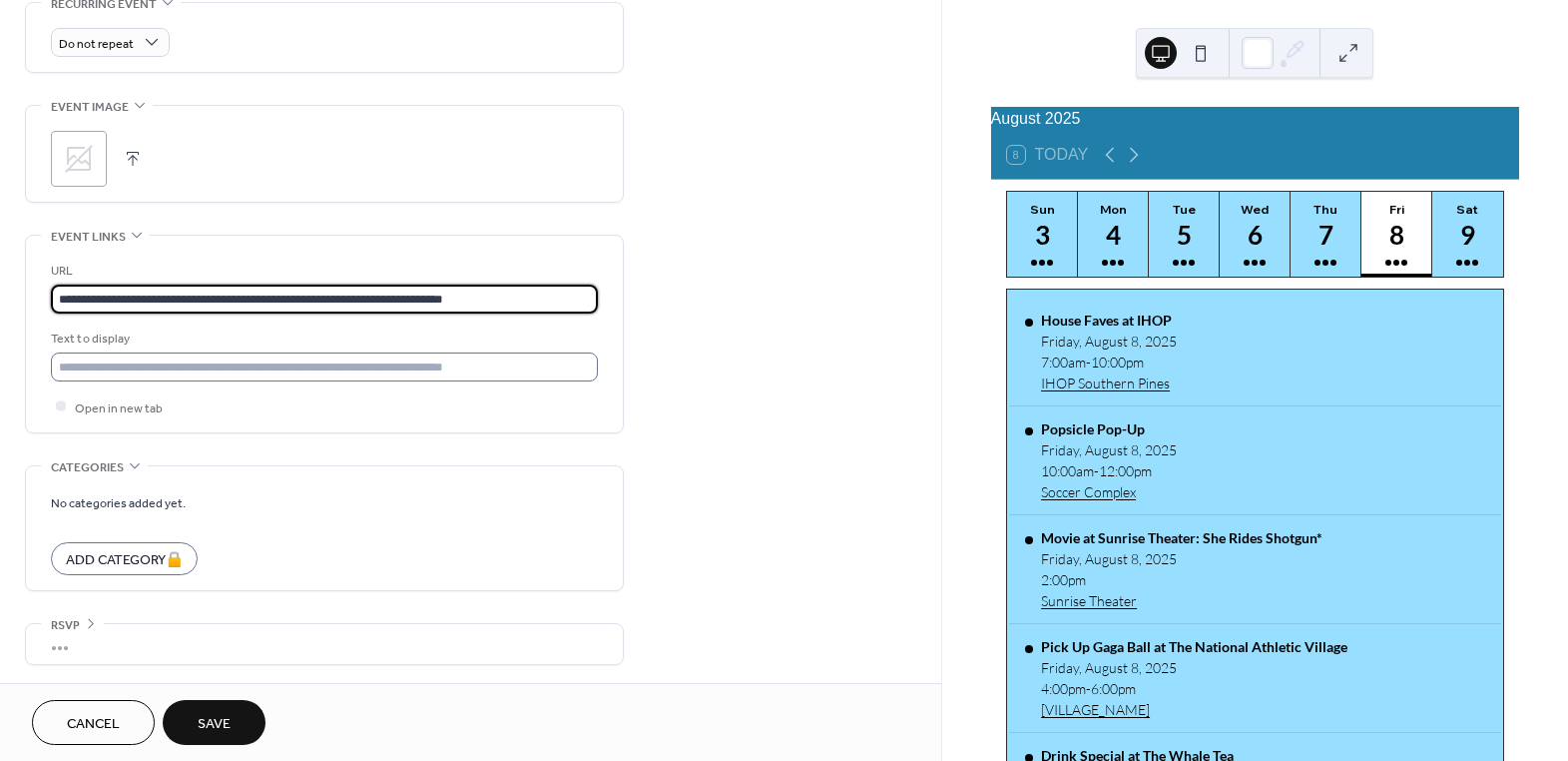 type on "**********" 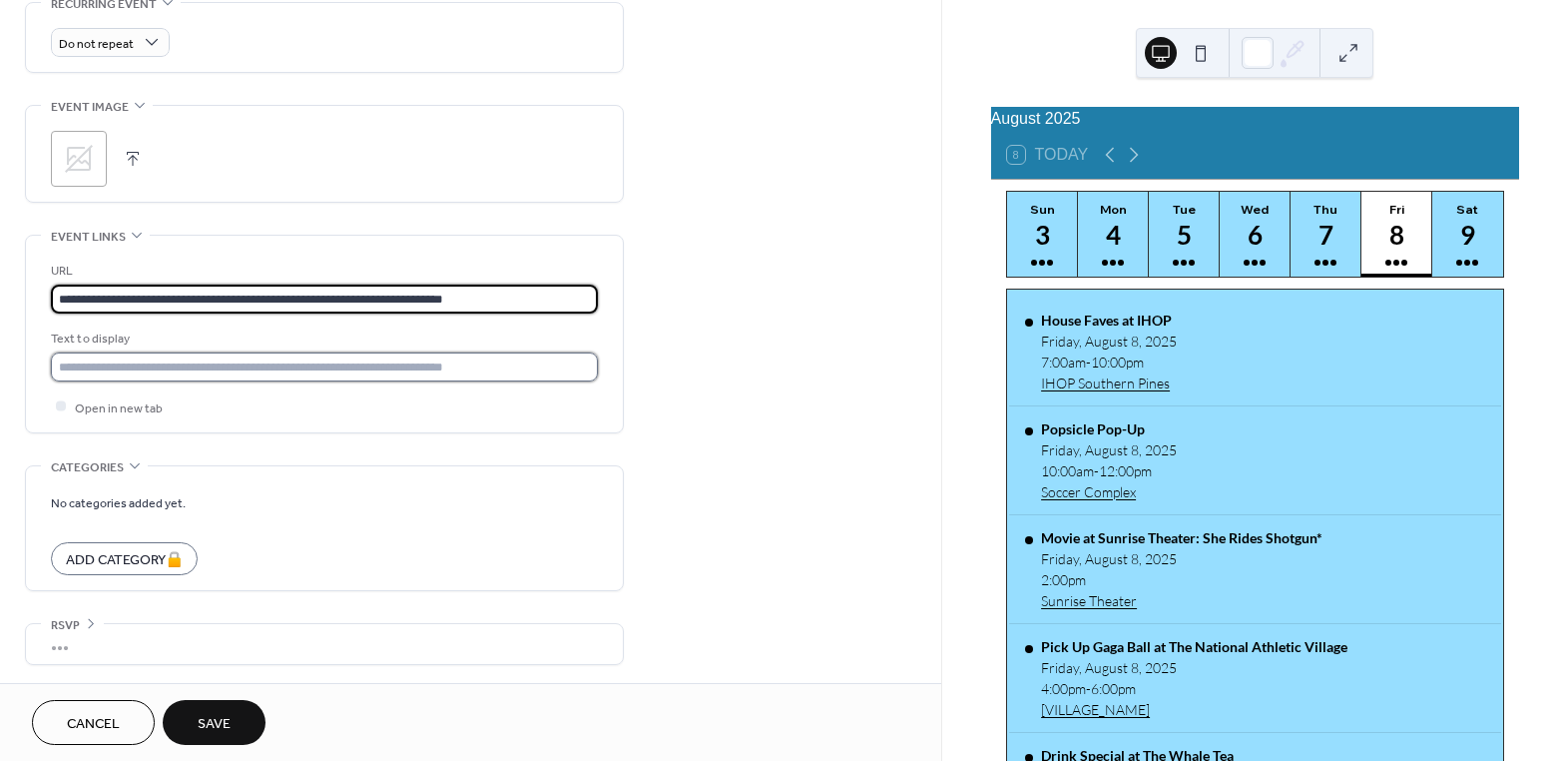 click at bounding box center (324, 367) 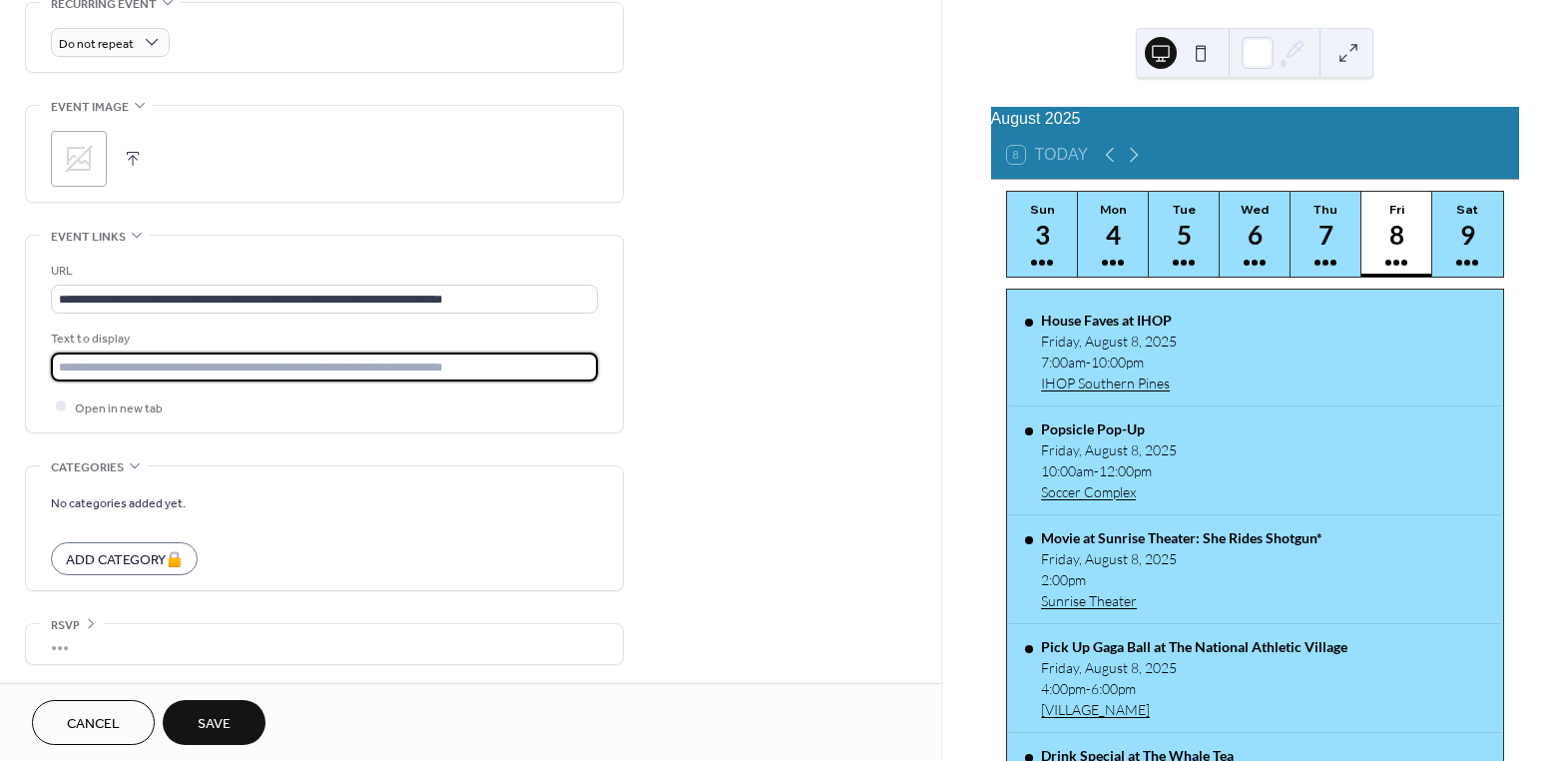 type on "*******" 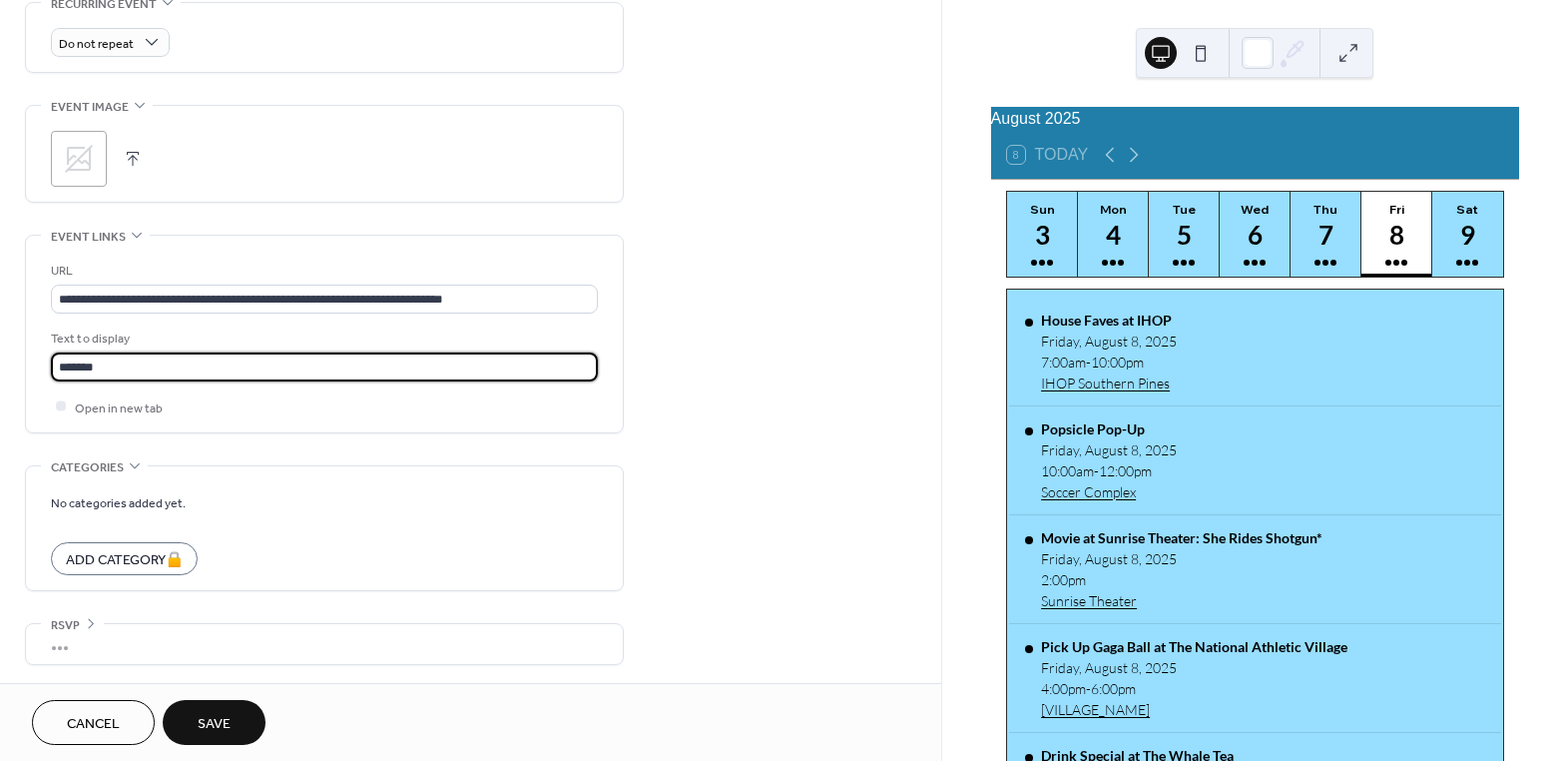click on "Save" at bounding box center (214, 724) 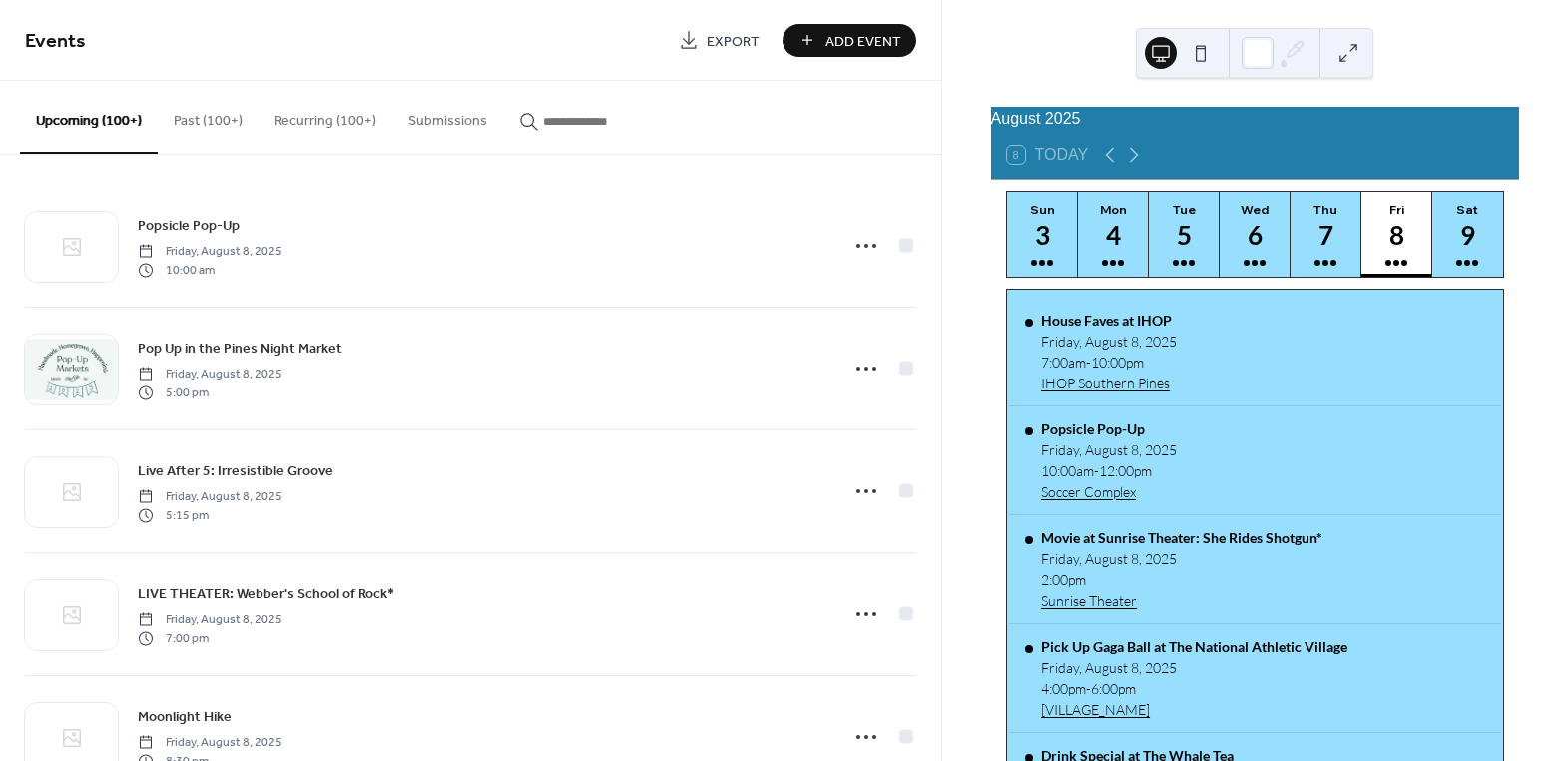 click at bounding box center (603, 121) 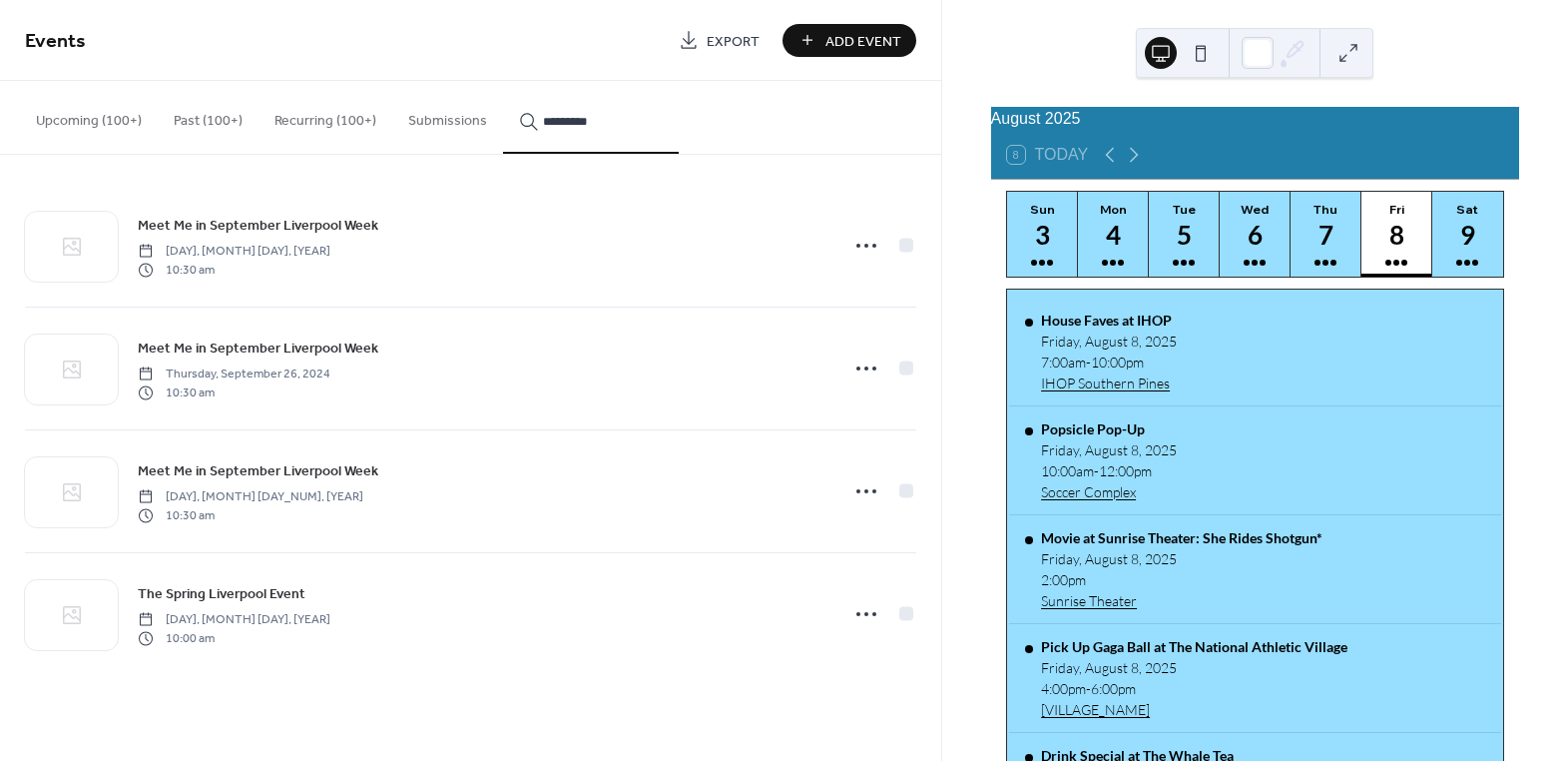 type on "*********" 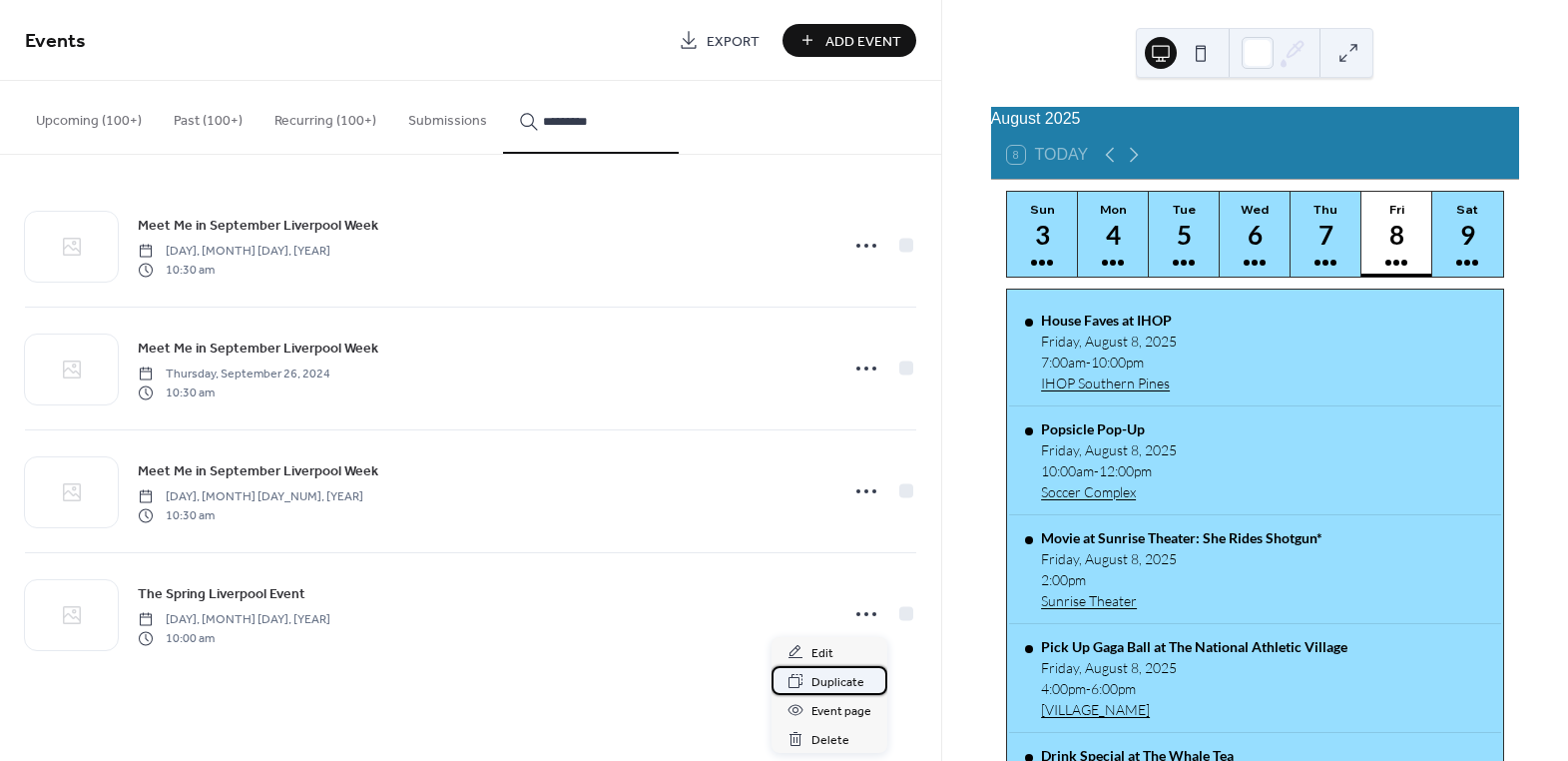 click on "Duplicate" at bounding box center (837, 682) 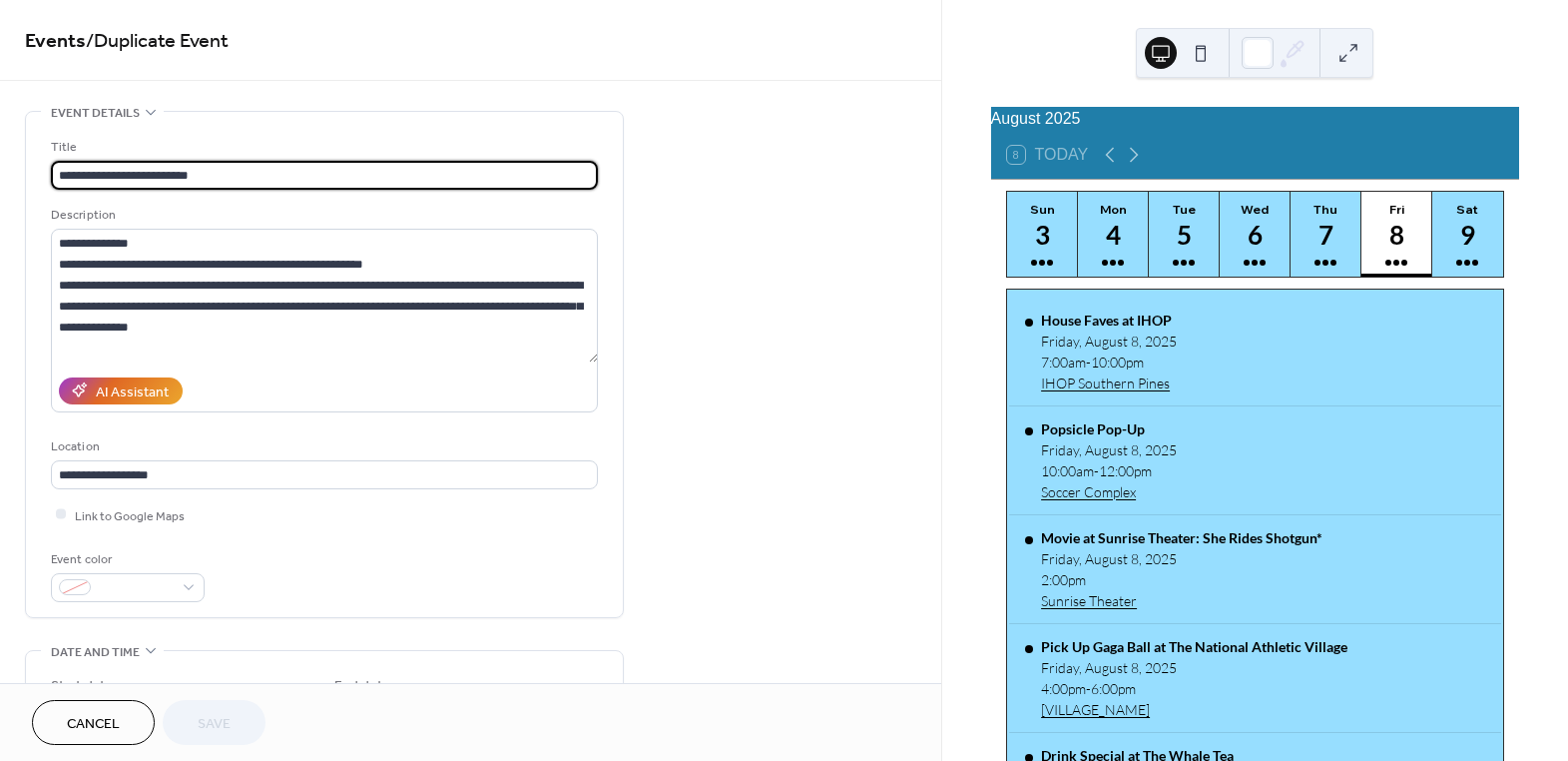 drag, startPoint x: 117, startPoint y: 177, endPoint x: 81, endPoint y: 179, distance: 36.05551 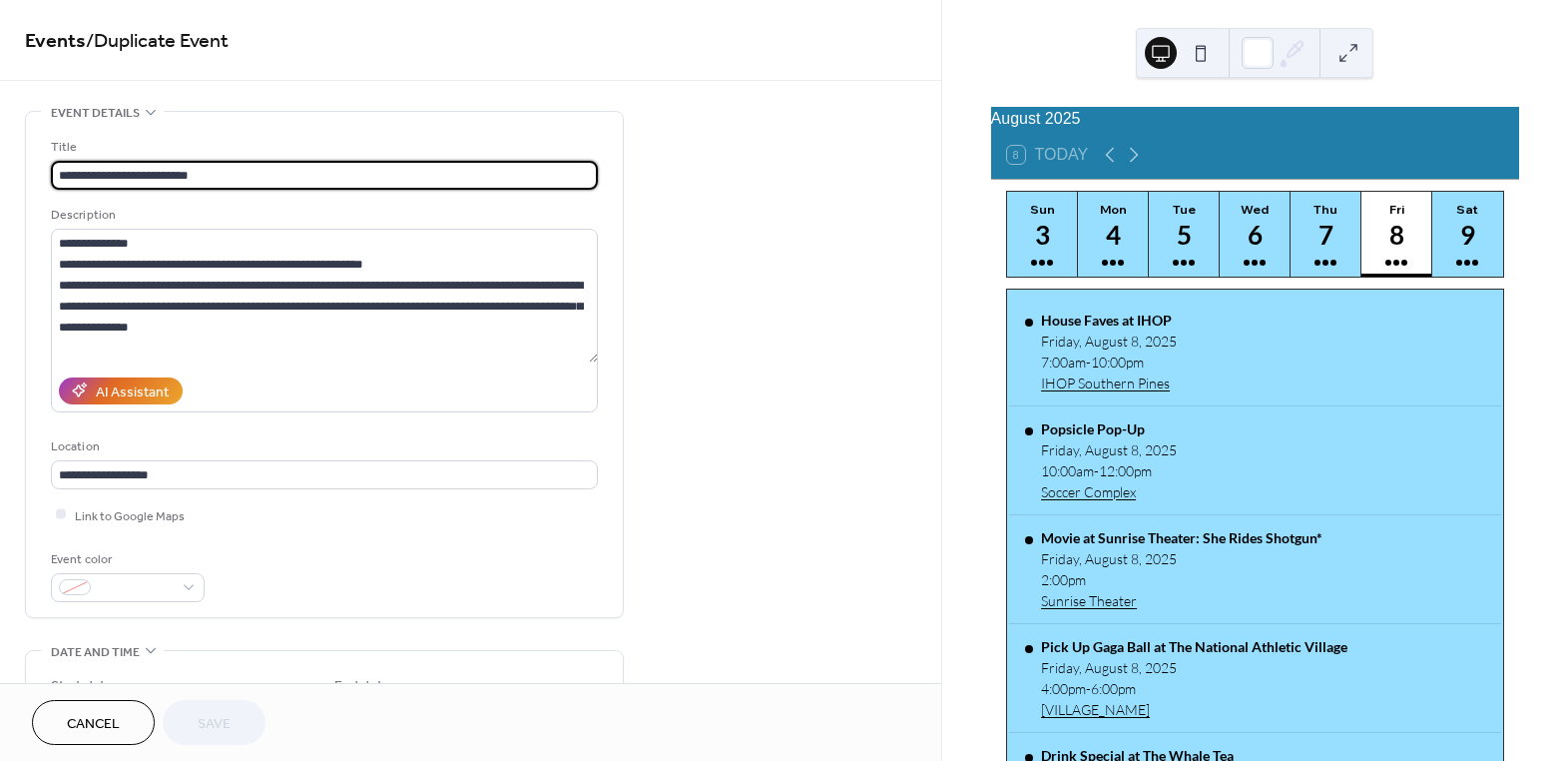click on "**********" at bounding box center [324, 175] 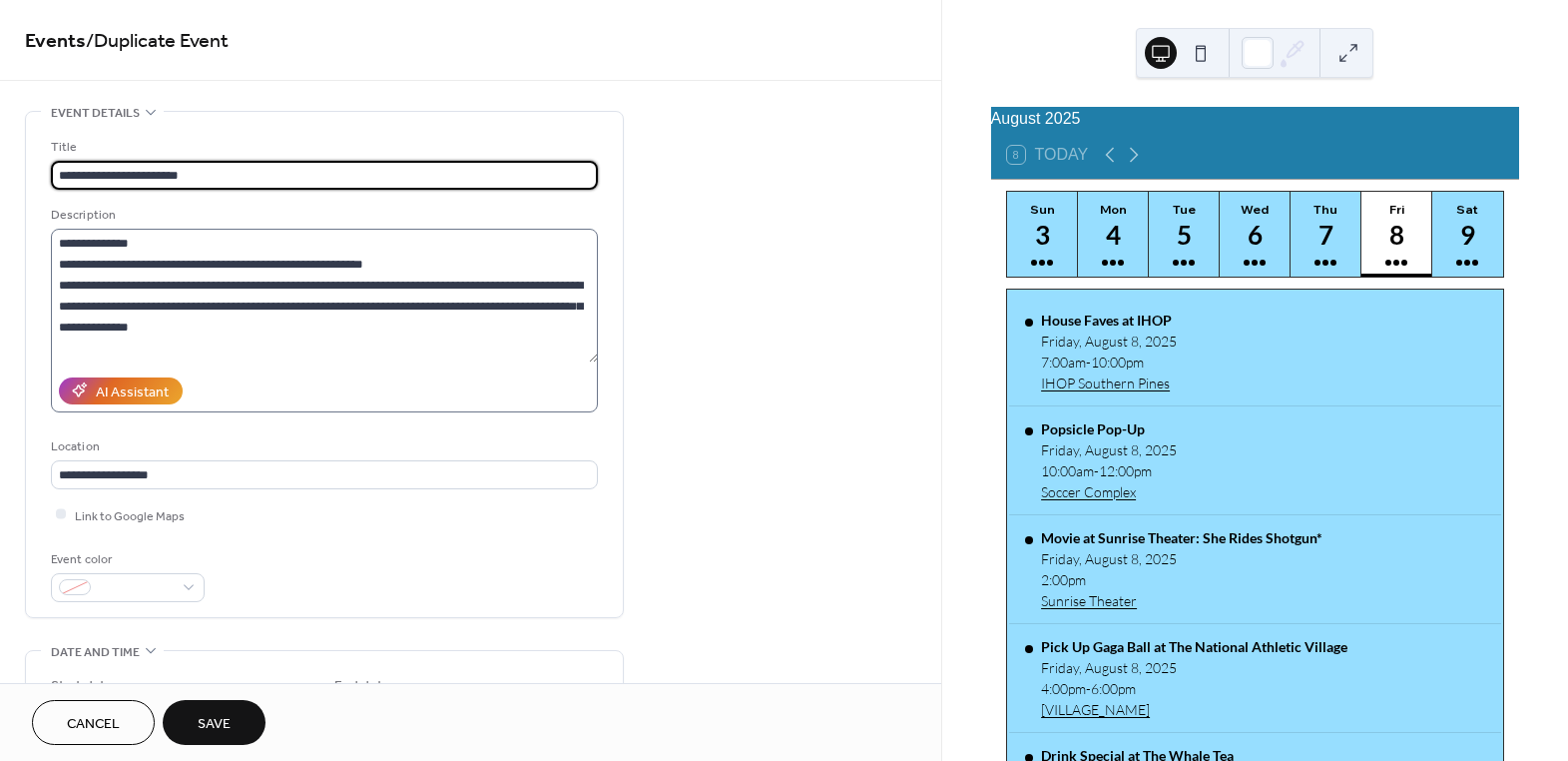 type on "**********" 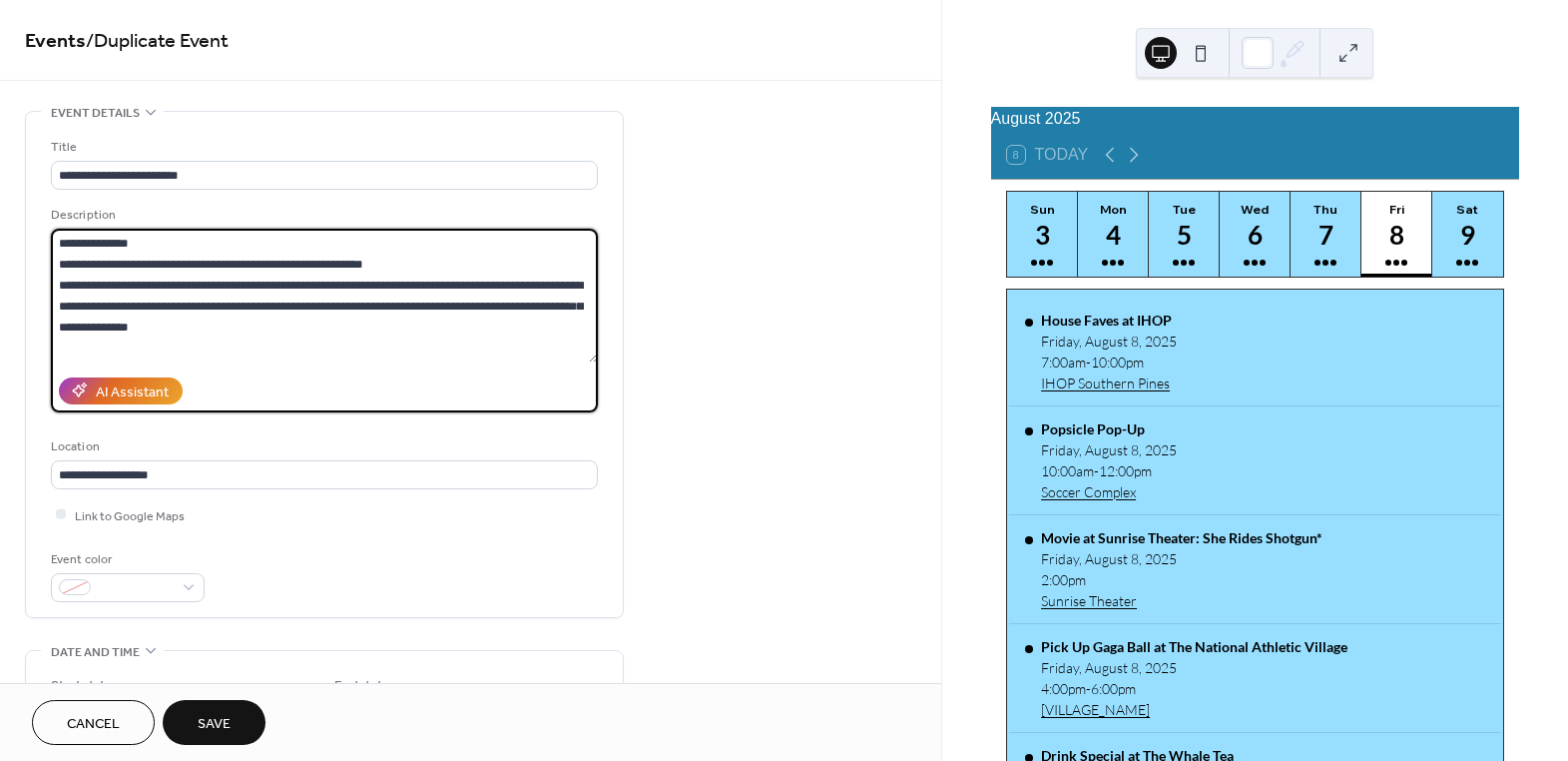drag, startPoint x: 342, startPoint y: 263, endPoint x: 312, endPoint y: 263, distance: 30 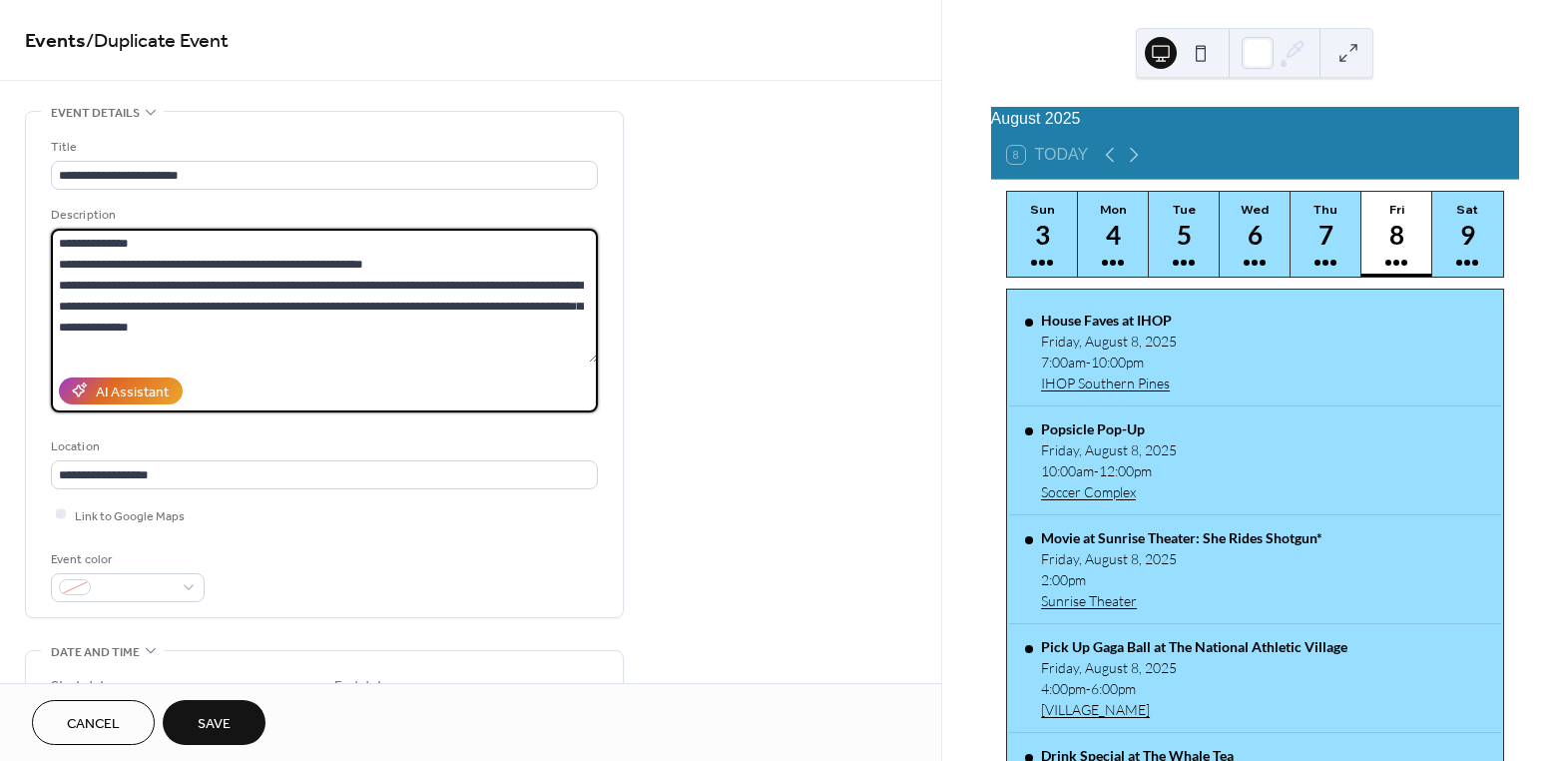 click on "**********" at bounding box center [324, 296] 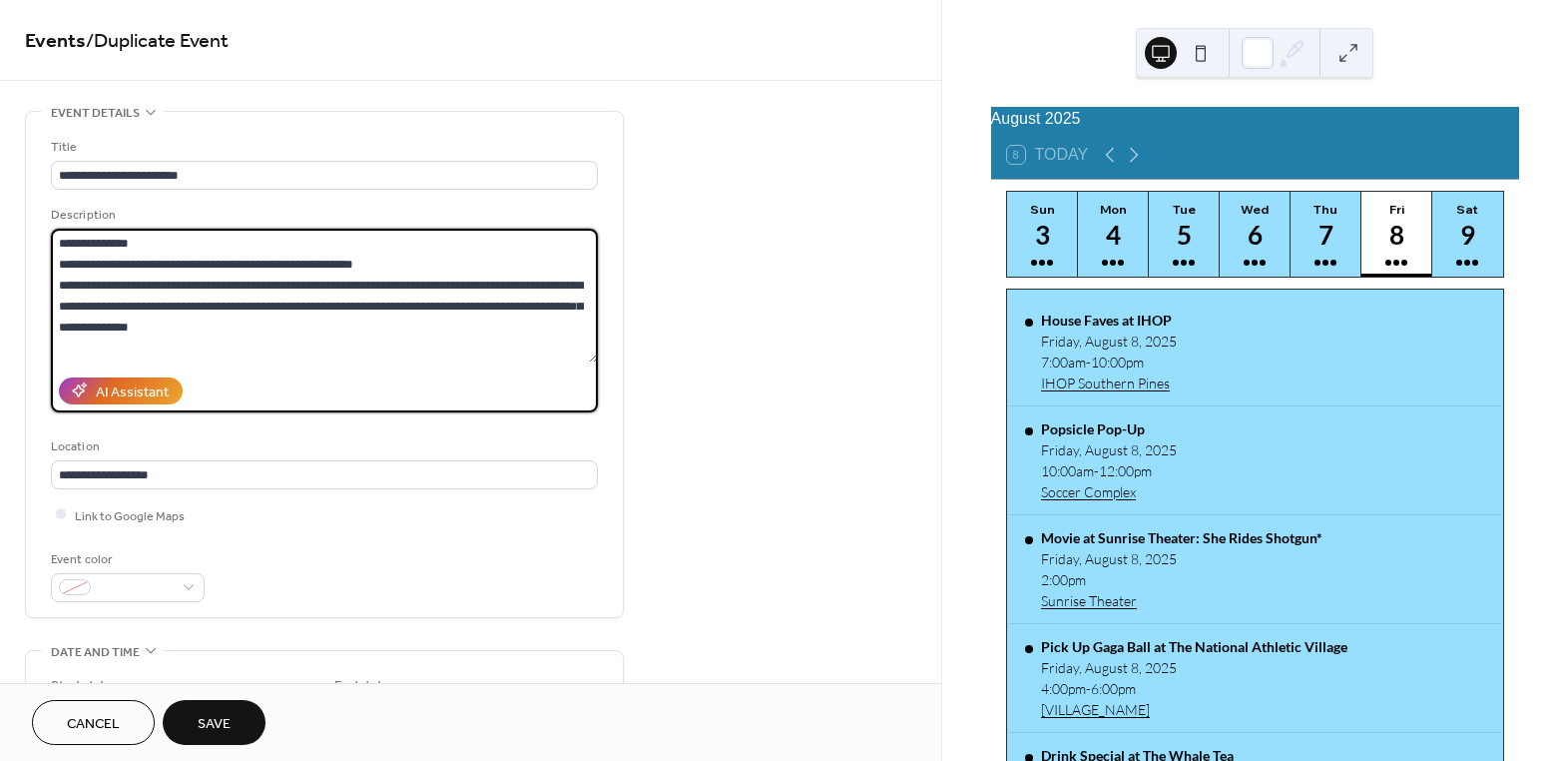 drag, startPoint x: 412, startPoint y: 281, endPoint x: 531, endPoint y: 320, distance: 125.22779 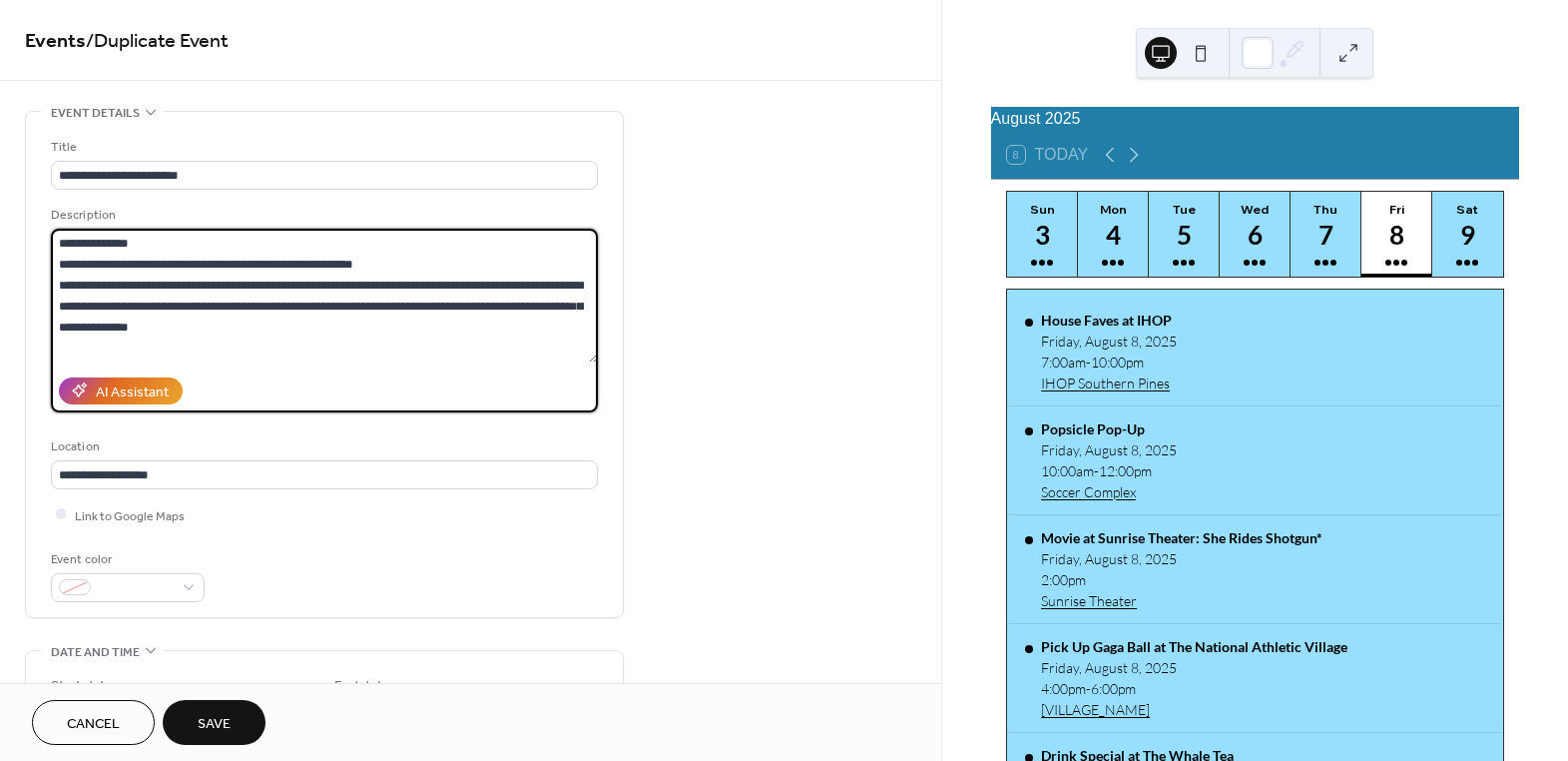 click on "**********" at bounding box center [324, 296] 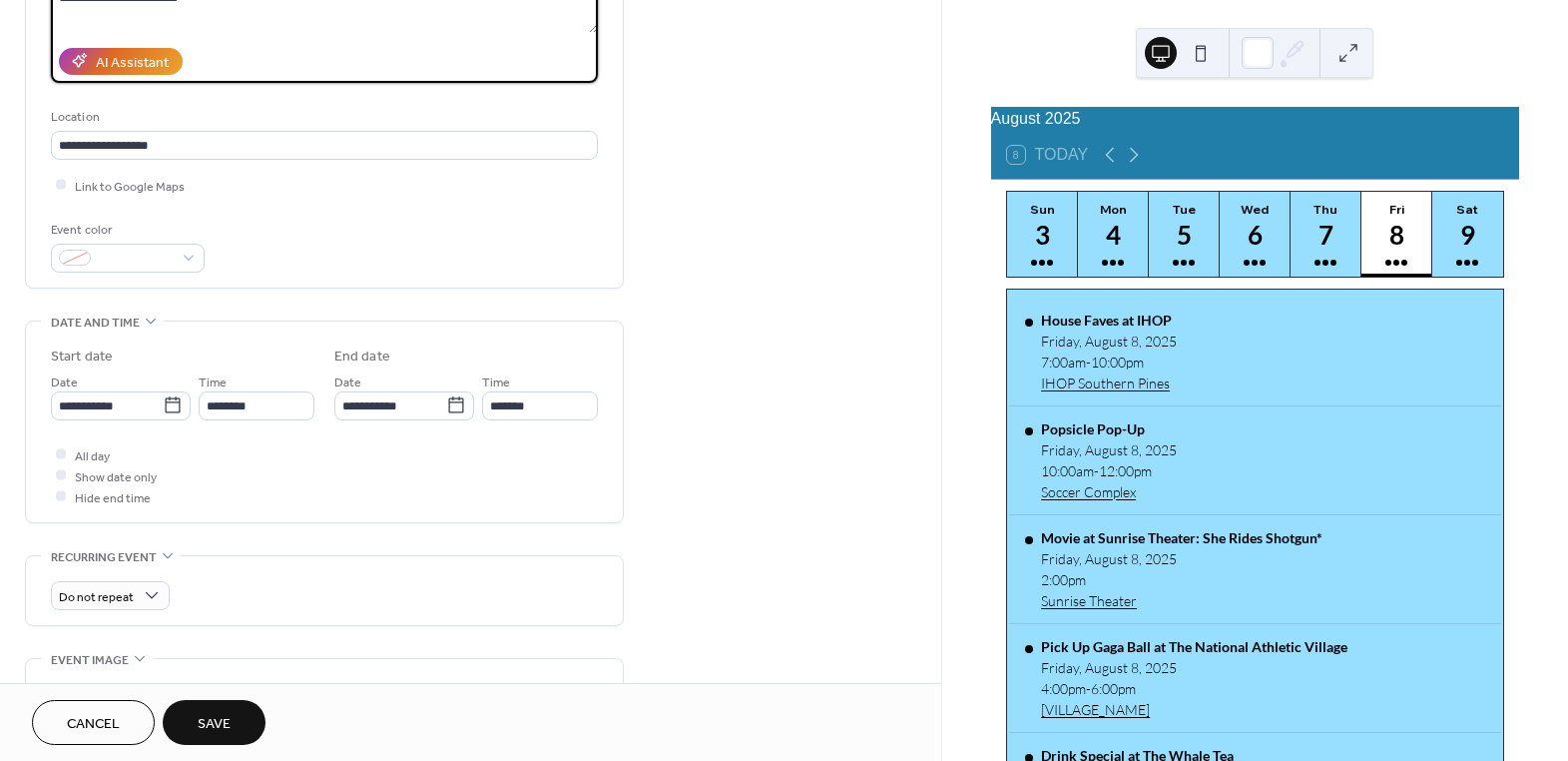 scroll, scrollTop: 363, scrollLeft: 0, axis: vertical 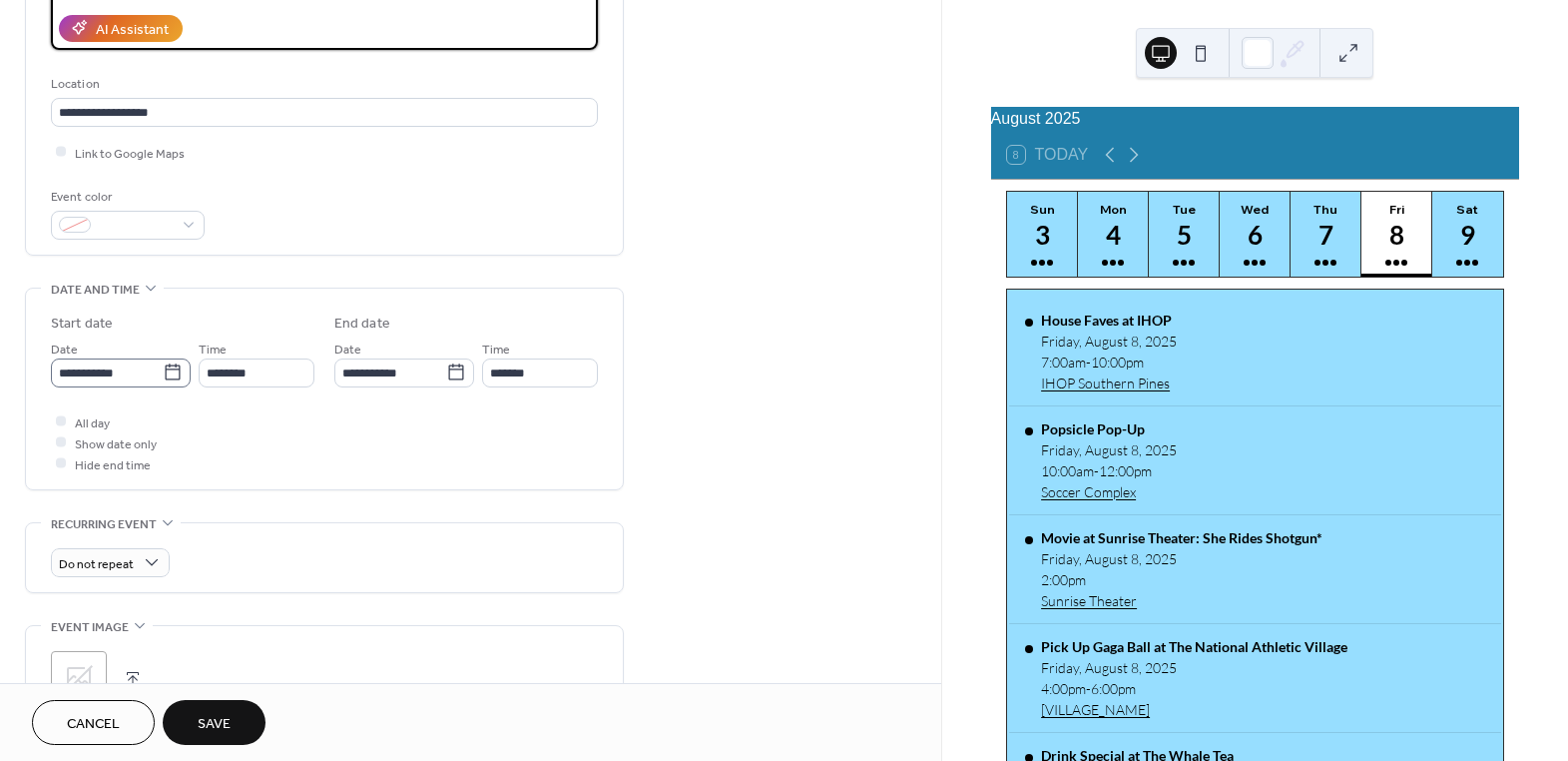type on "**********" 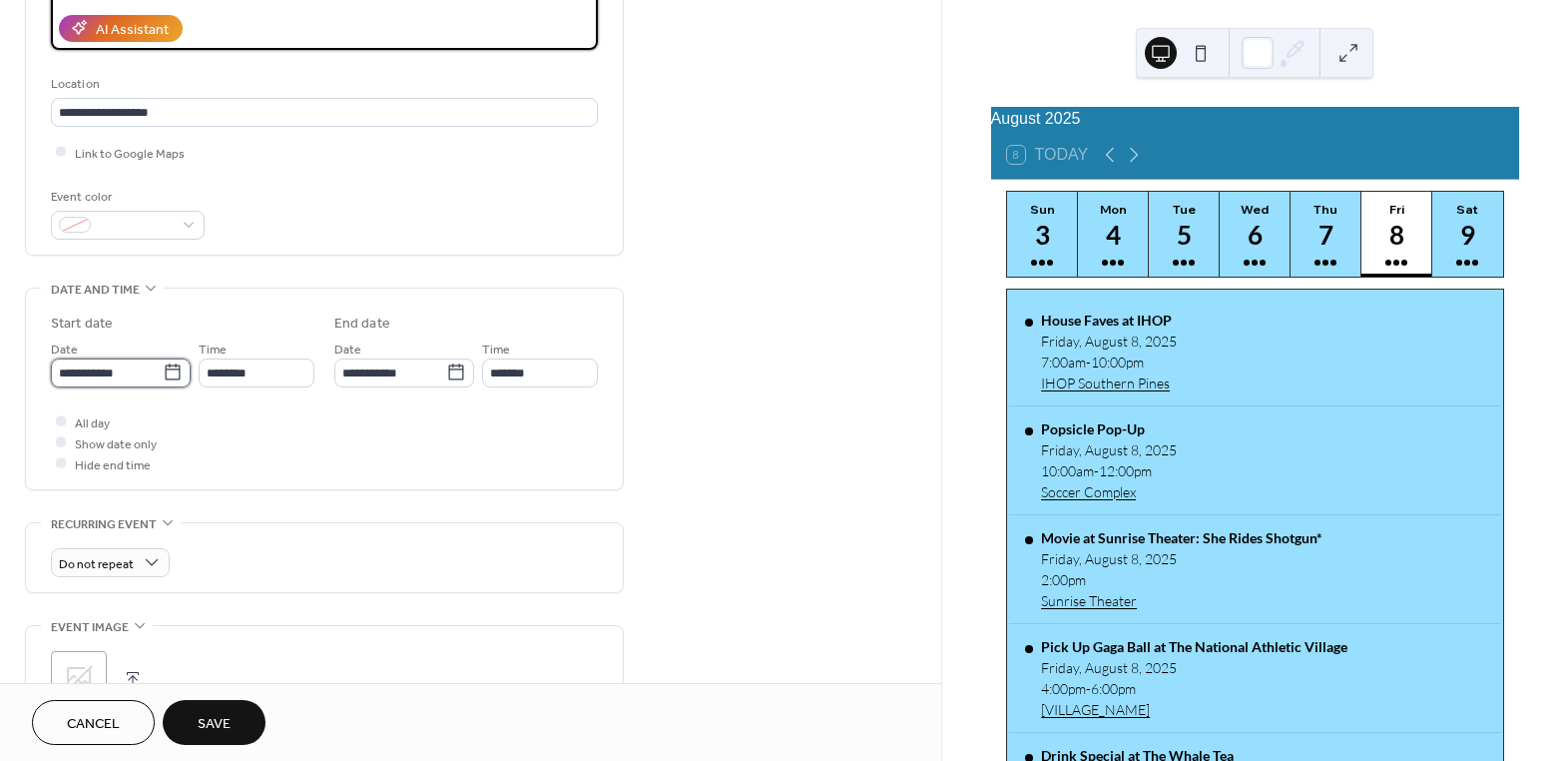 click on "**********" at bounding box center [107, 373] 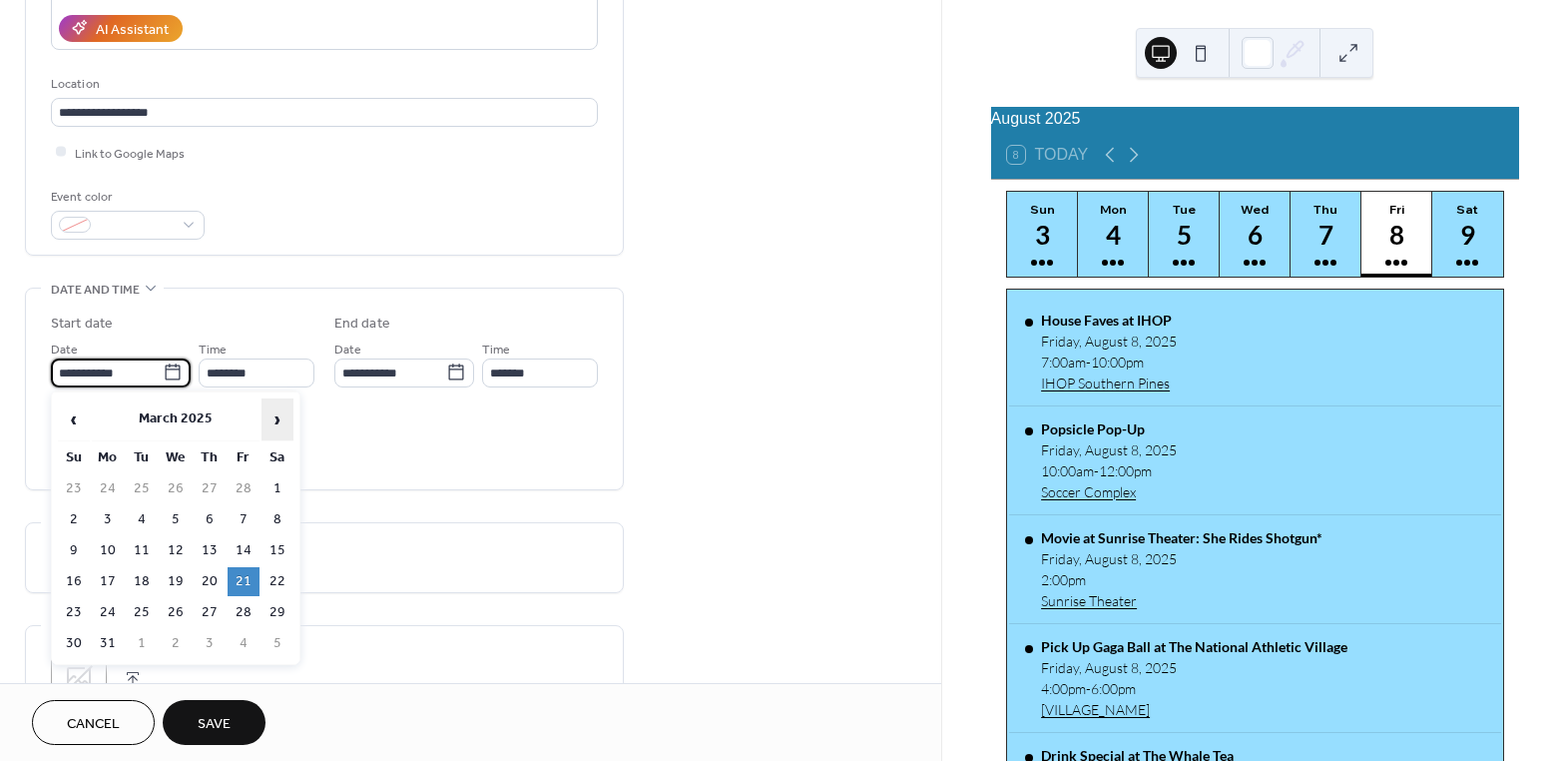 click on "›" at bounding box center [277, 419] 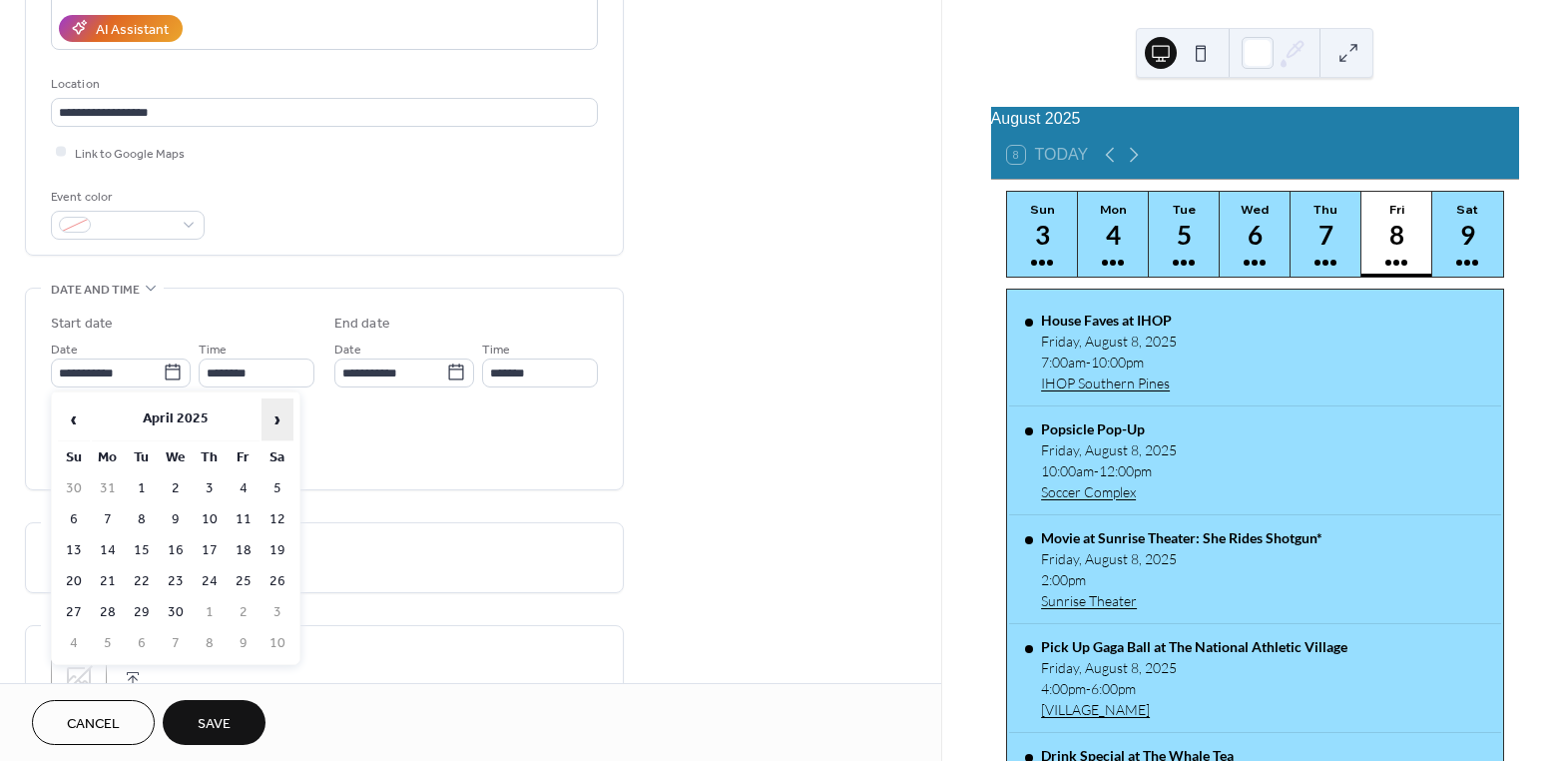 click on "›" at bounding box center (277, 419) 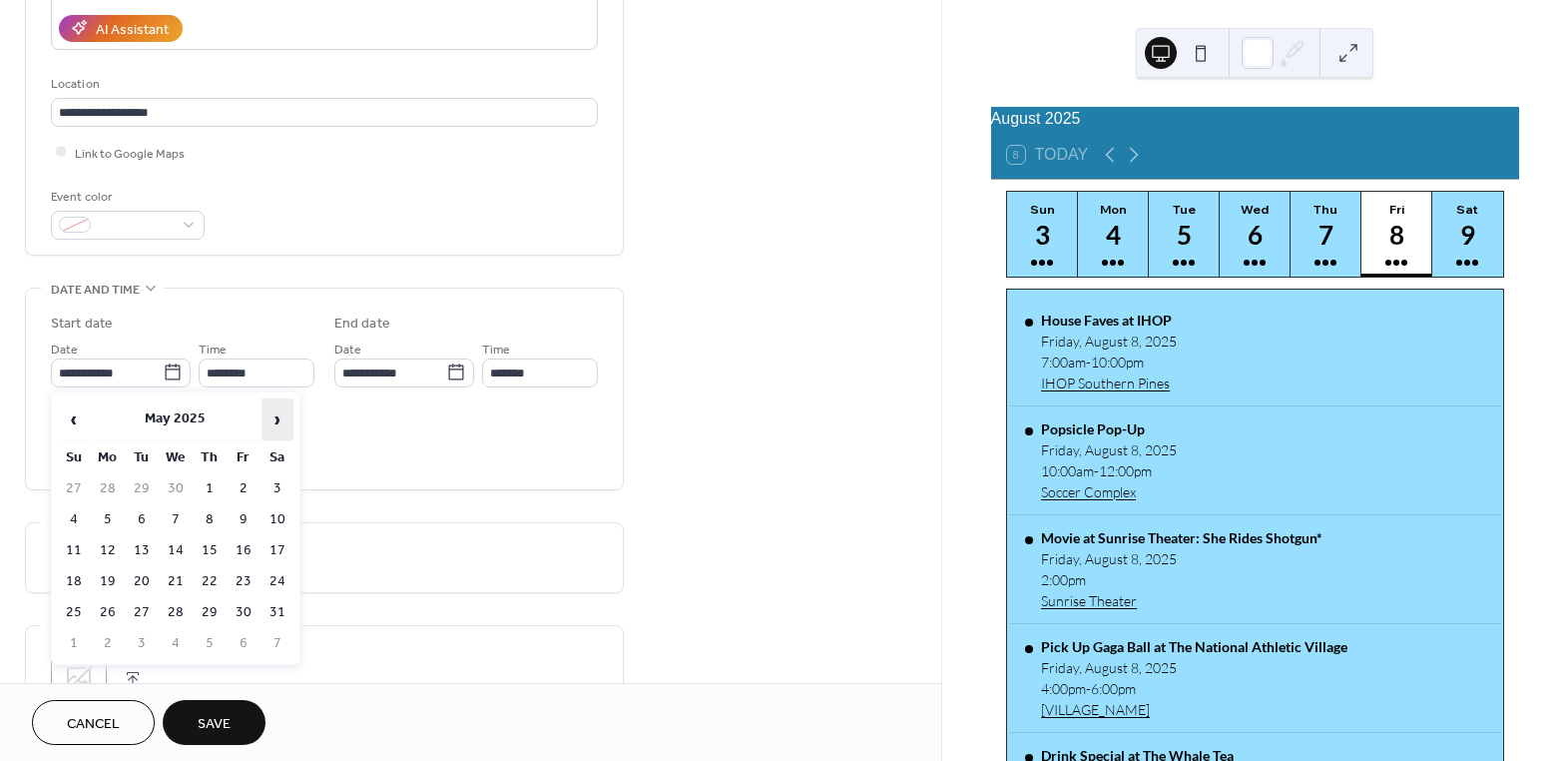 click on "›" at bounding box center (277, 419) 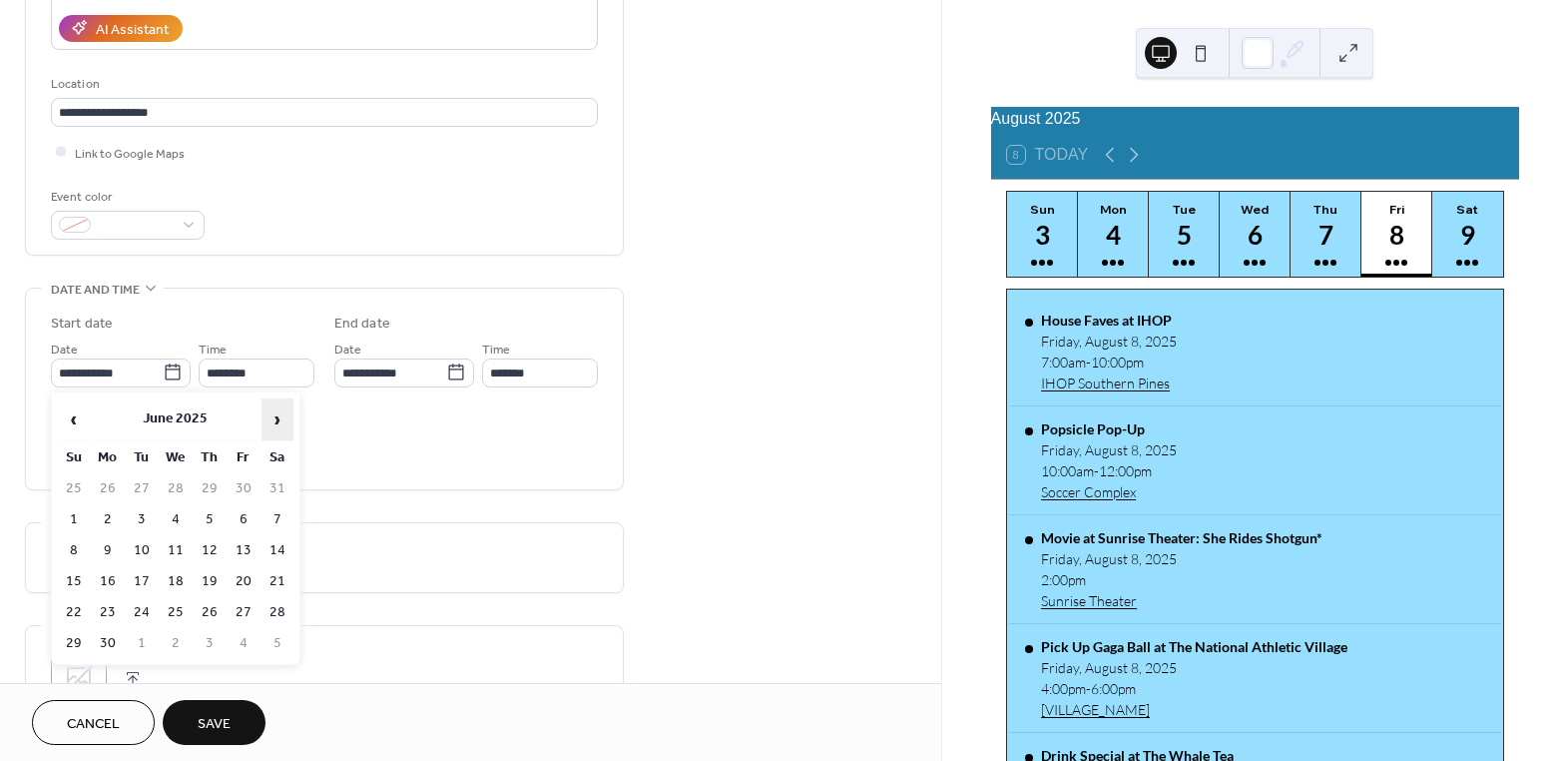 click on "›" at bounding box center (277, 419) 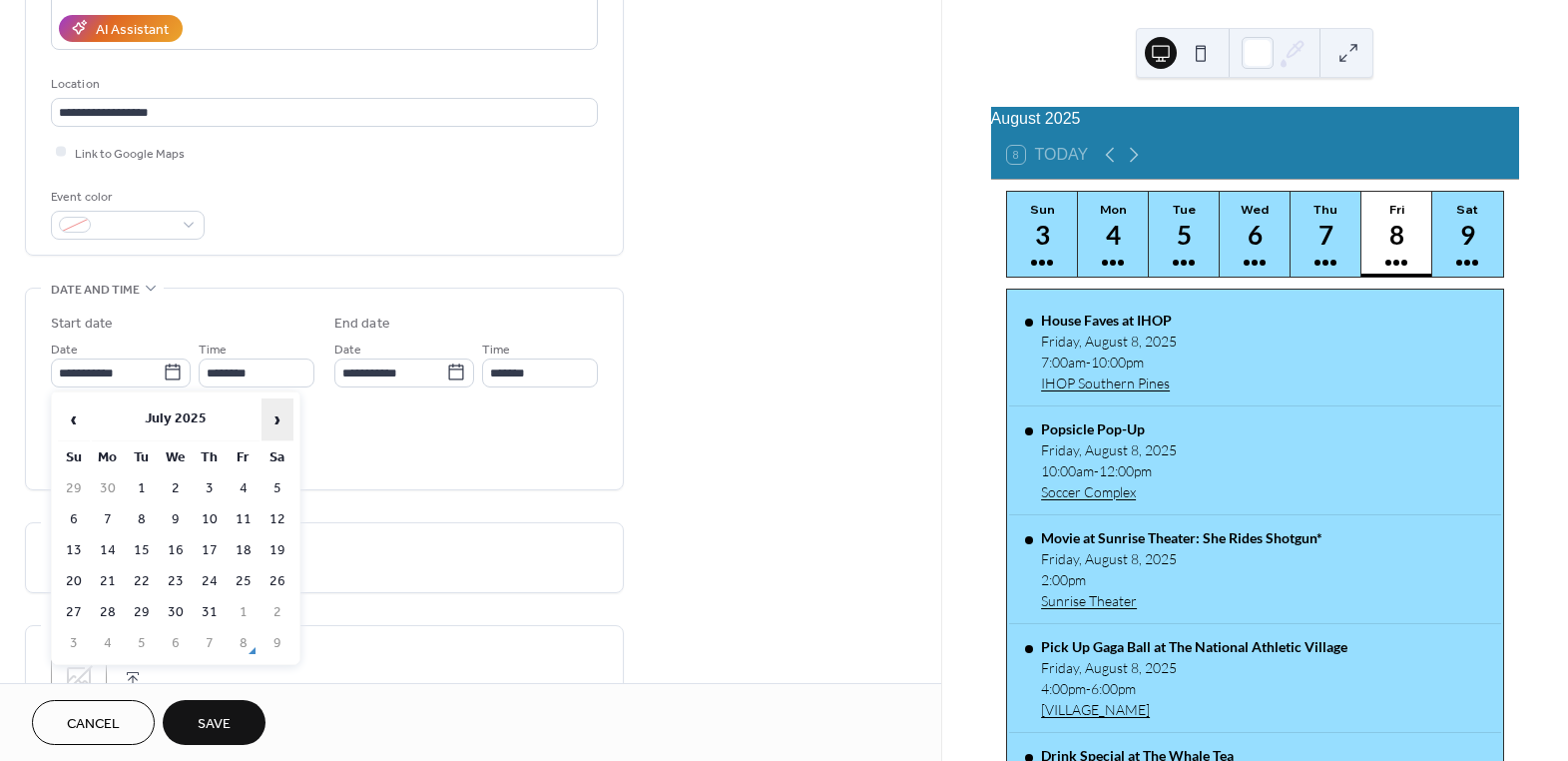 click on "›" at bounding box center [277, 419] 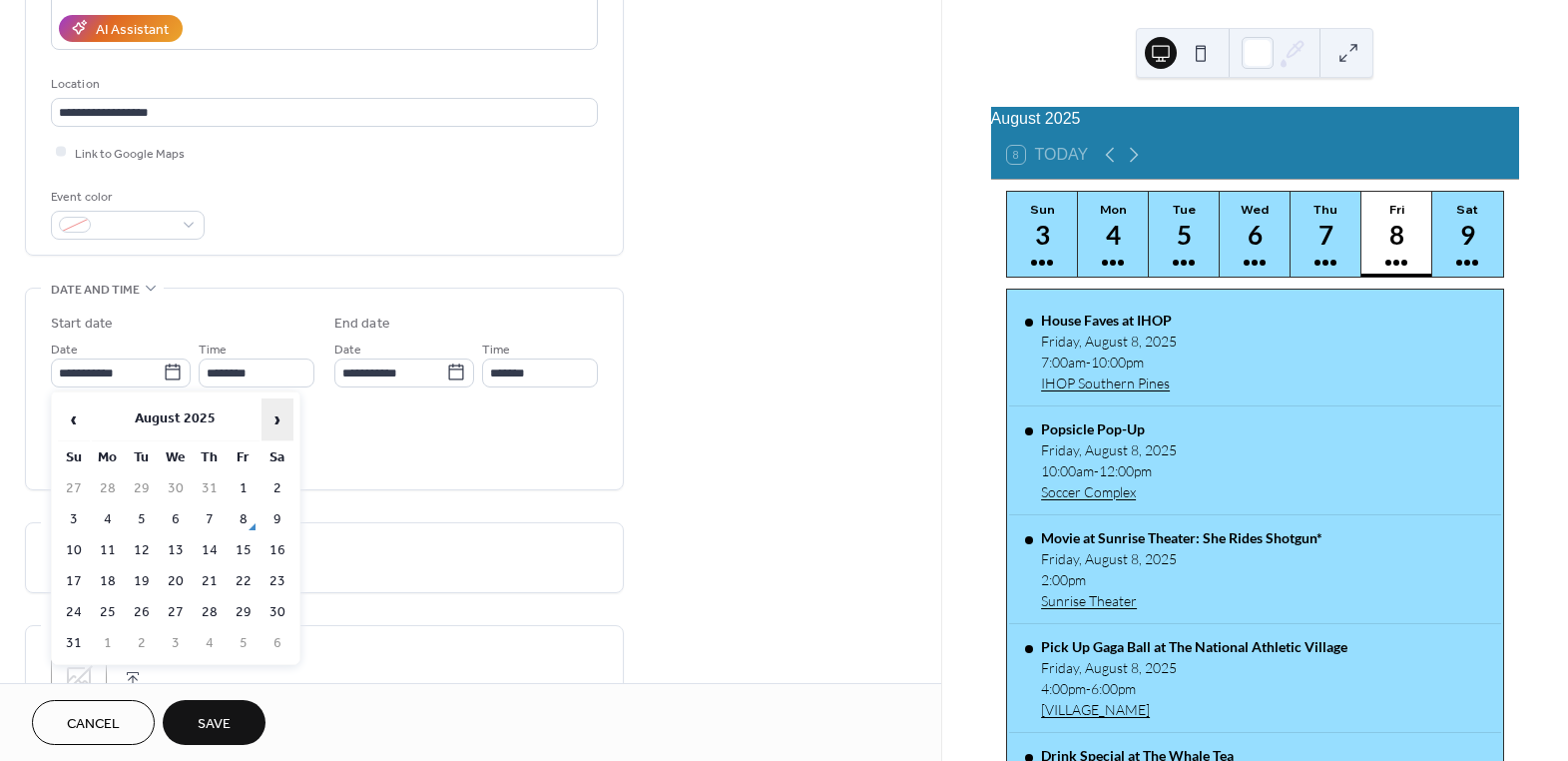 click on "›" at bounding box center (277, 419) 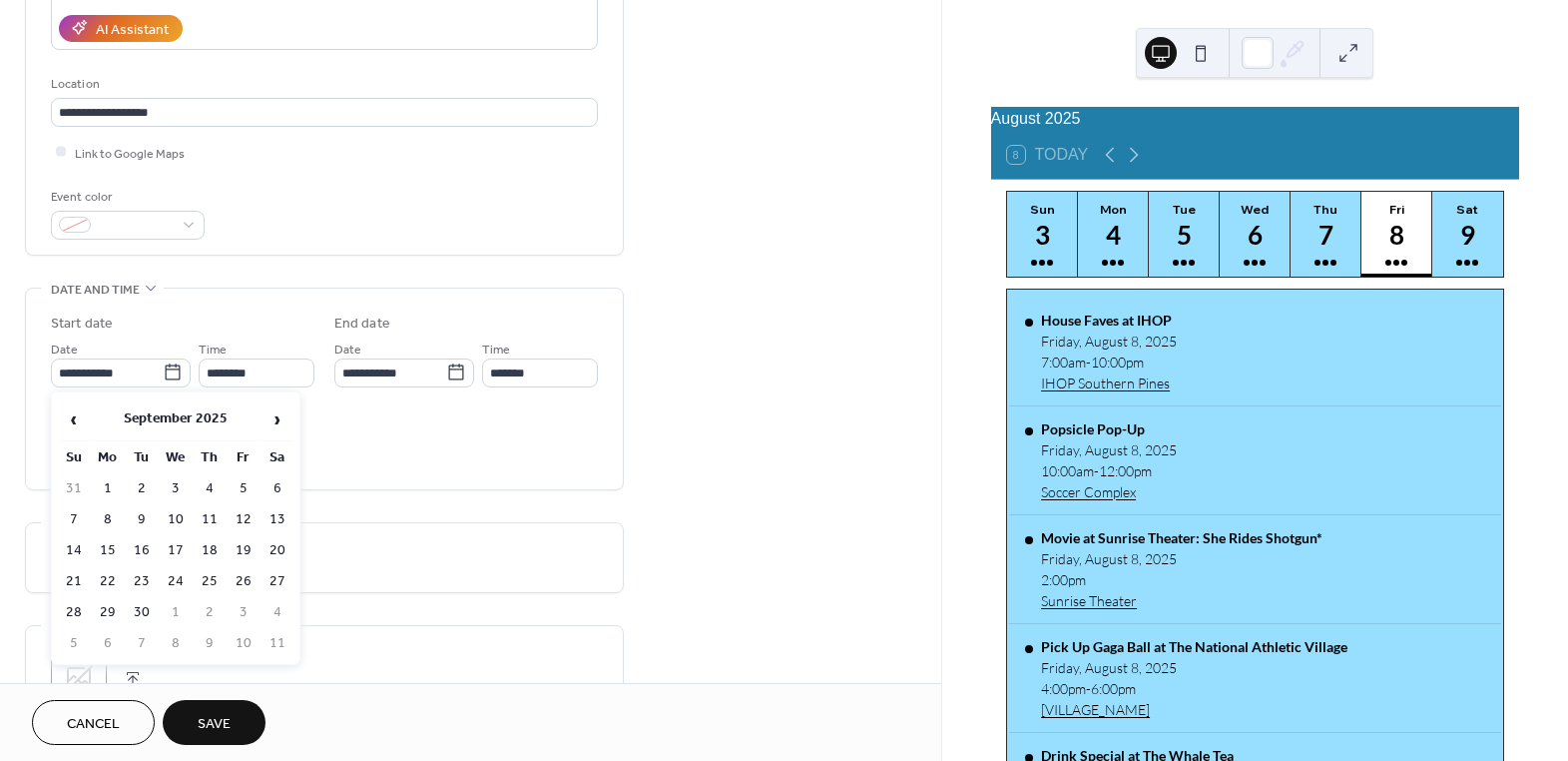 click on "27" at bounding box center [277, 581] 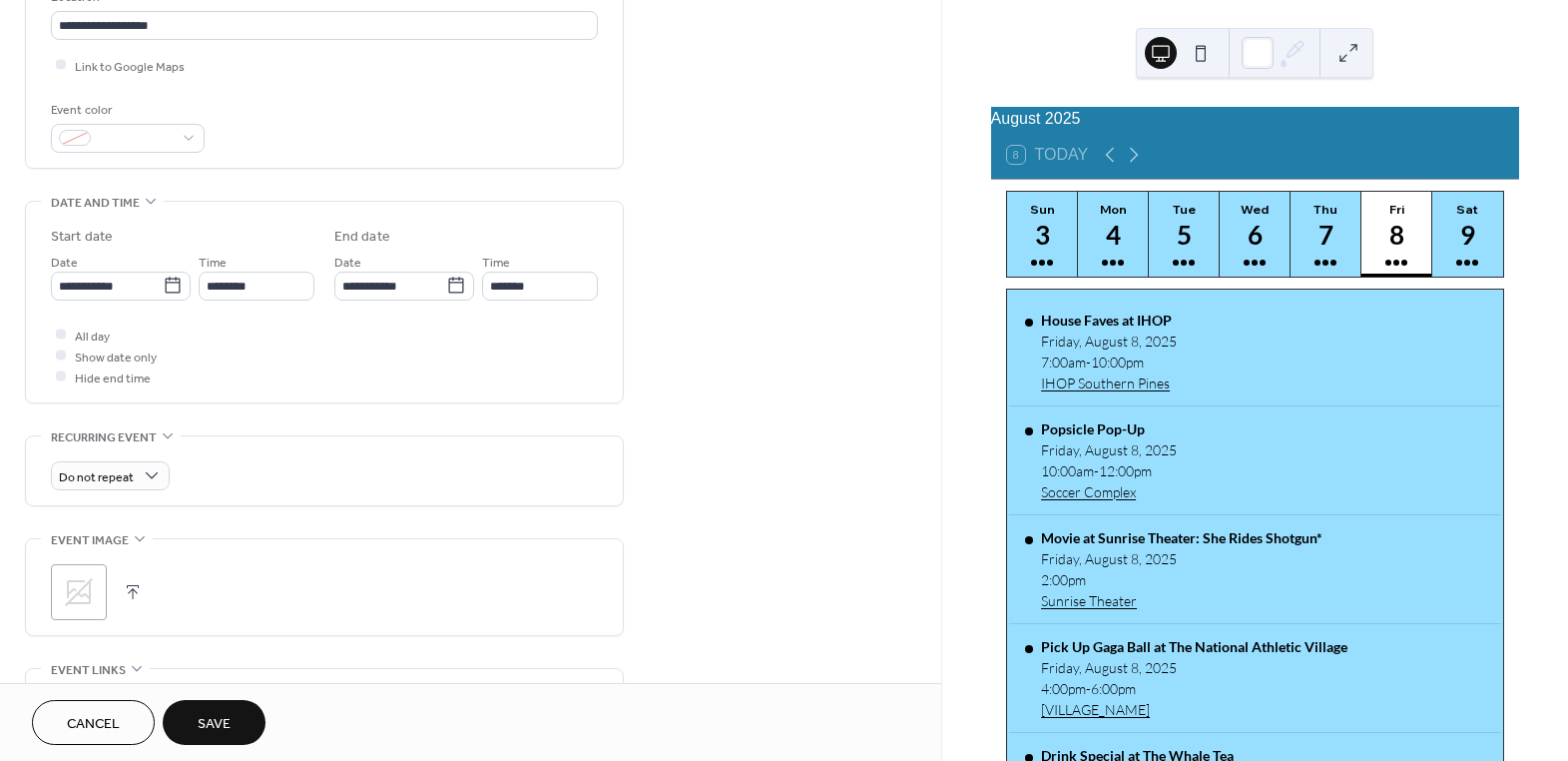scroll, scrollTop: 453, scrollLeft: 0, axis: vertical 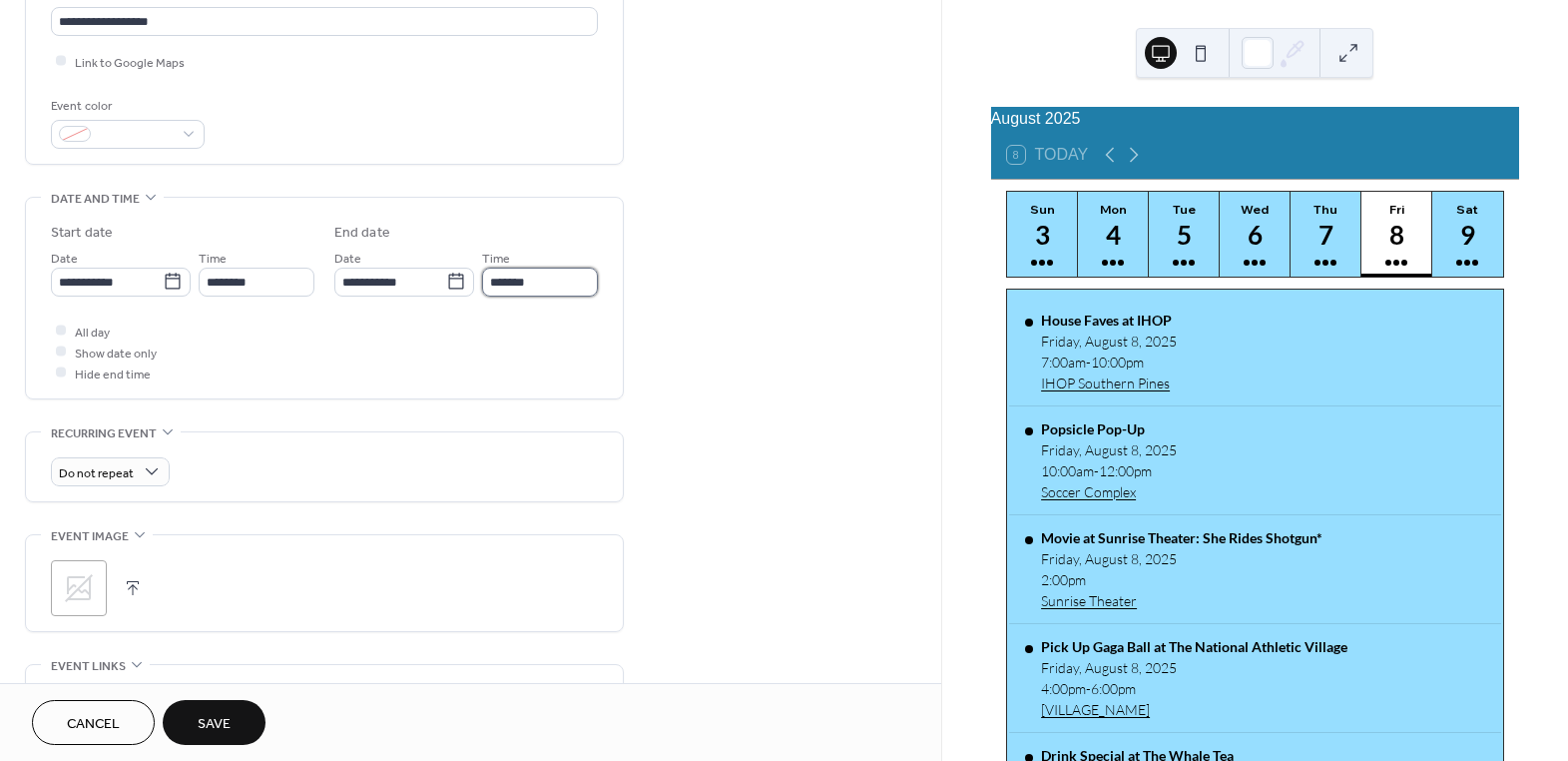 click on "*******" at bounding box center [540, 282] 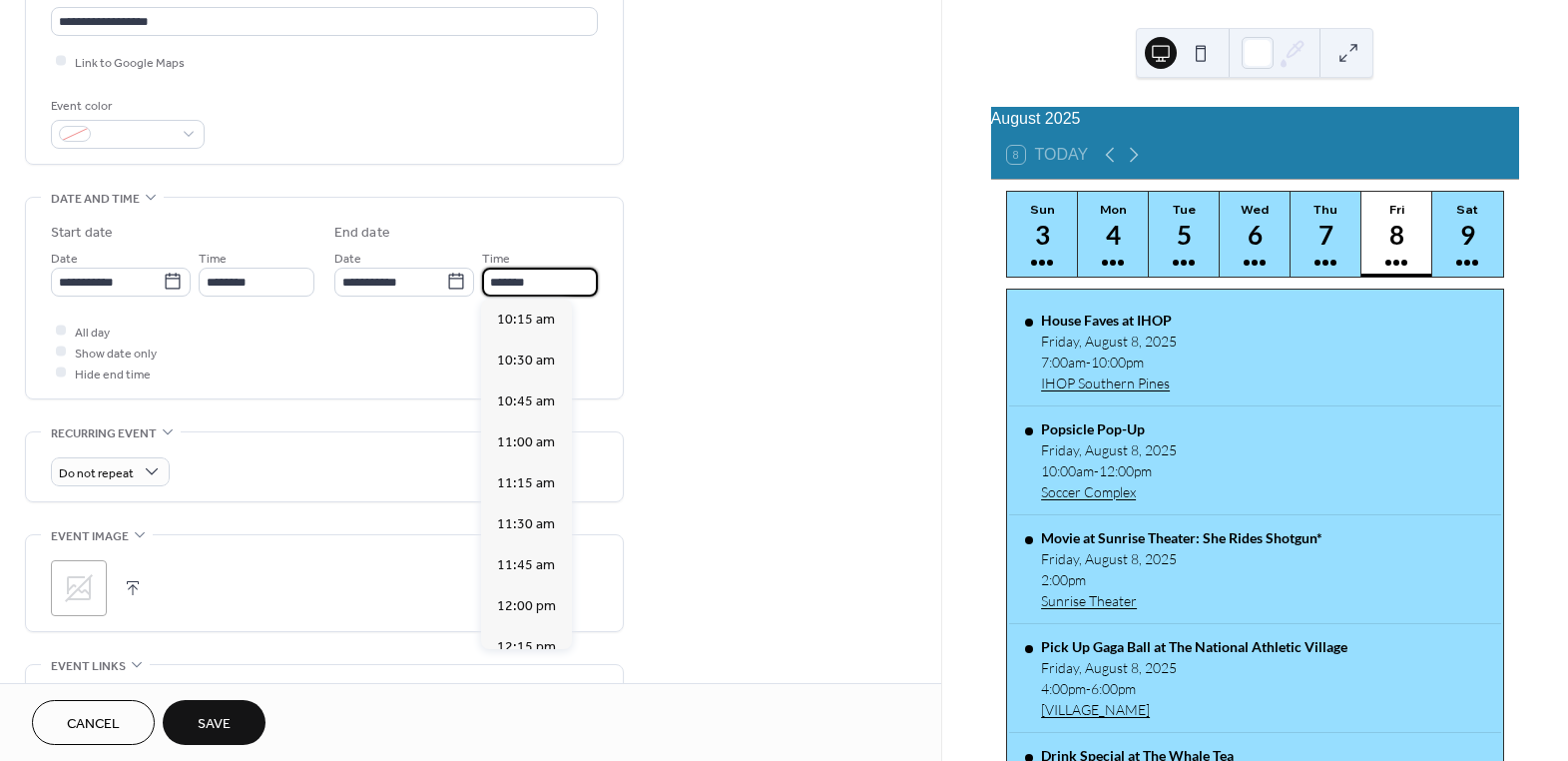 scroll, scrollTop: 1176, scrollLeft: 0, axis: vertical 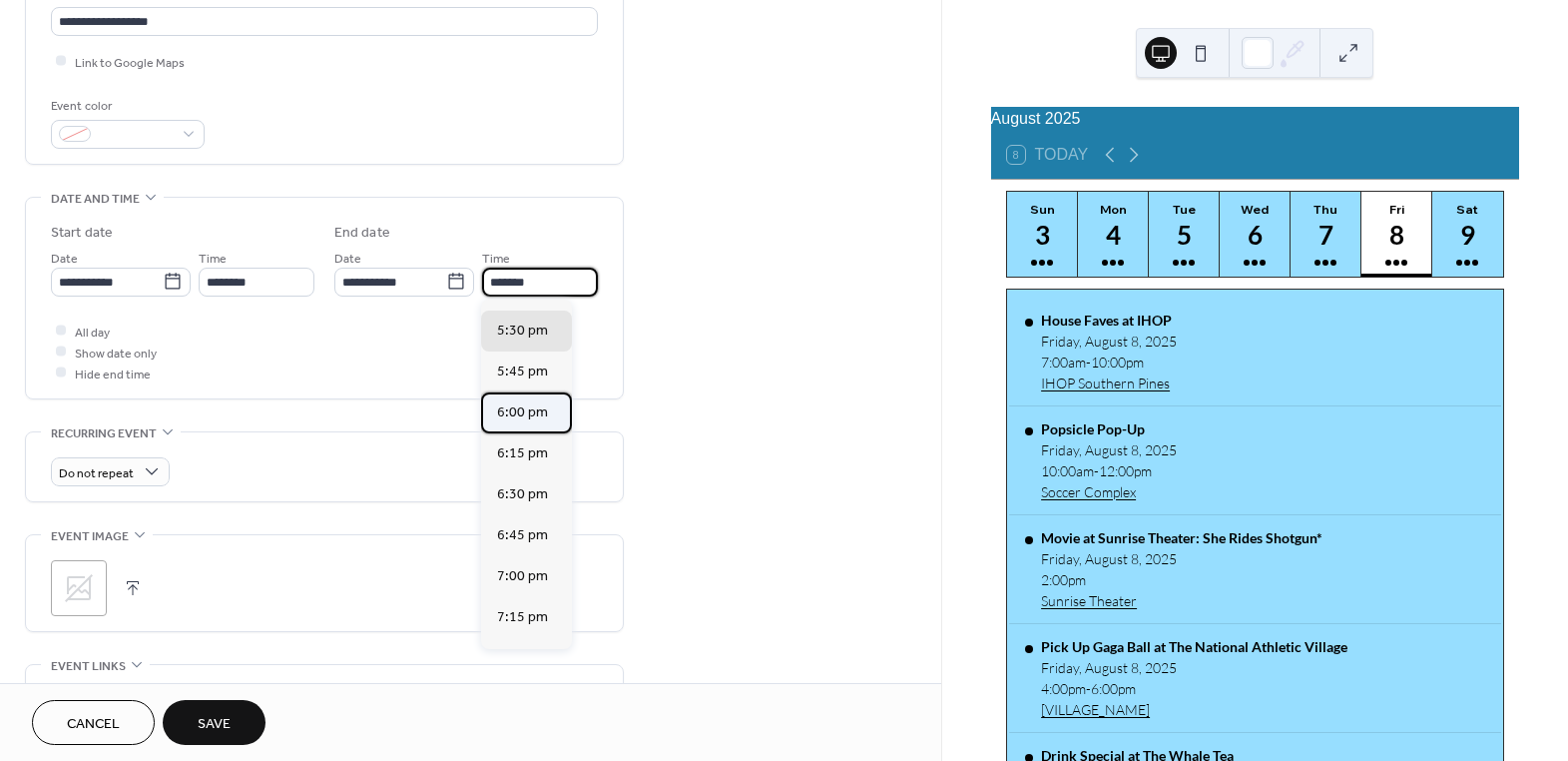 click on "6:00 pm" at bounding box center [522, 411] 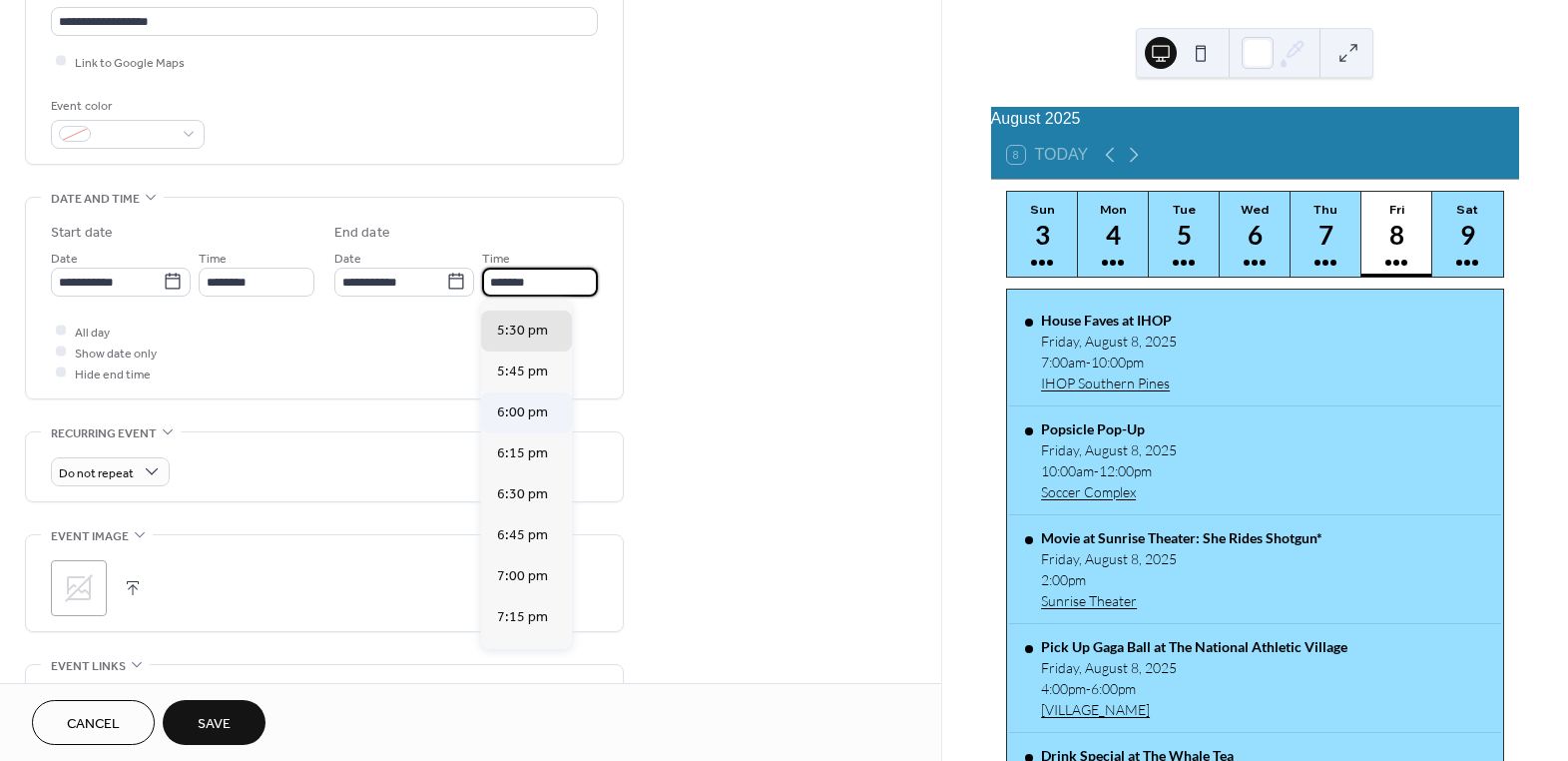 type on "*******" 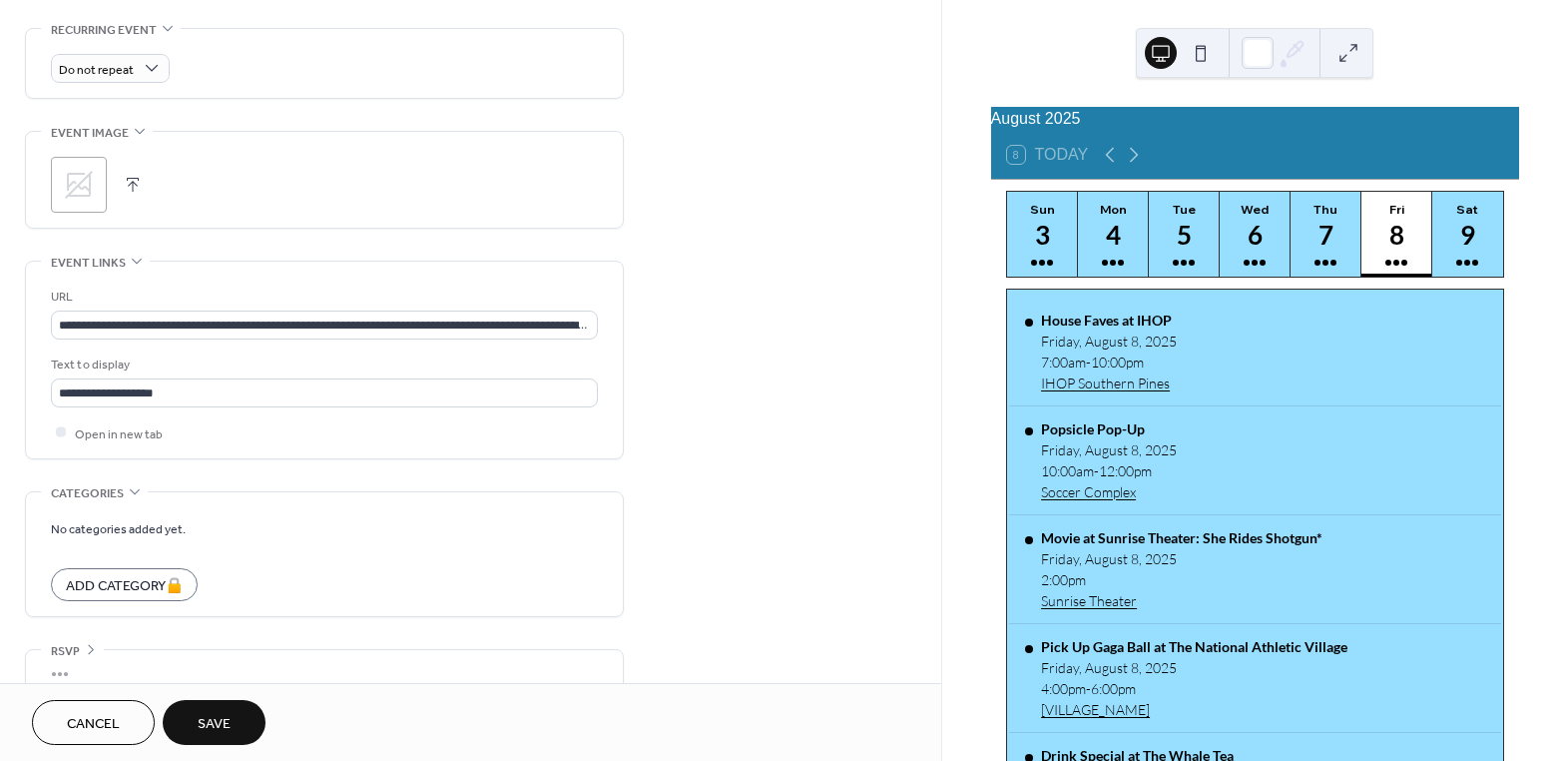 scroll, scrollTop: 883, scrollLeft: 0, axis: vertical 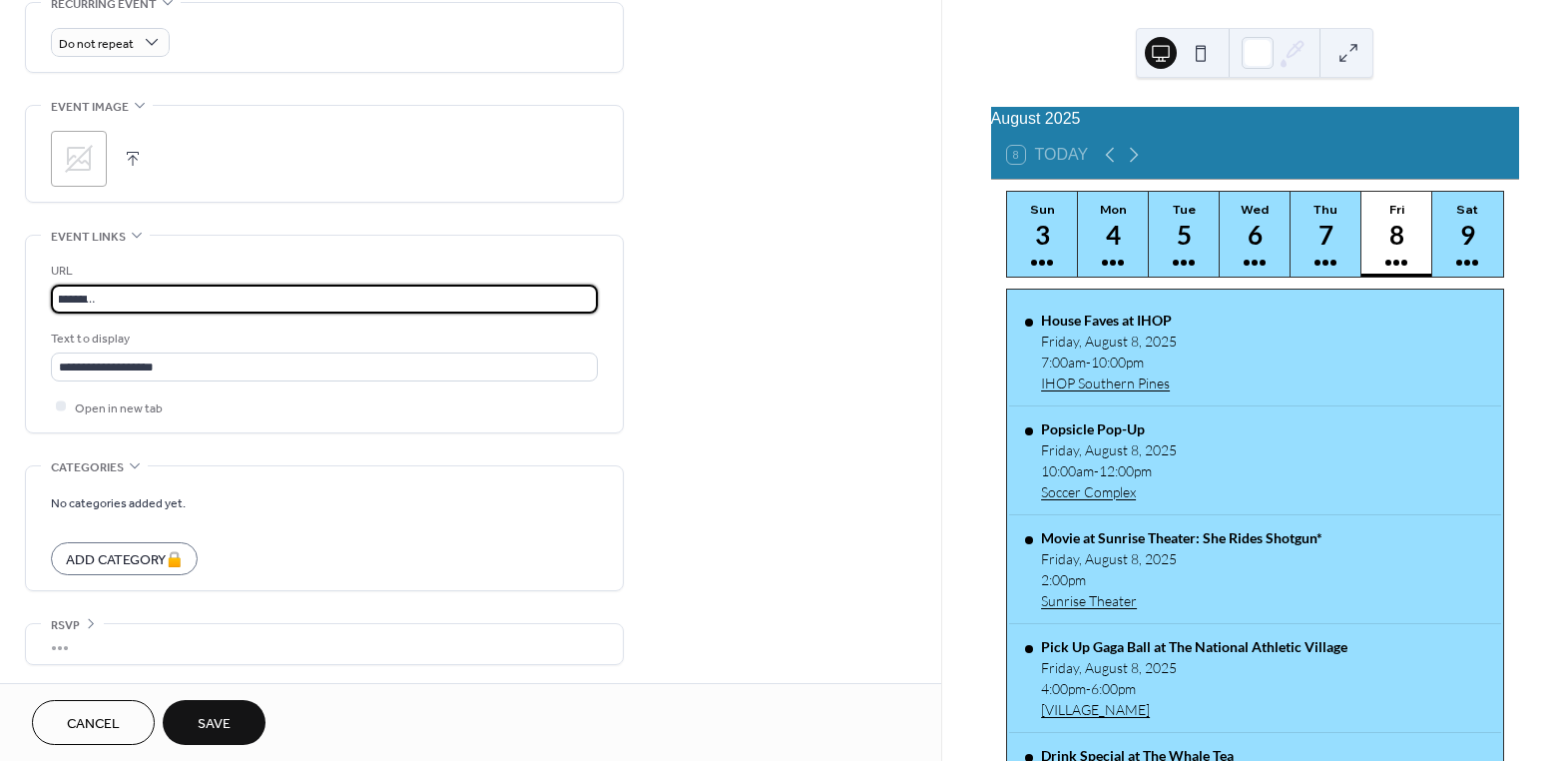 drag, startPoint x: 56, startPoint y: 298, endPoint x: 839, endPoint y: 297, distance: 783.0006 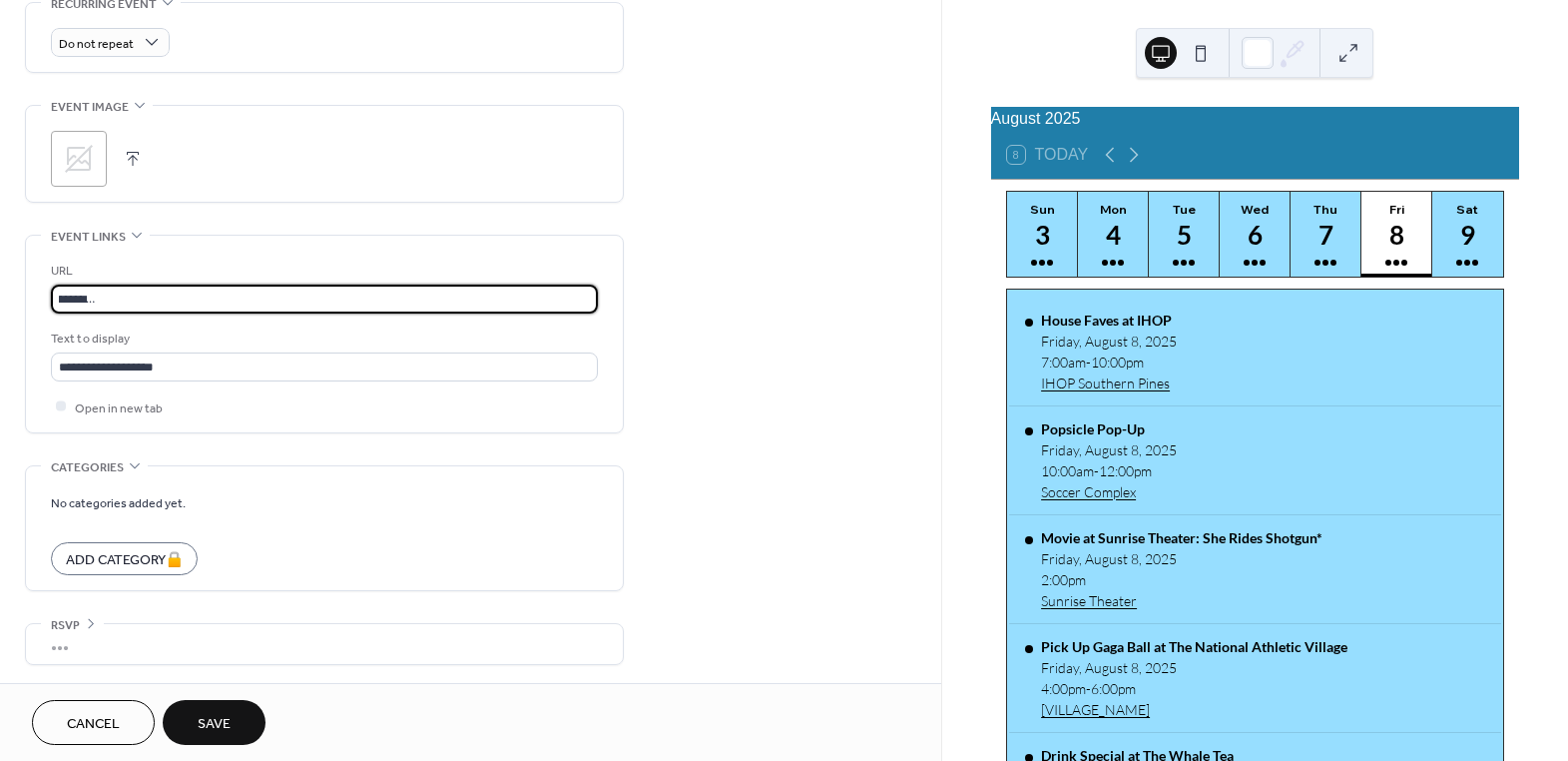 click on "**********" at bounding box center [470, -44] 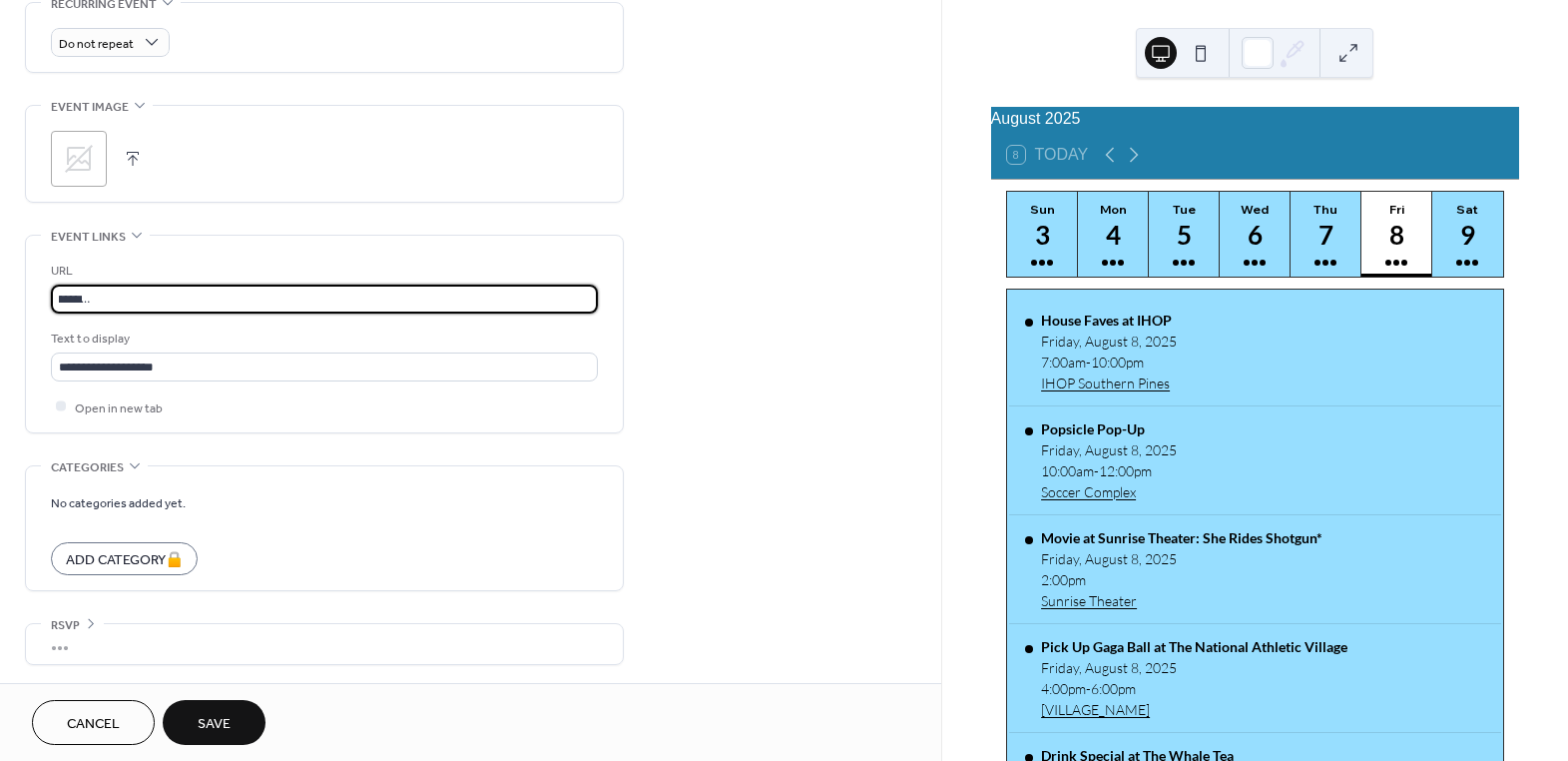 scroll, scrollTop: 0, scrollLeft: 838, axis: horizontal 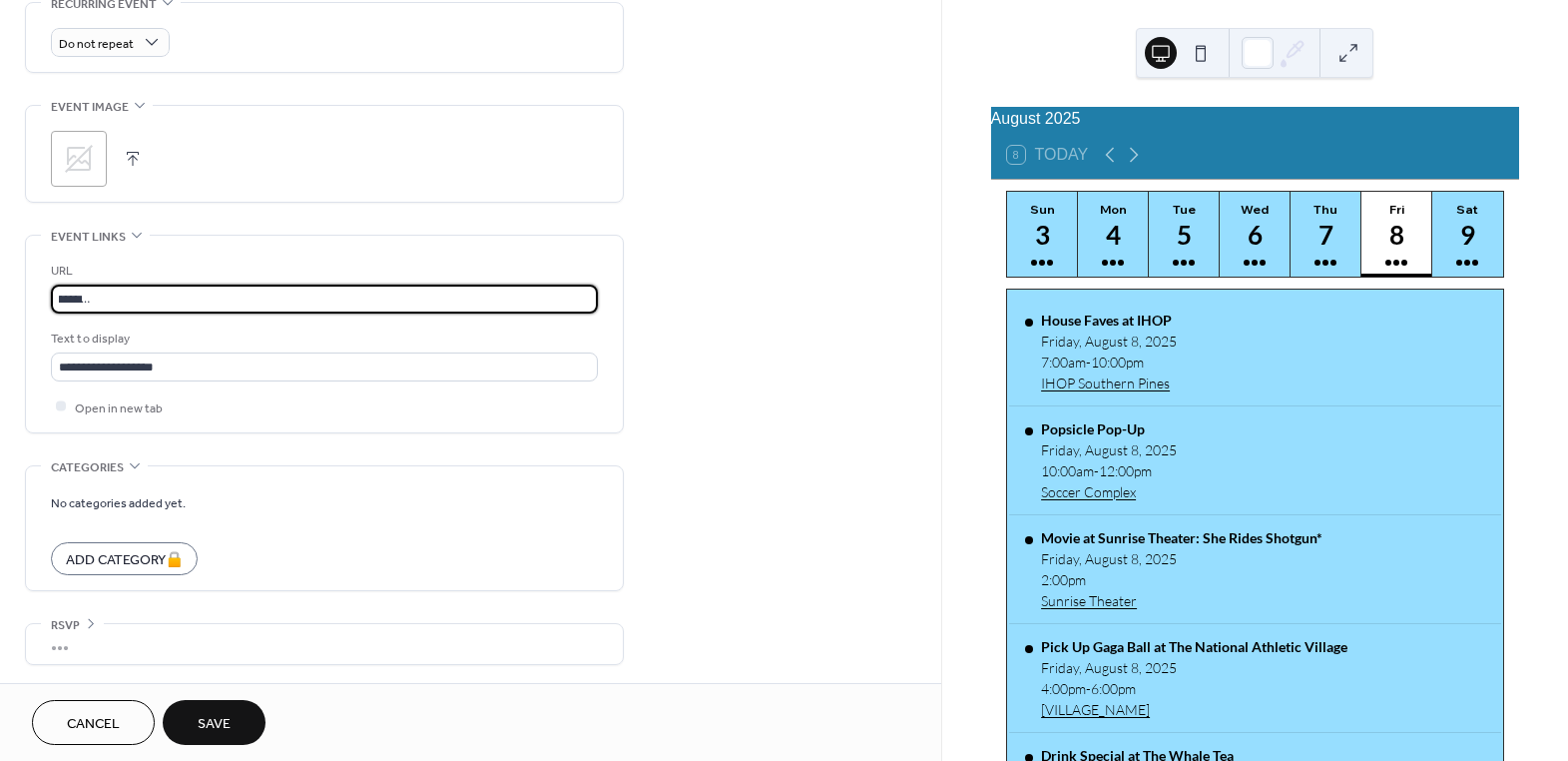type on "**********" 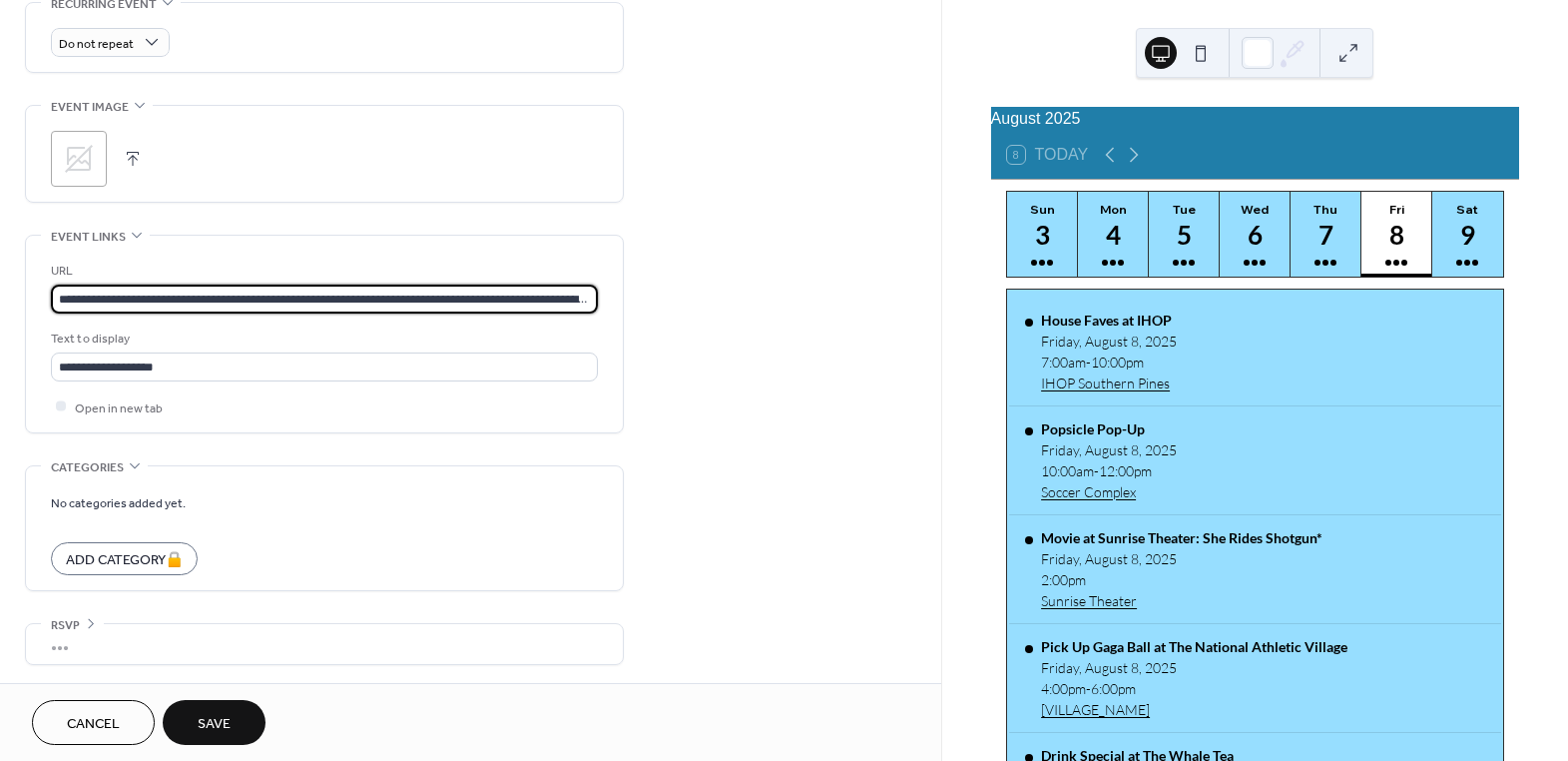 click on "Save" at bounding box center (214, 724) 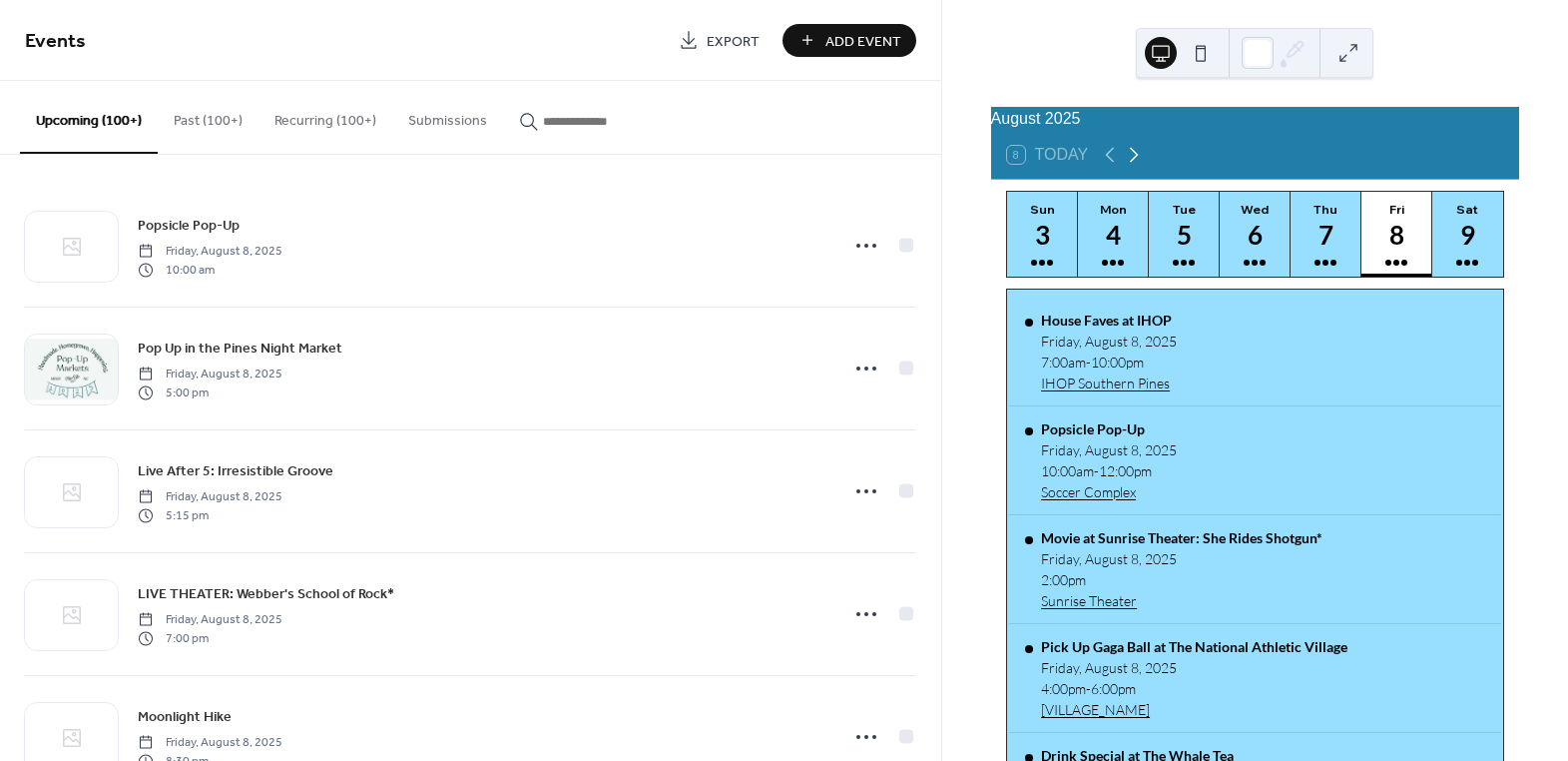 click 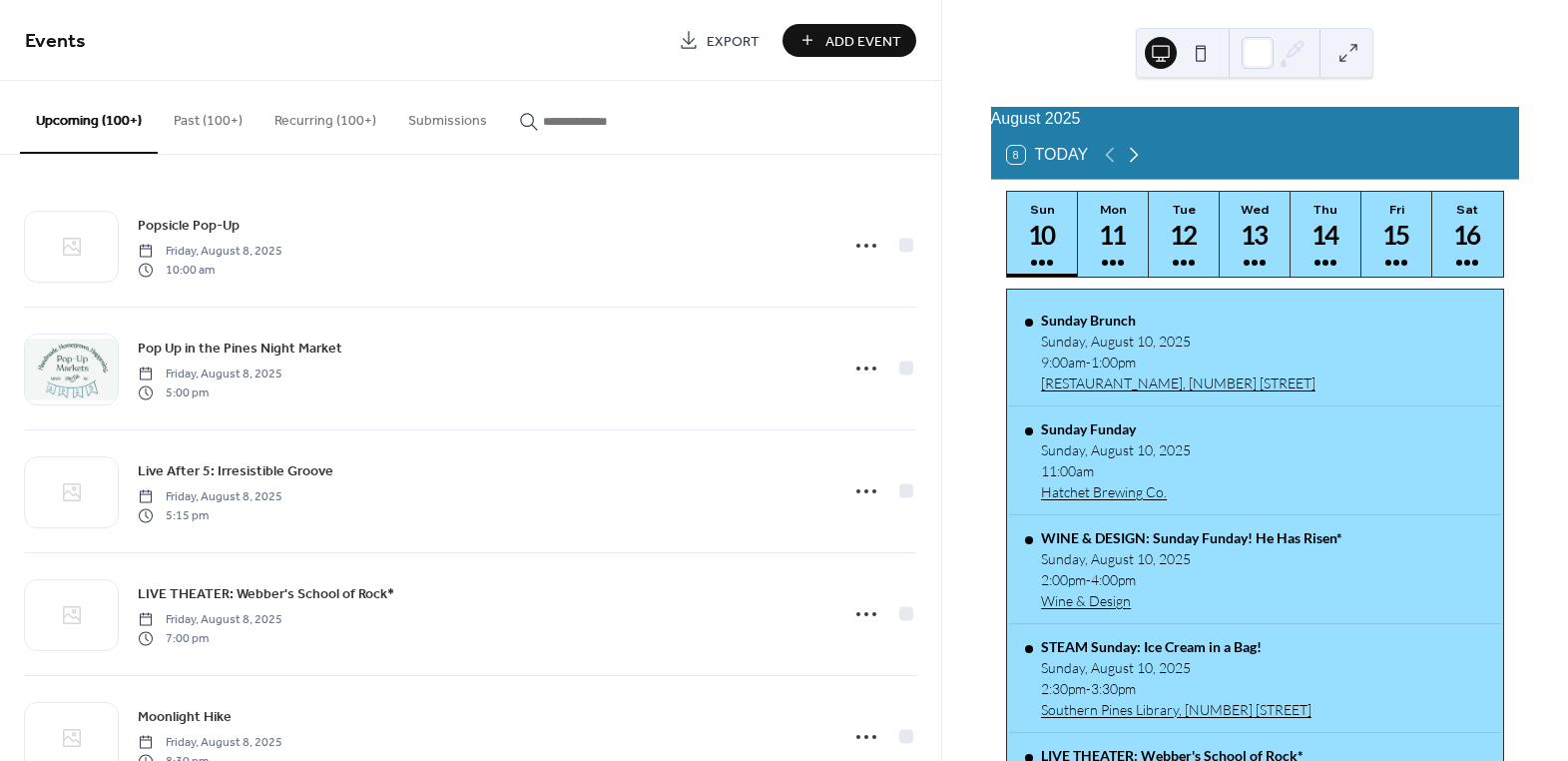 click 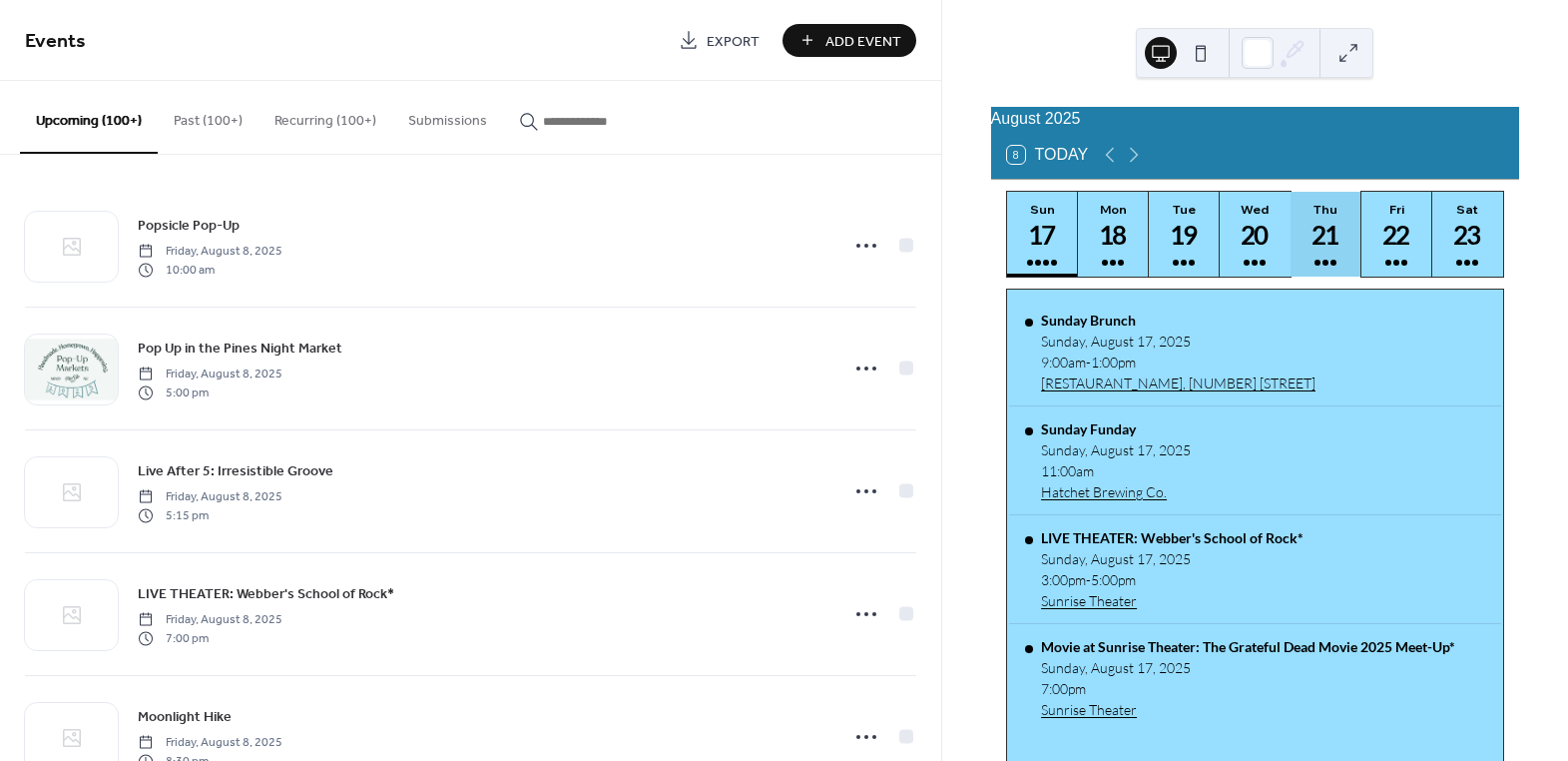click on "21" at bounding box center [1324, 235] 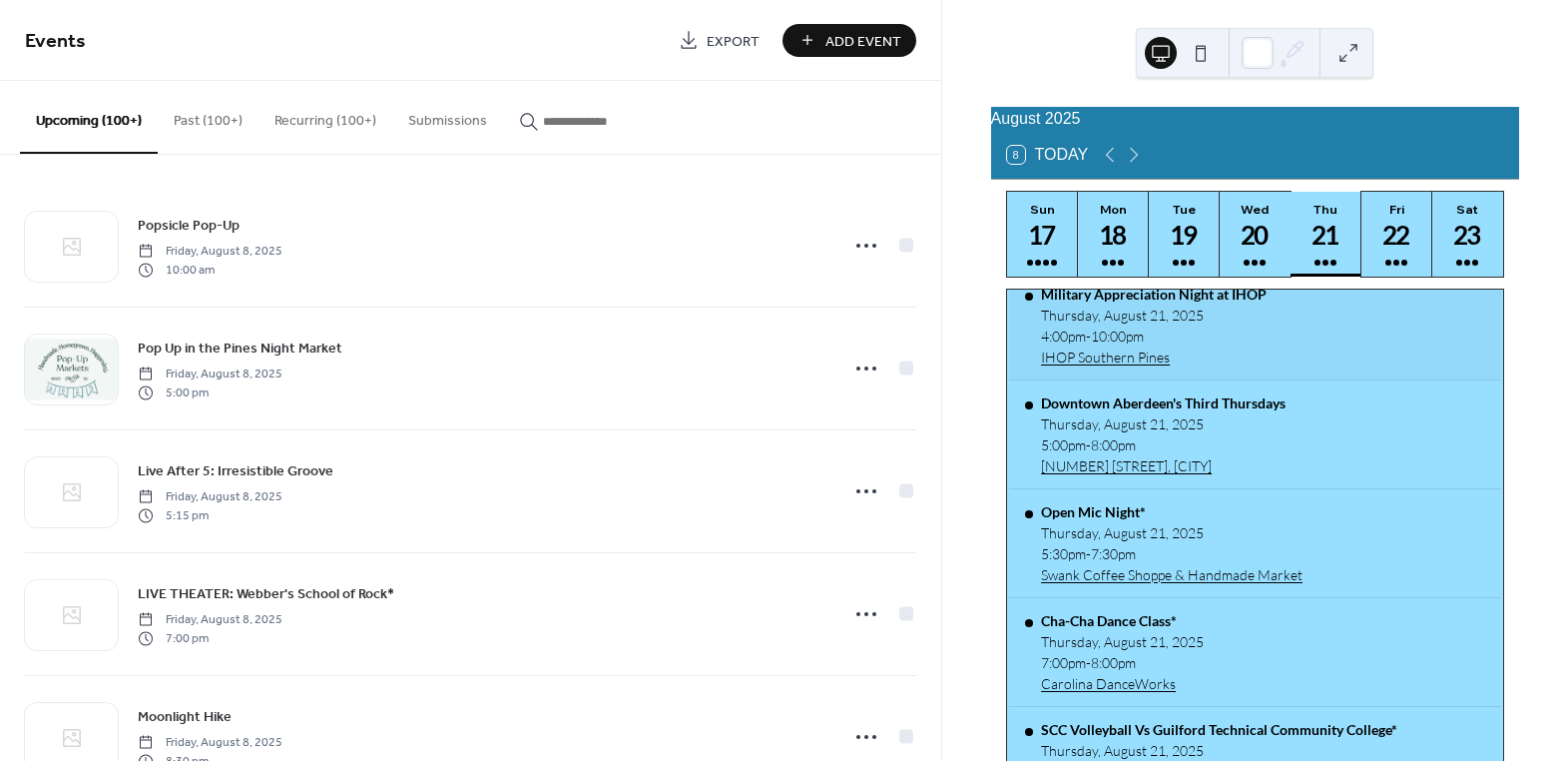 scroll, scrollTop: 726, scrollLeft: 0, axis: vertical 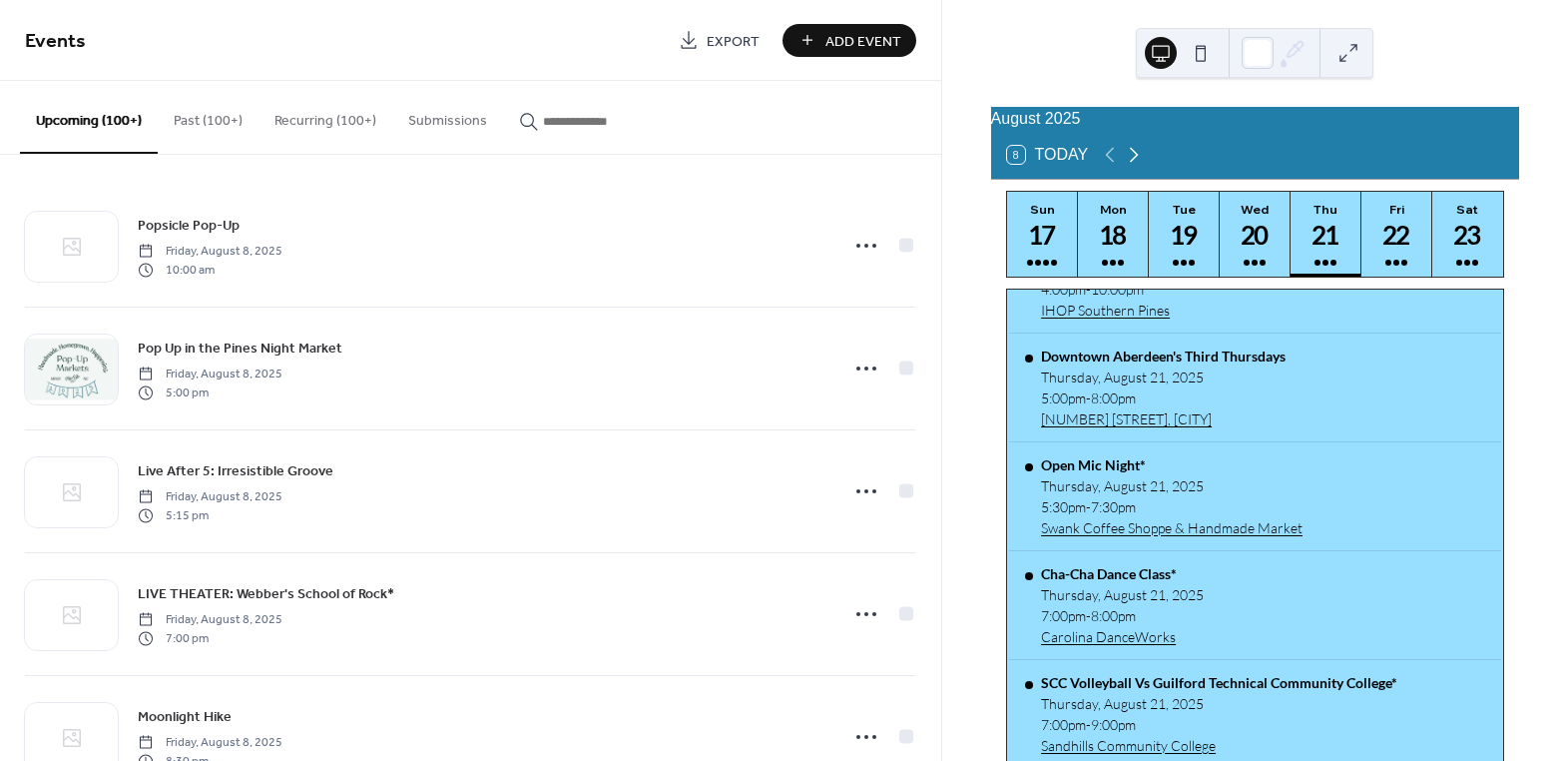 click 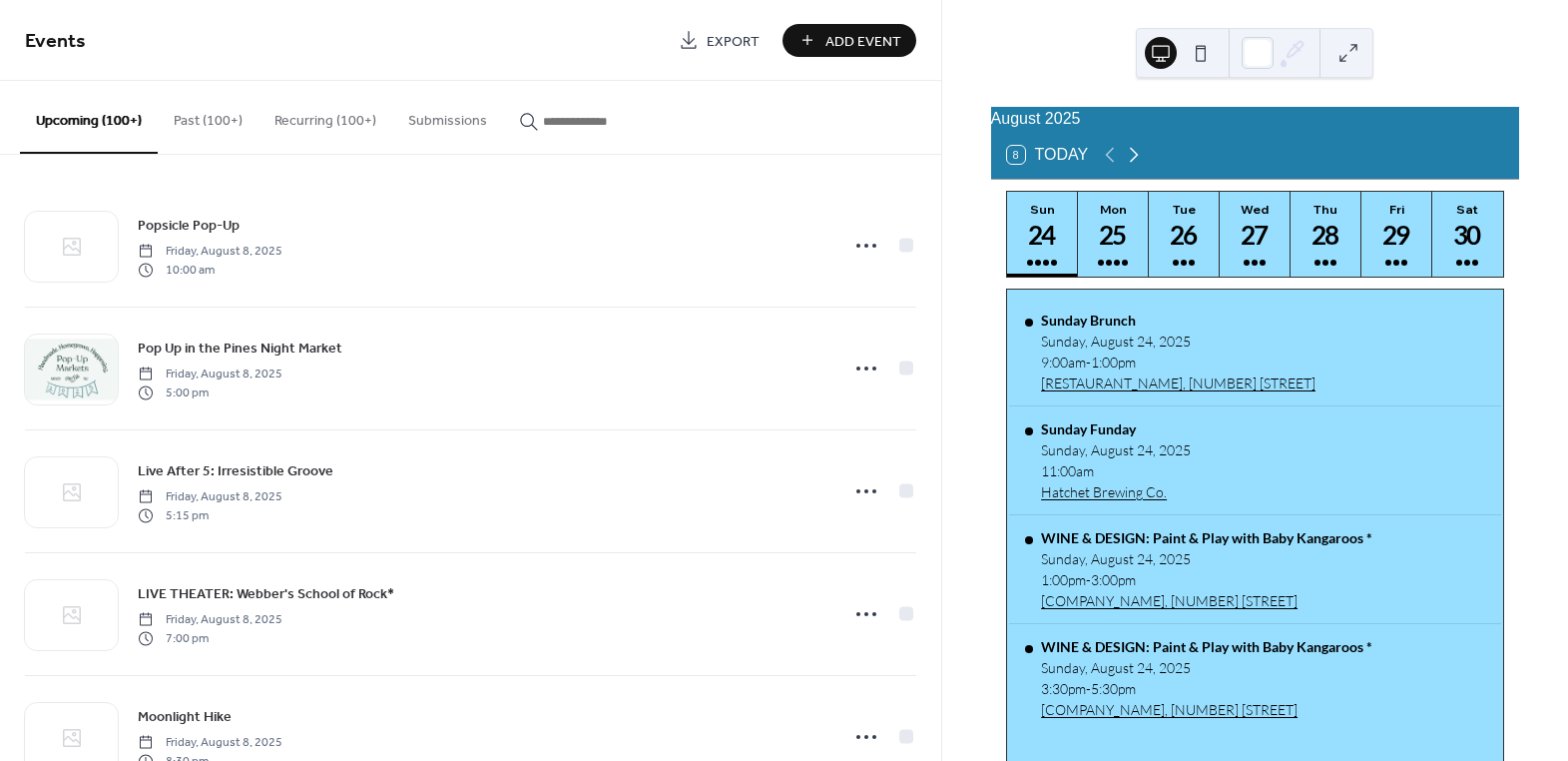 scroll, scrollTop: 0, scrollLeft: 0, axis: both 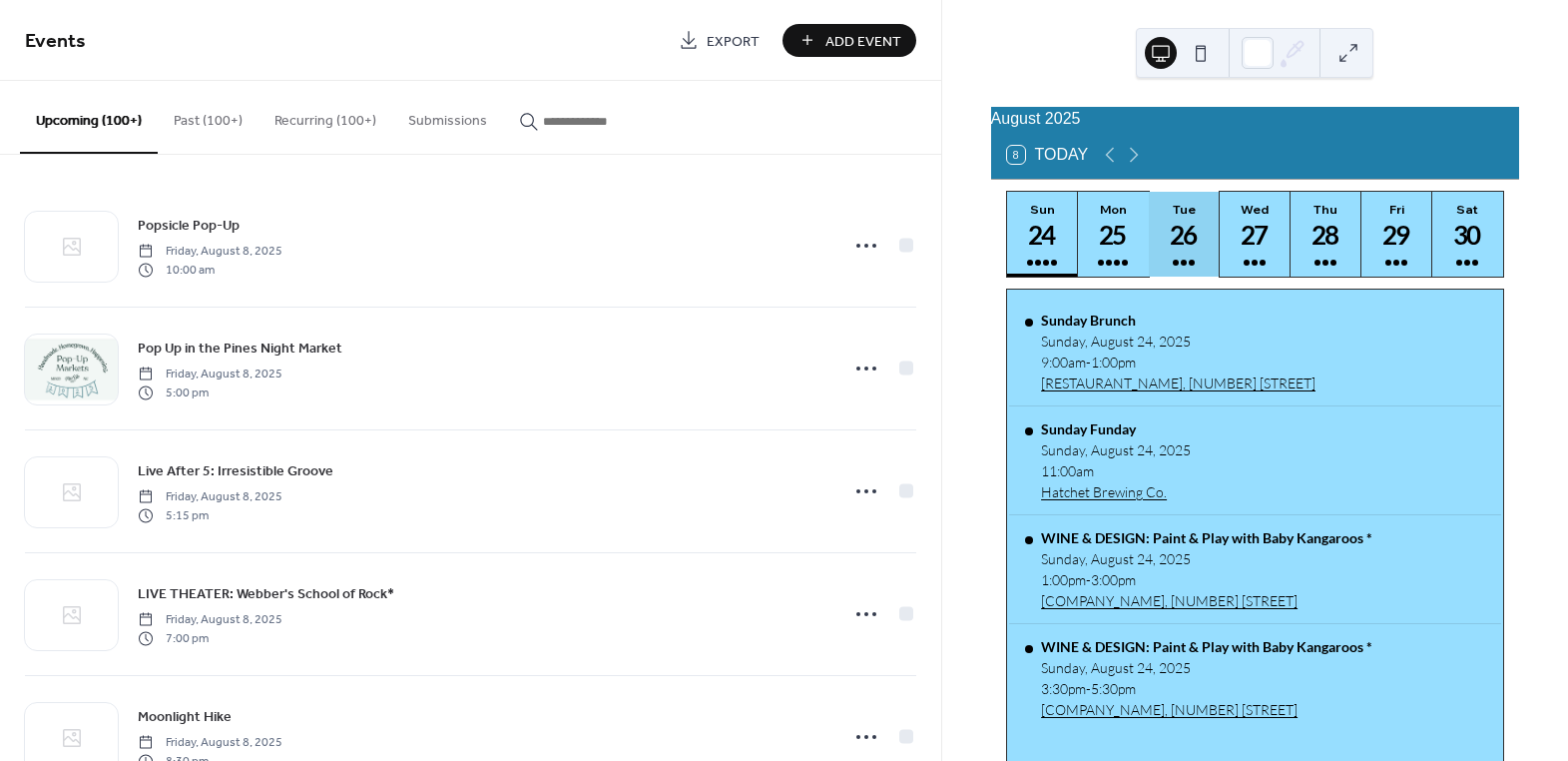 click on "26" at bounding box center [1183, 235] 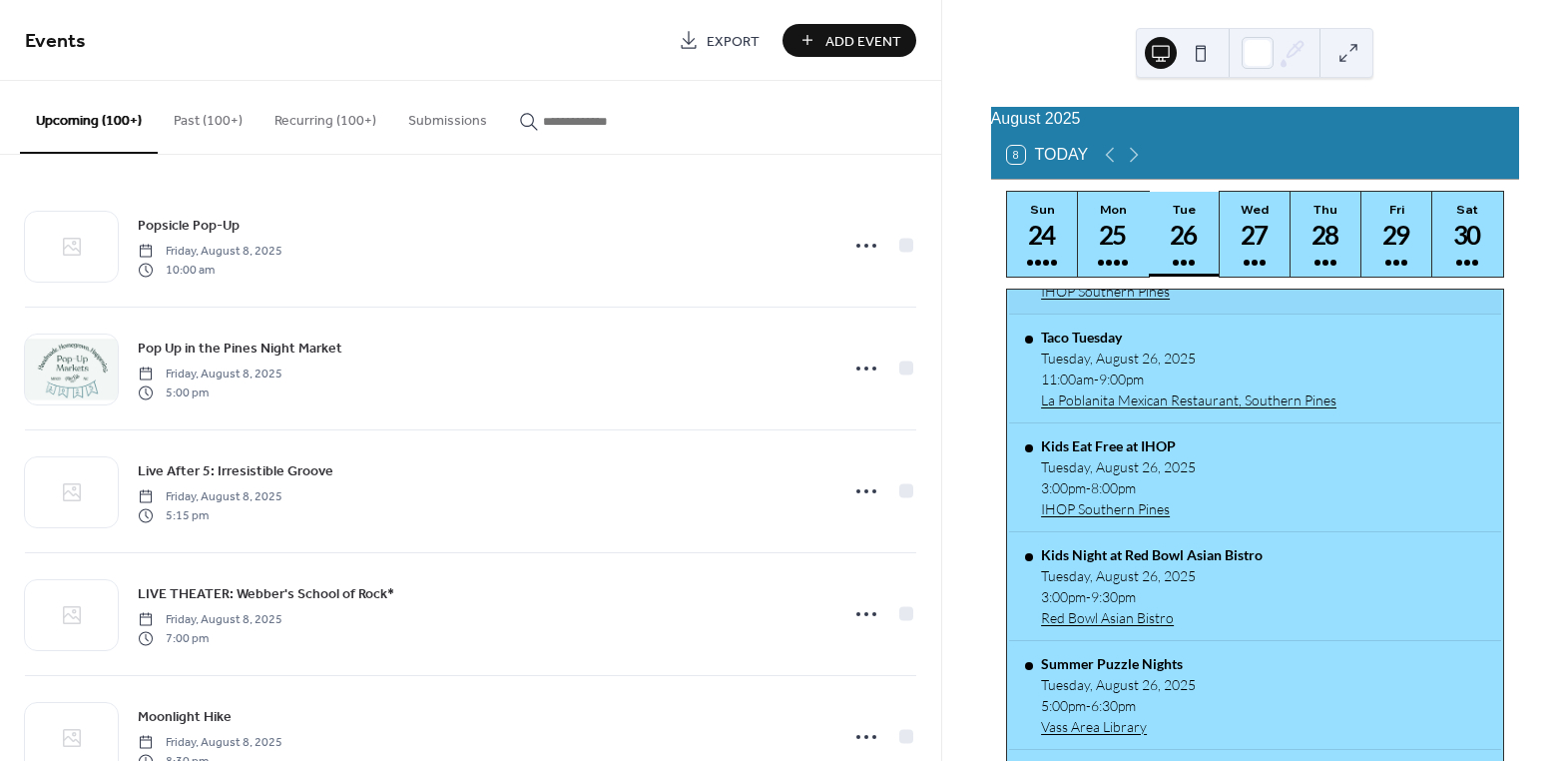 scroll, scrollTop: 205, scrollLeft: 0, axis: vertical 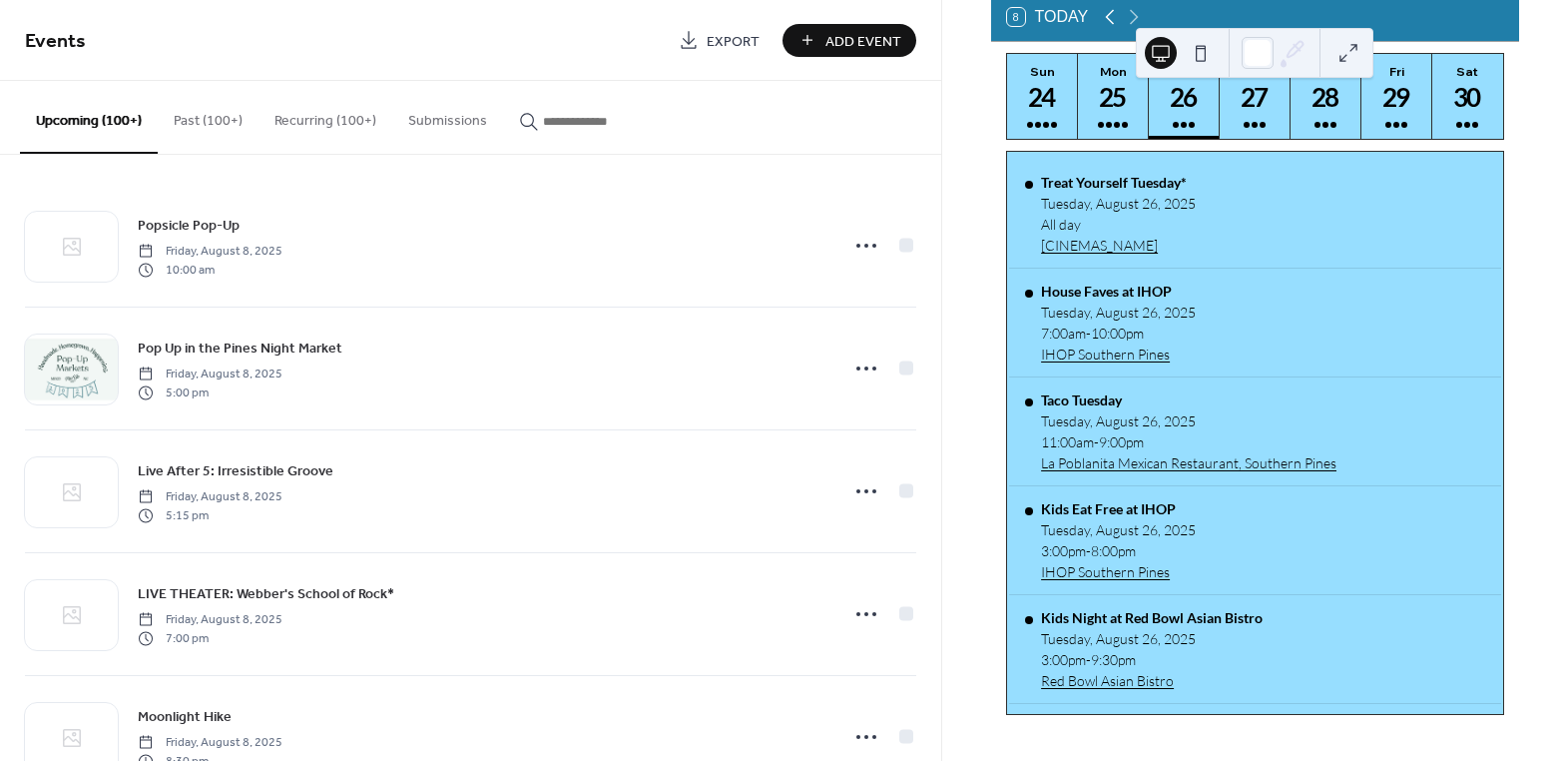 click 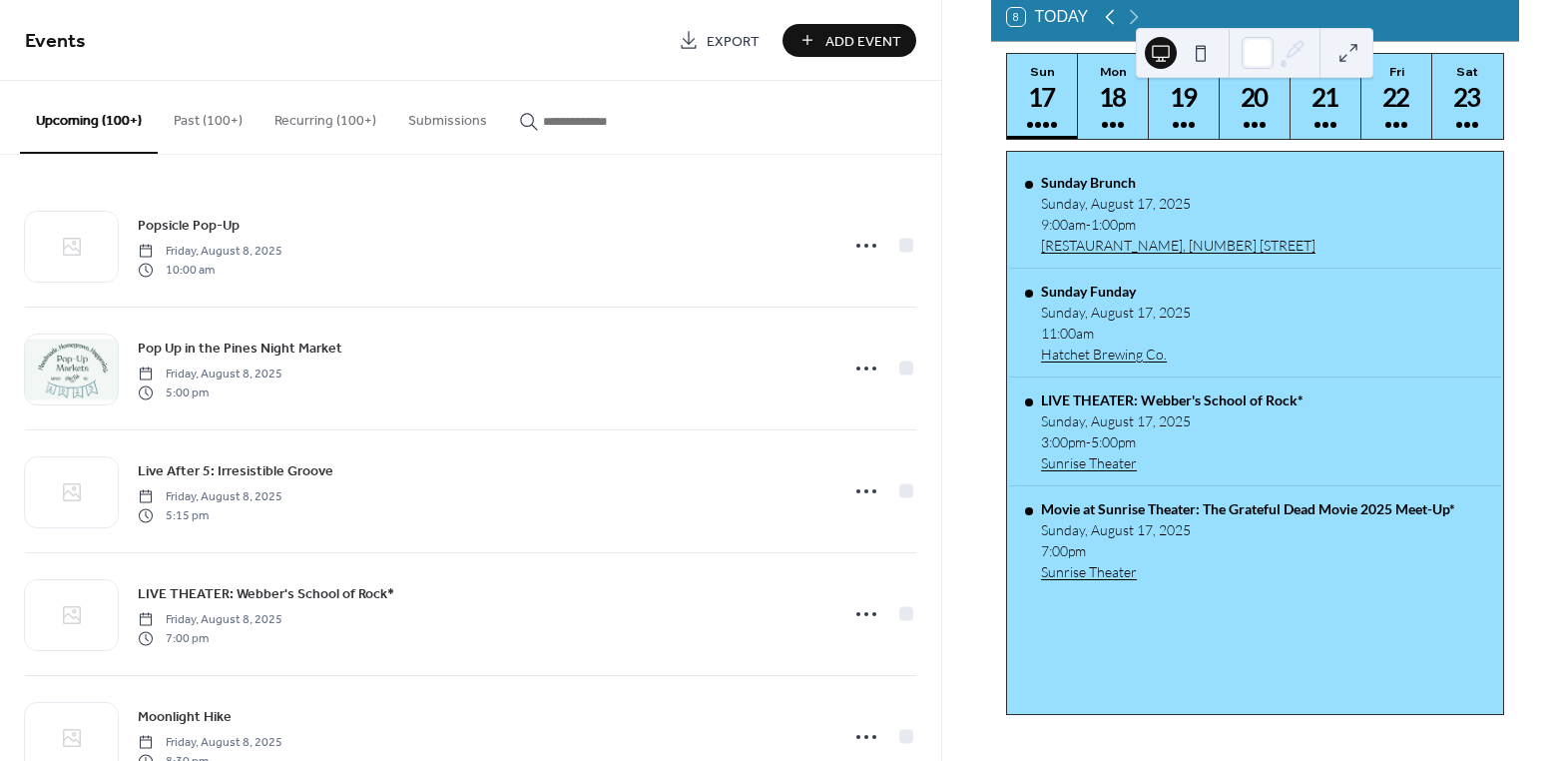 click 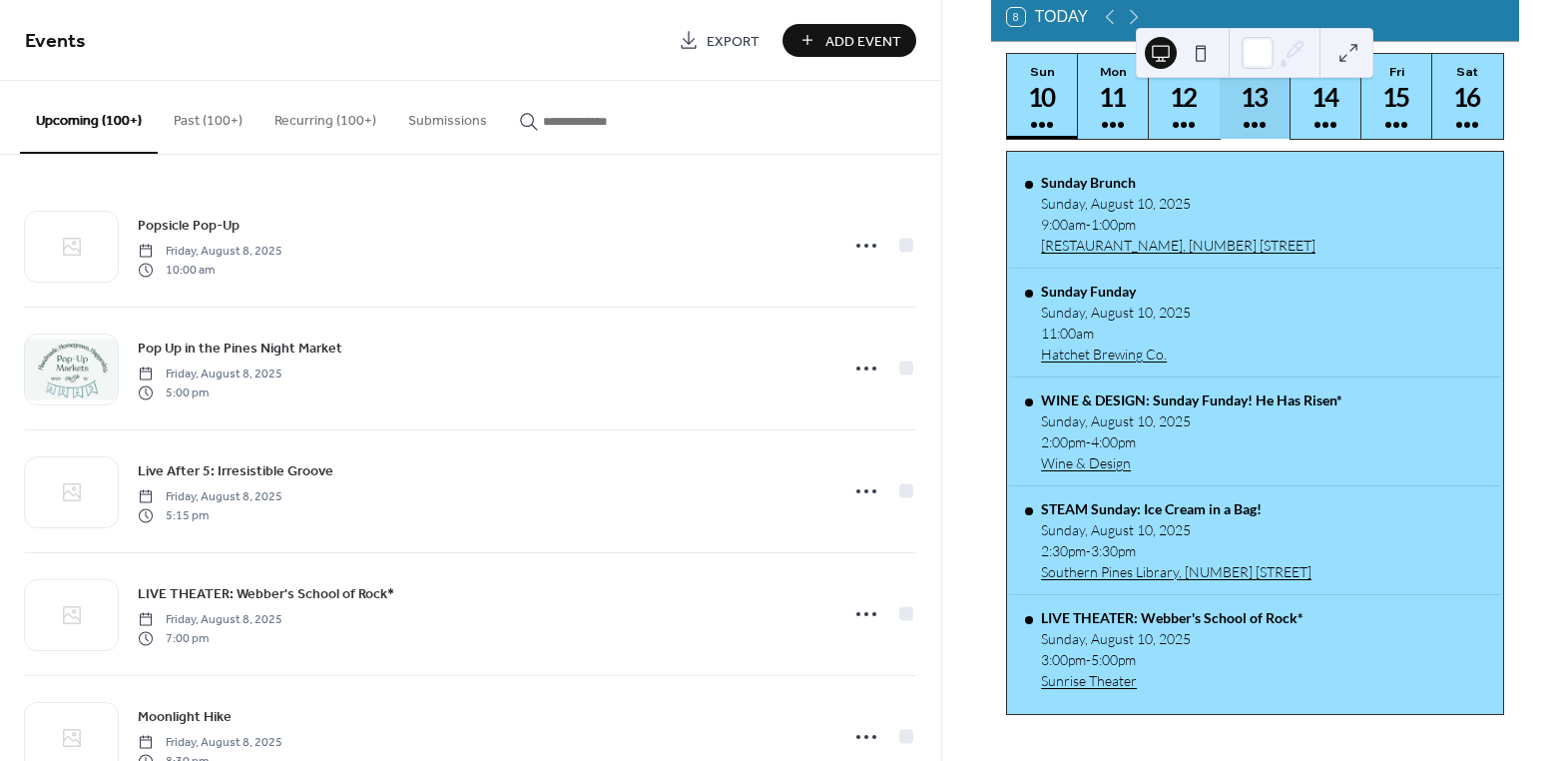 click on "13" at bounding box center [1254, 97] 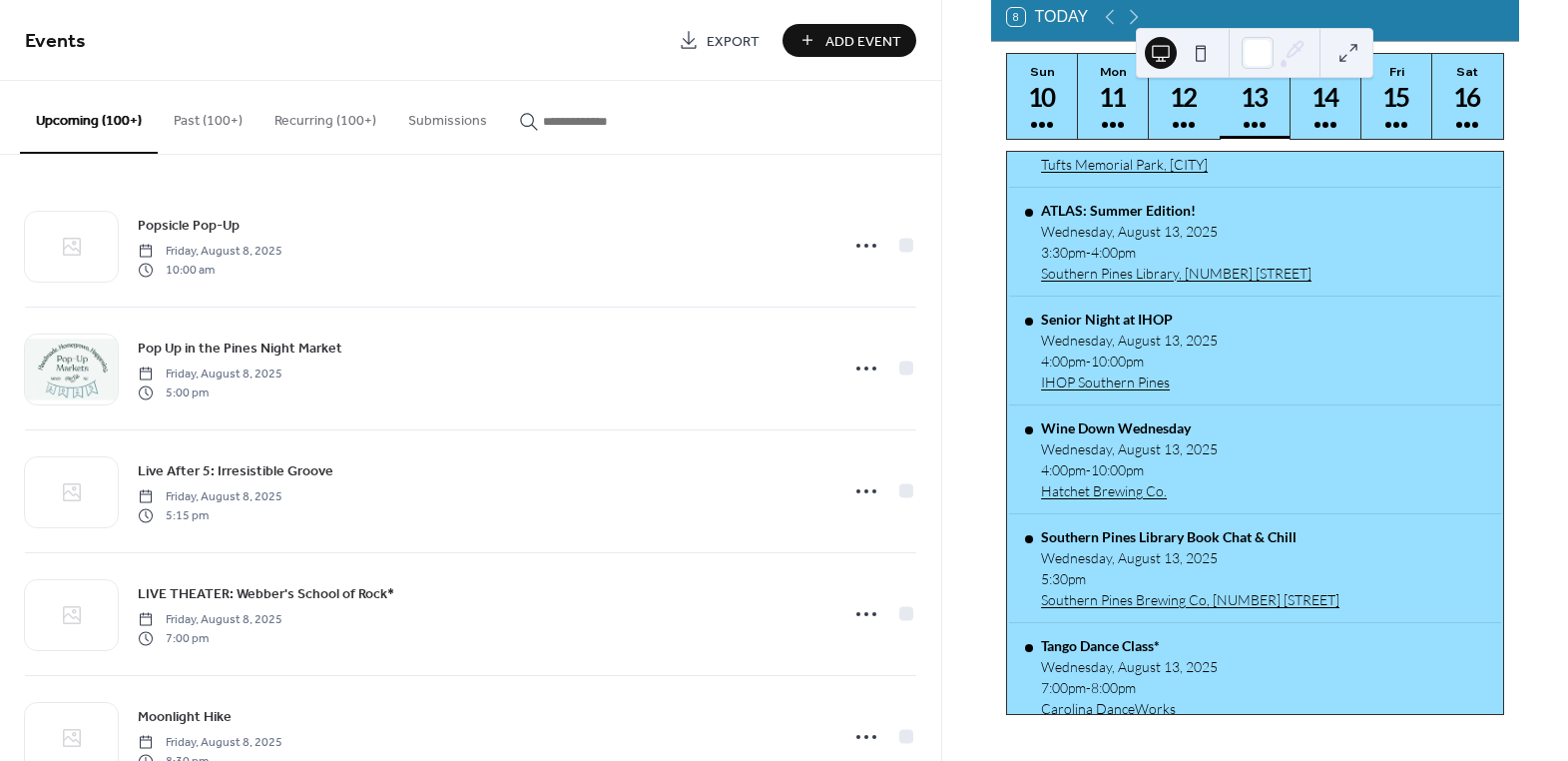 scroll, scrollTop: 817, scrollLeft: 0, axis: vertical 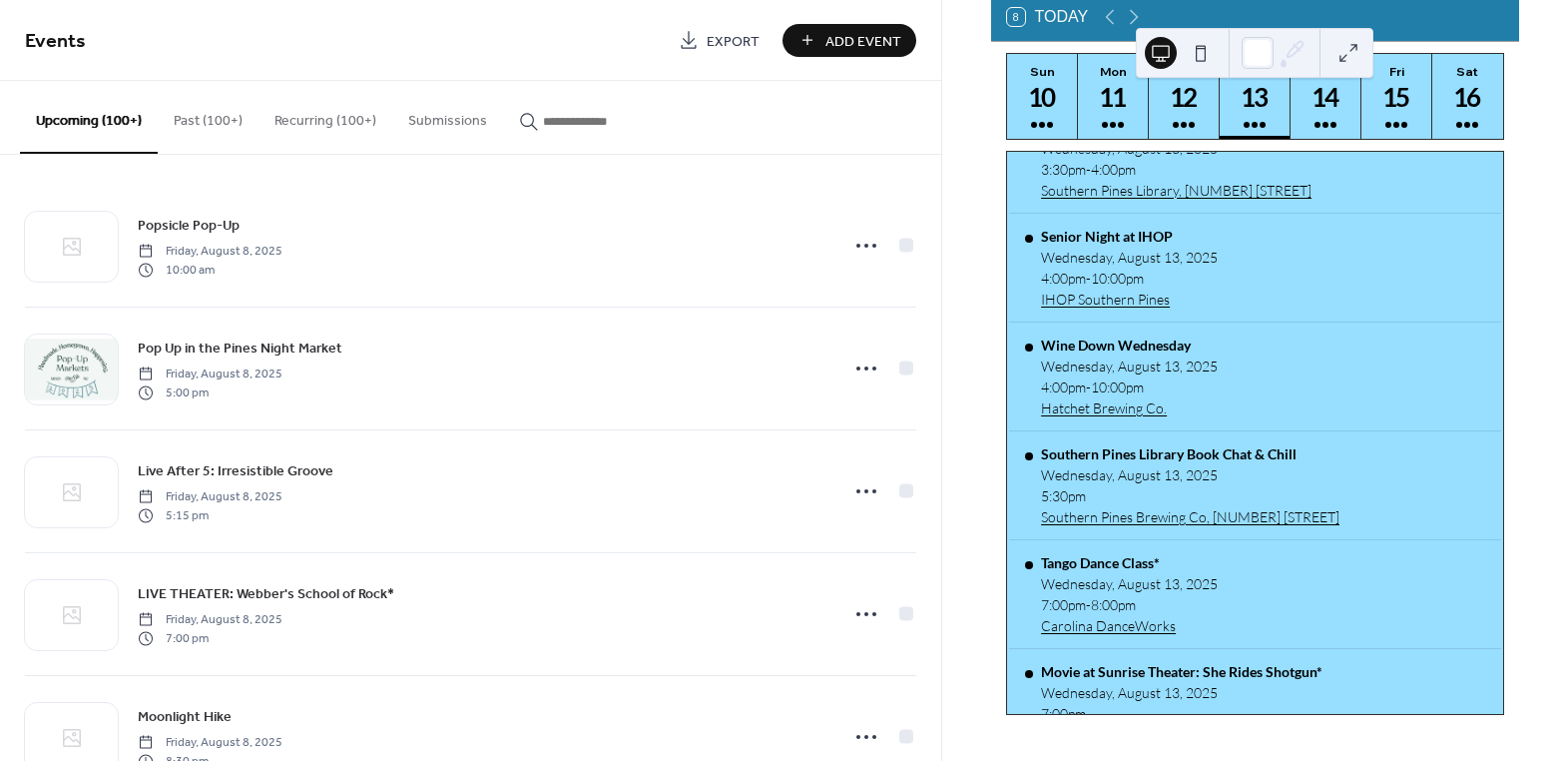 click at bounding box center [603, 121] 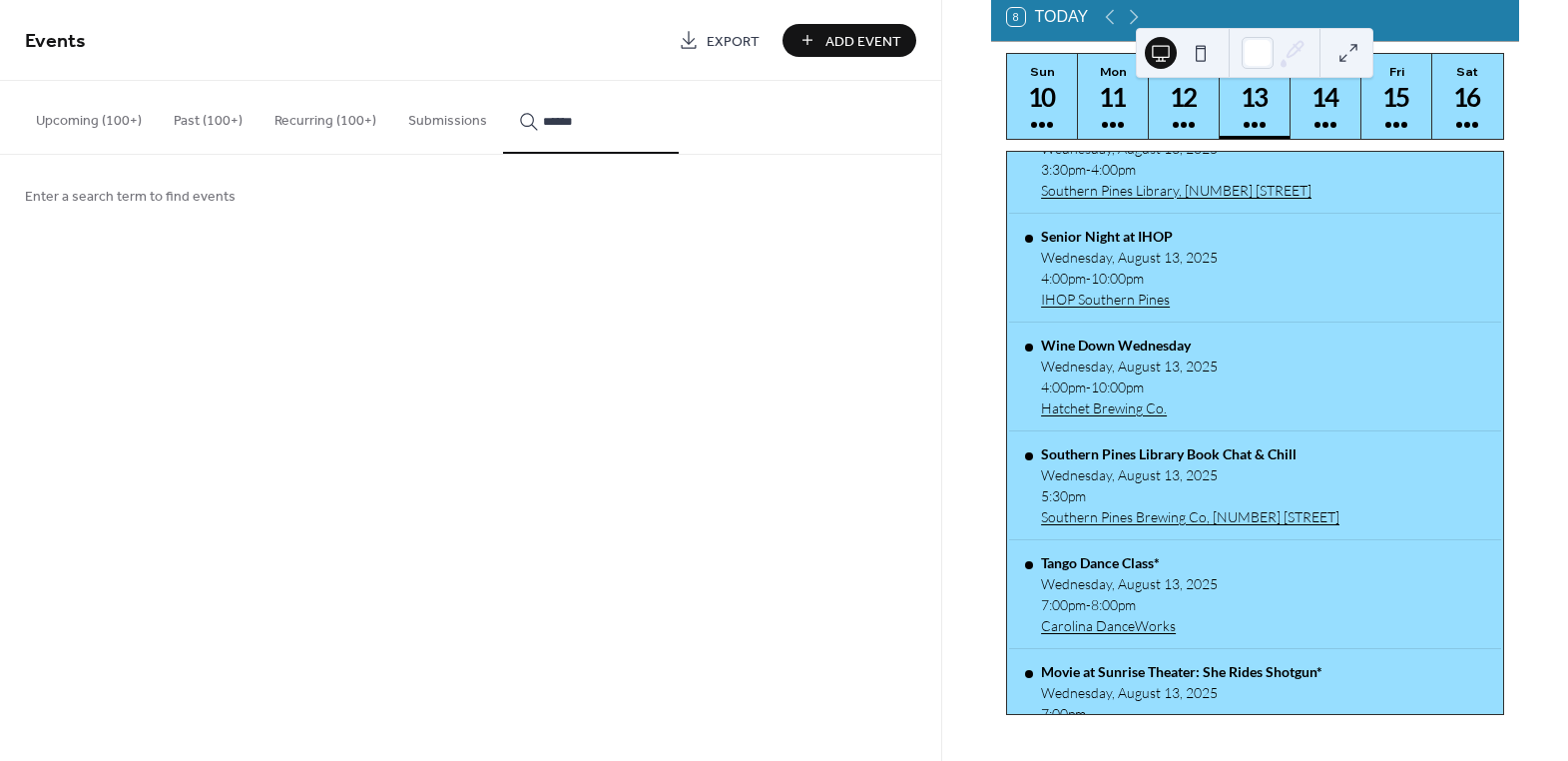 click on "*****" at bounding box center [591, 117] 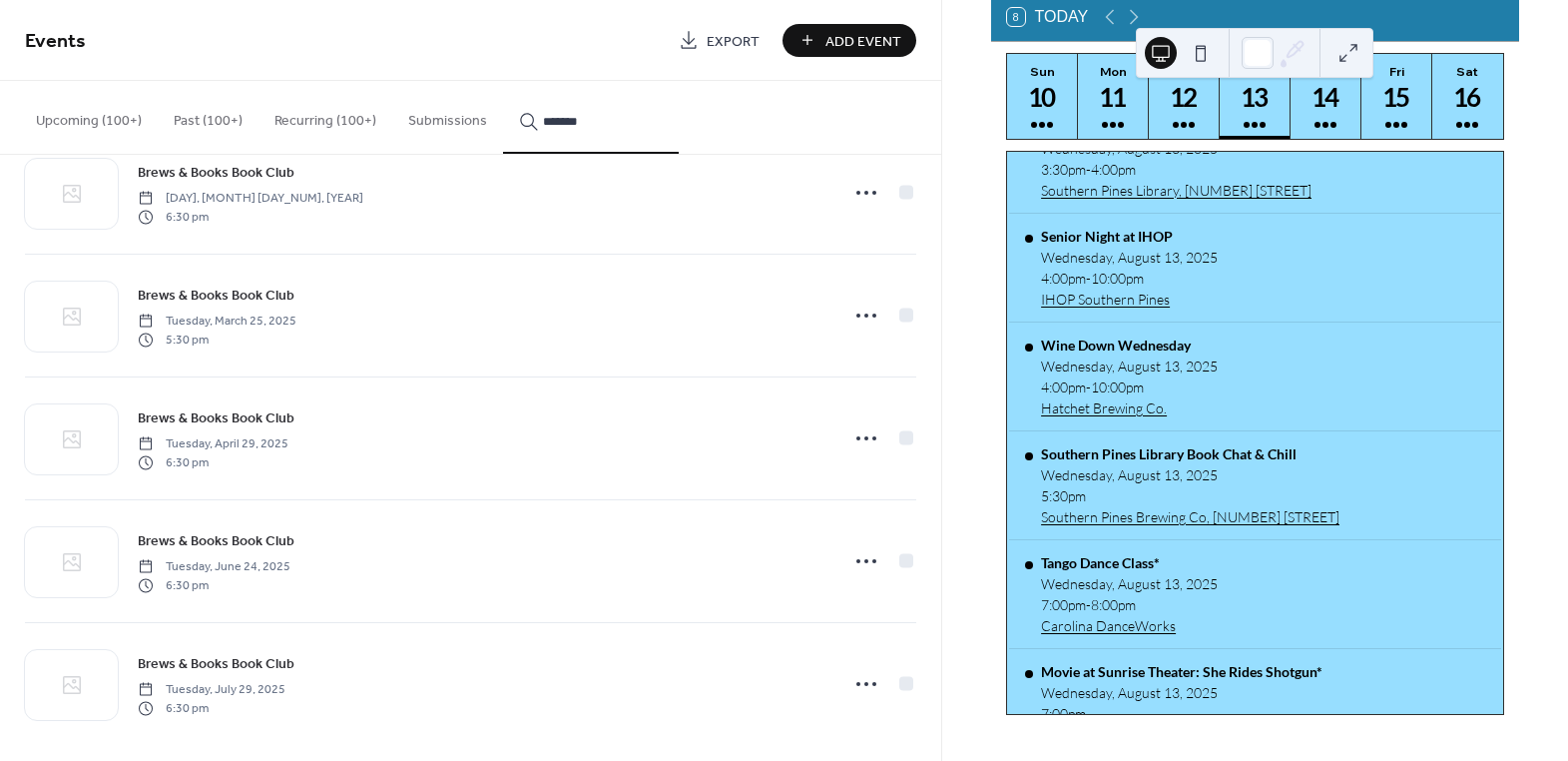 scroll, scrollTop: 189, scrollLeft: 0, axis: vertical 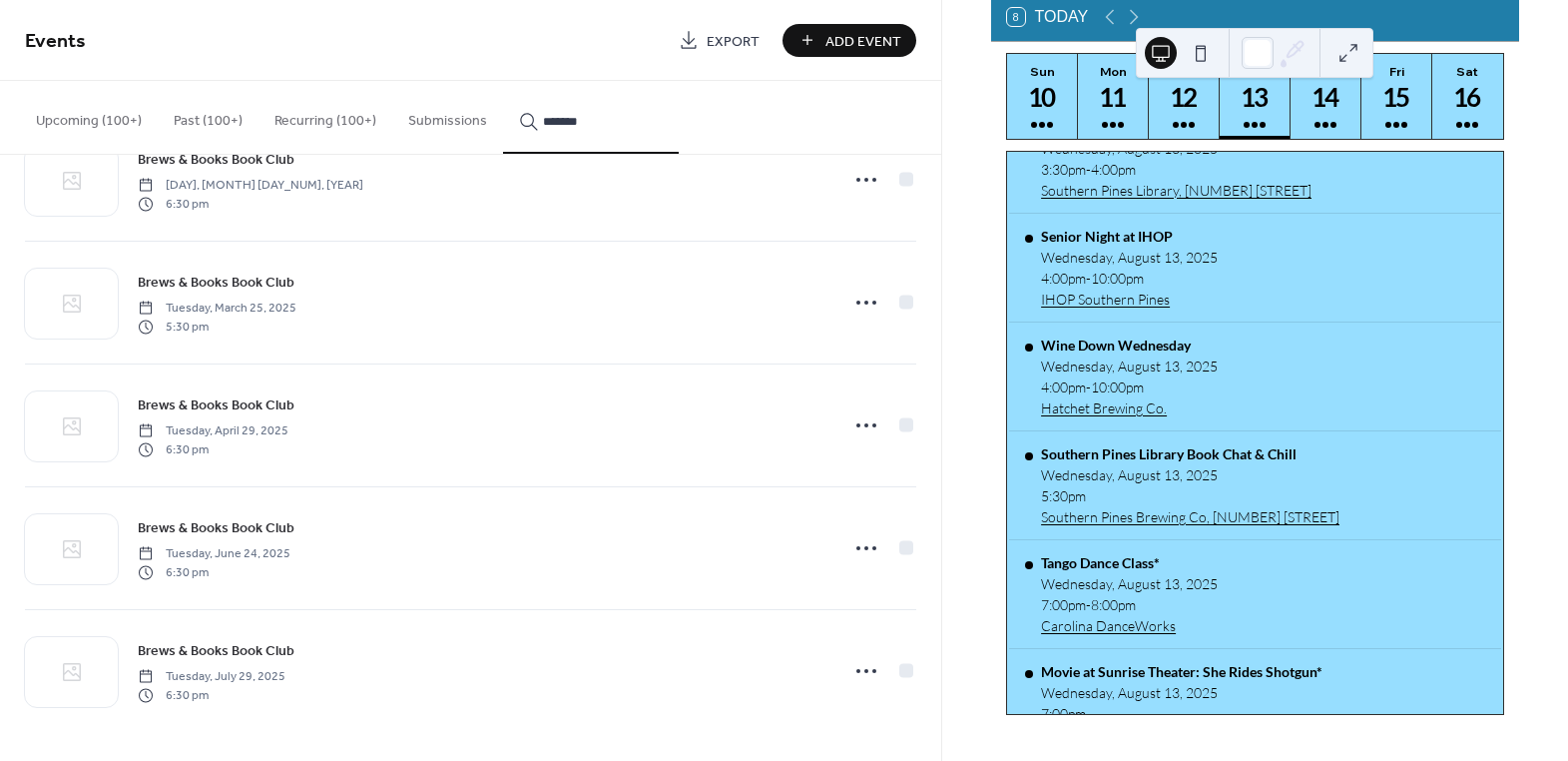 type on "*******" 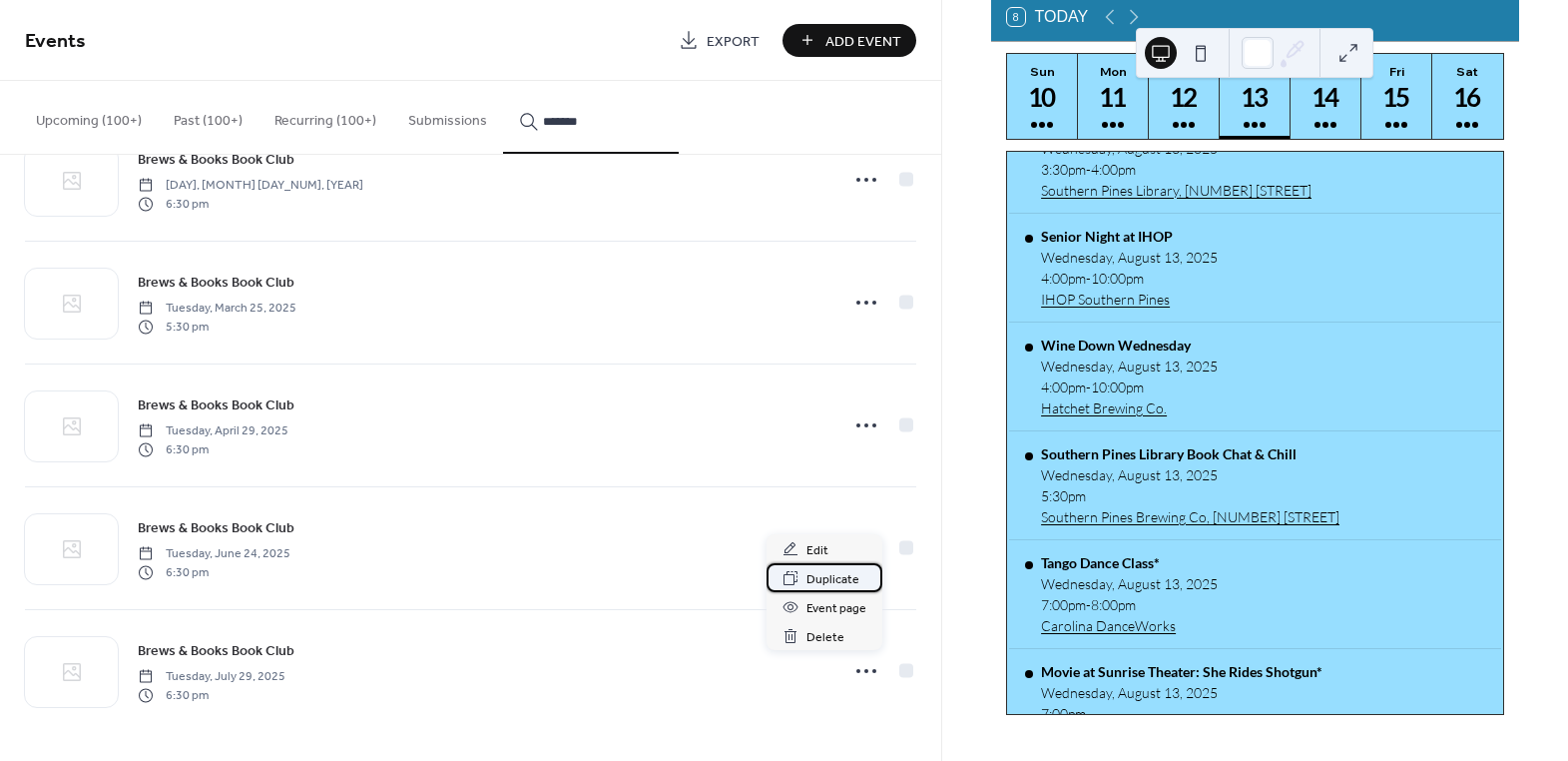 click on "Duplicate" at bounding box center [832, 579] 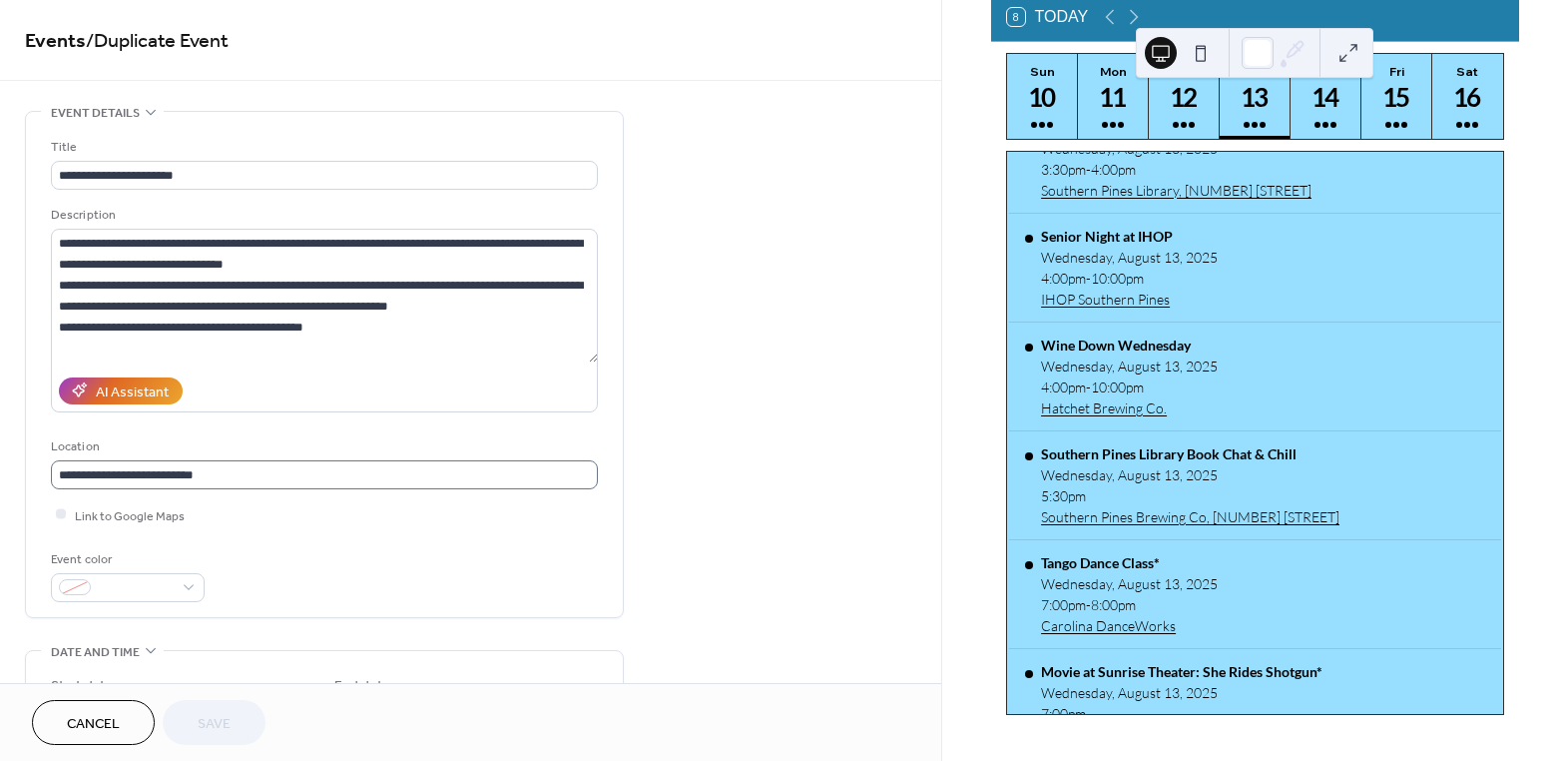 scroll, scrollTop: 0, scrollLeft: 0, axis: both 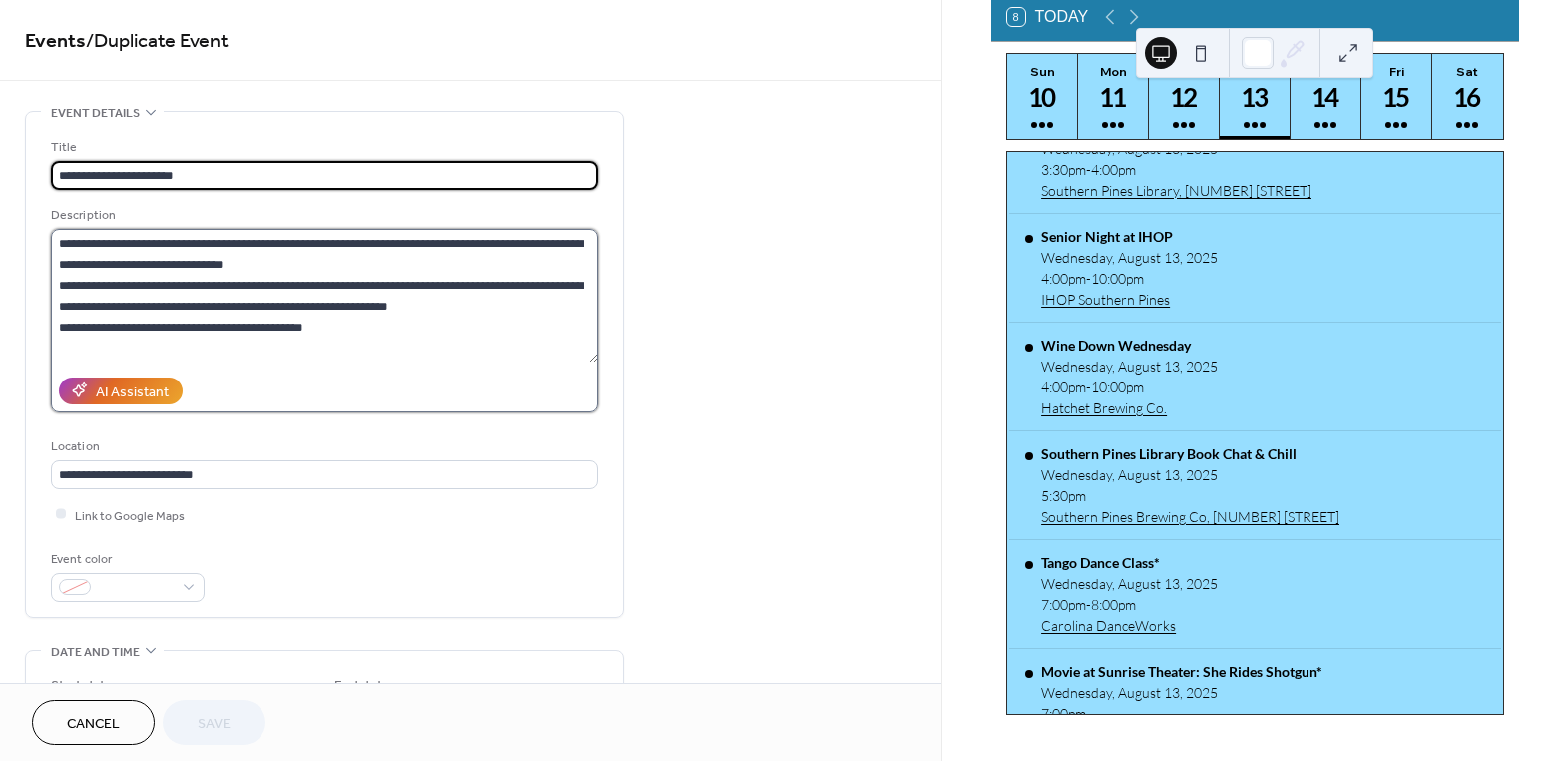 click on "**********" at bounding box center (324, 296) 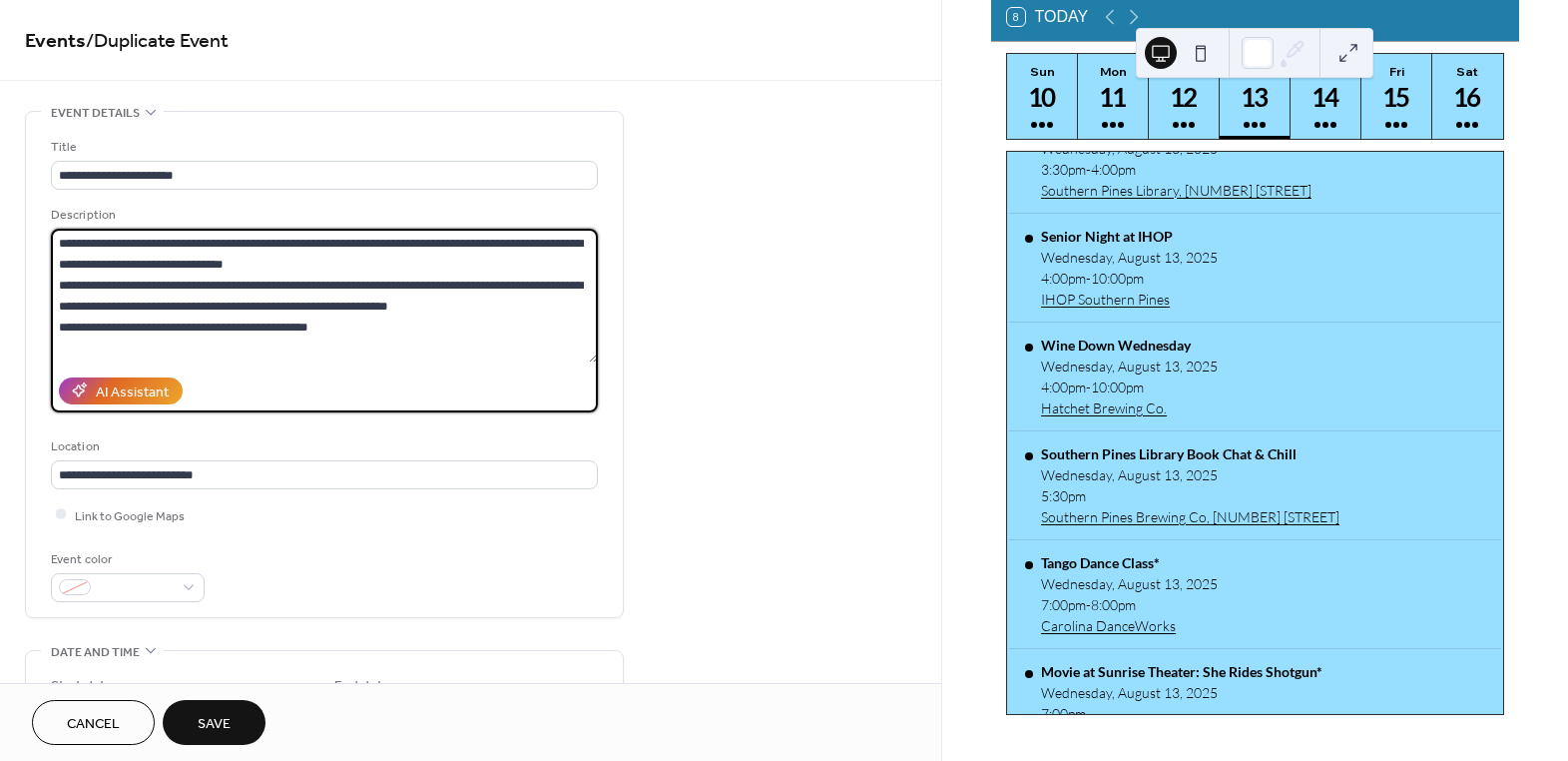 paste on "**********" 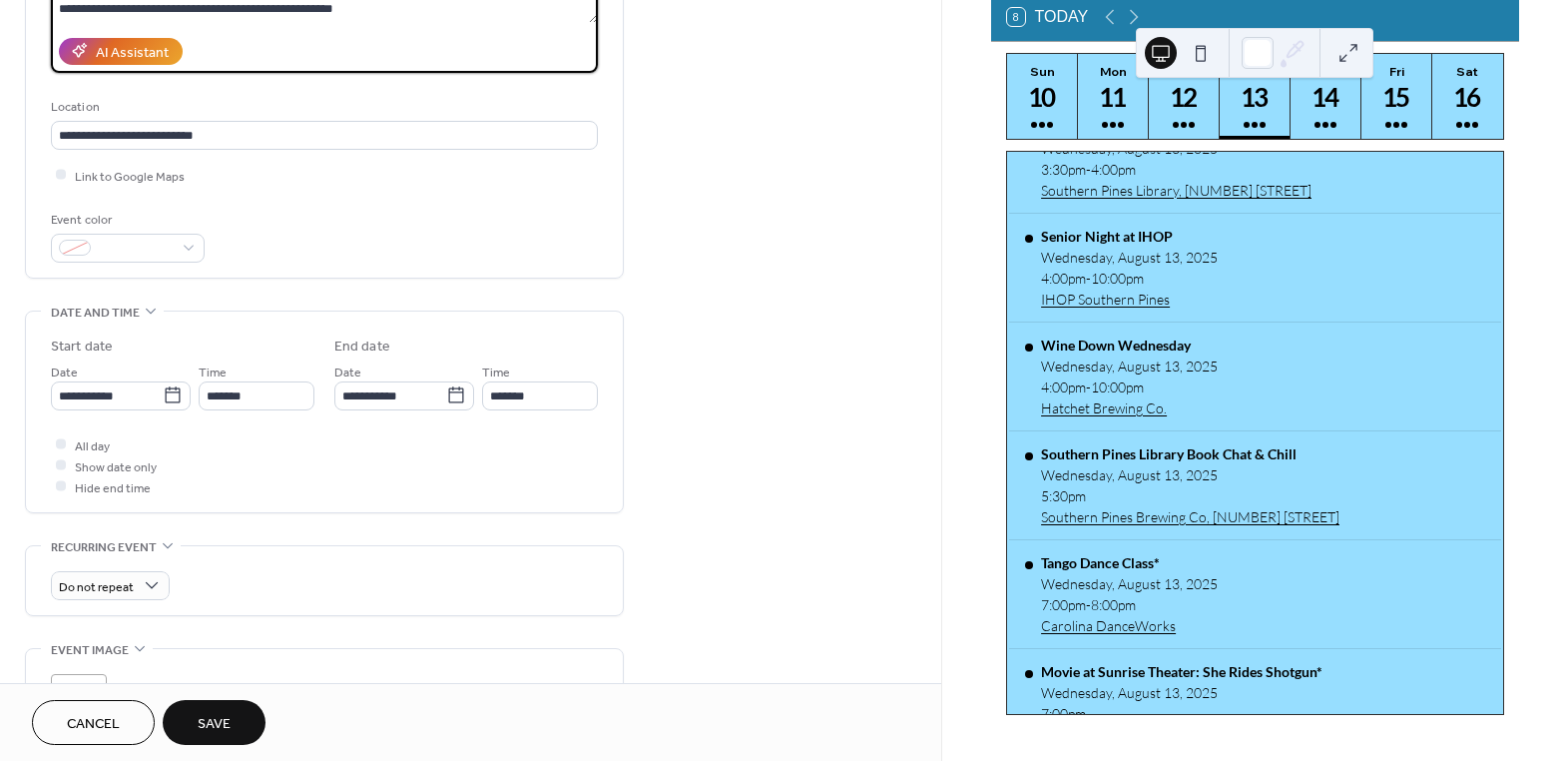 scroll, scrollTop: 363, scrollLeft: 0, axis: vertical 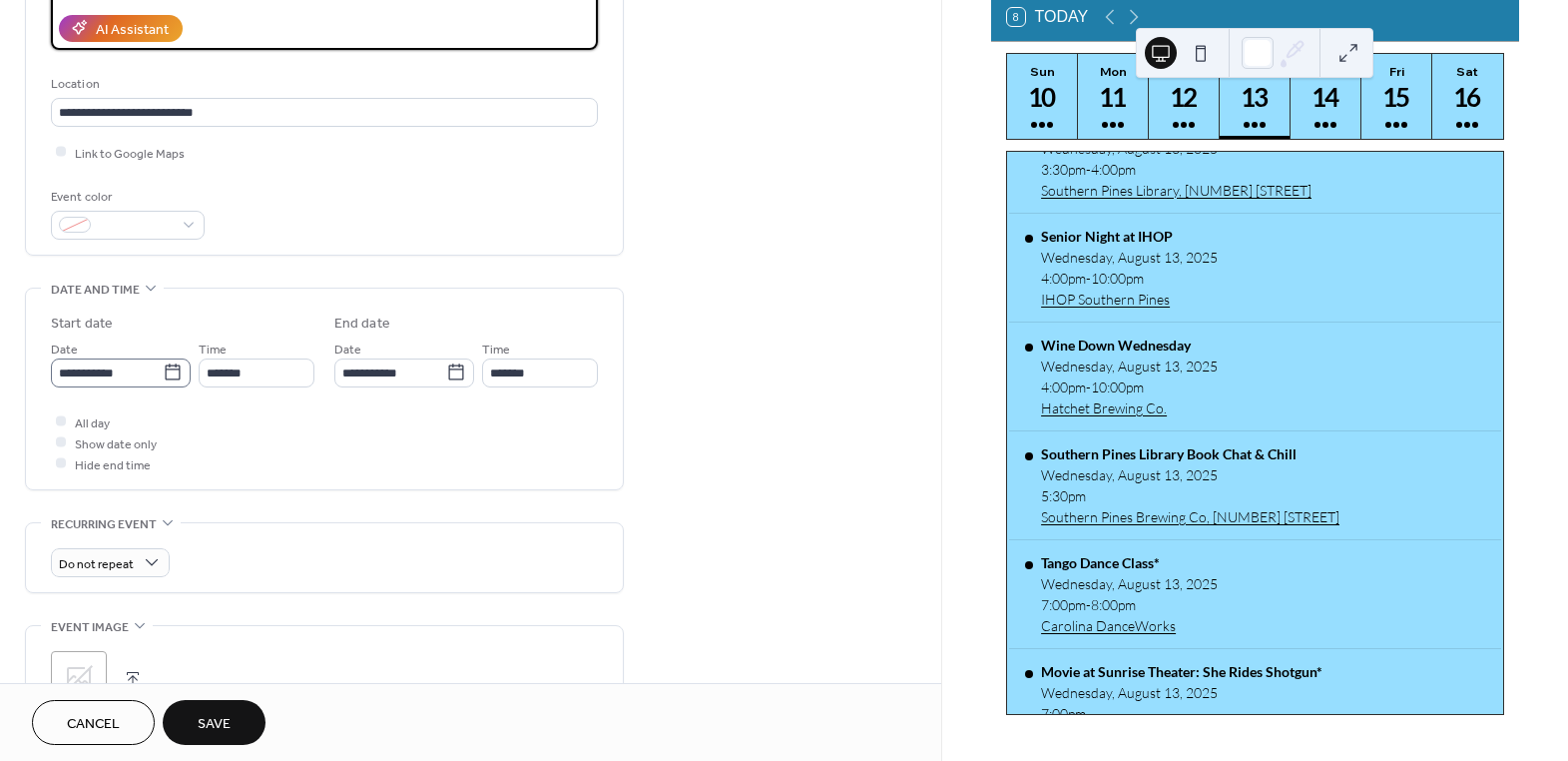 type on "**********" 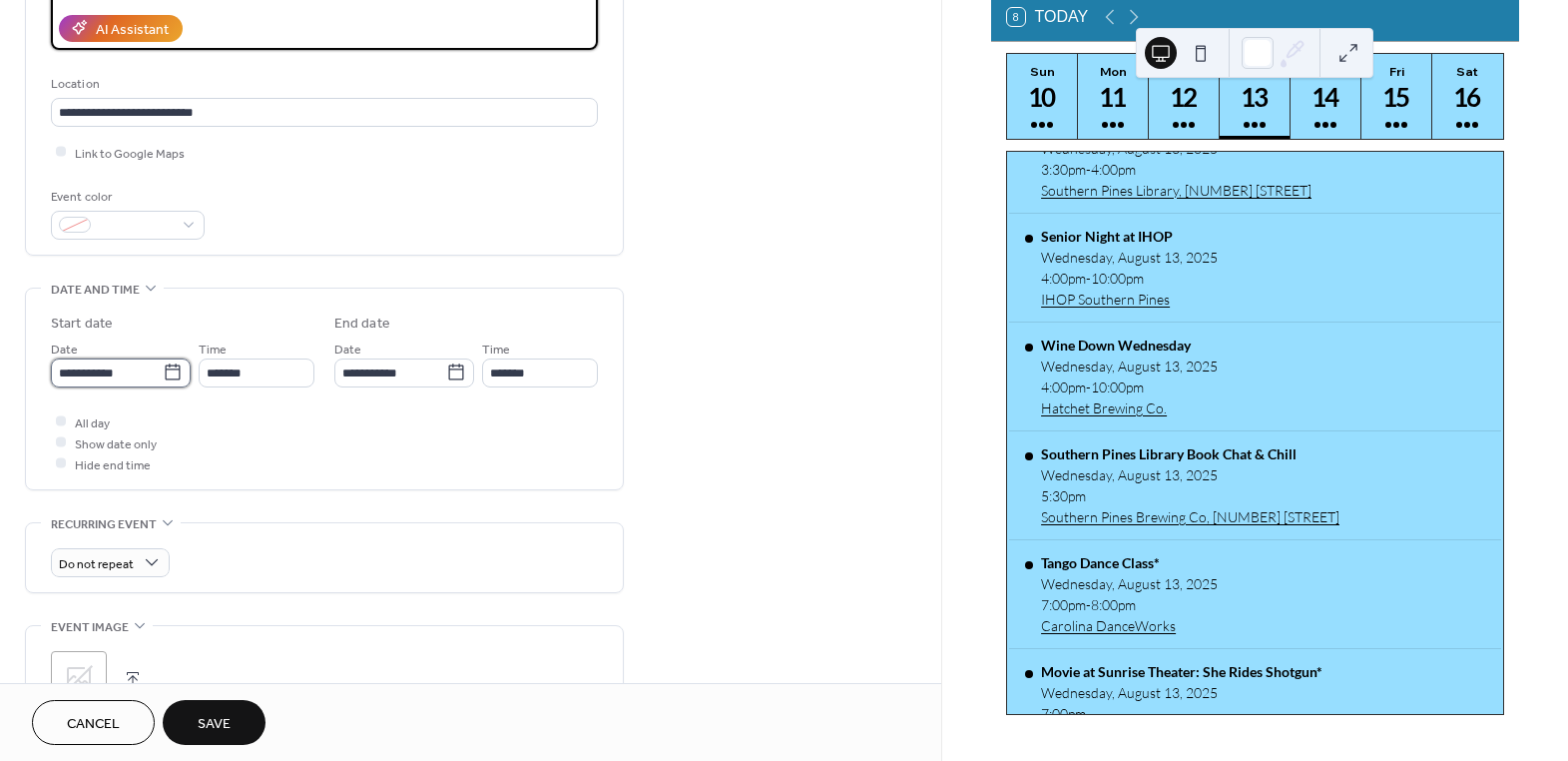 click on "**********" at bounding box center (107, 373) 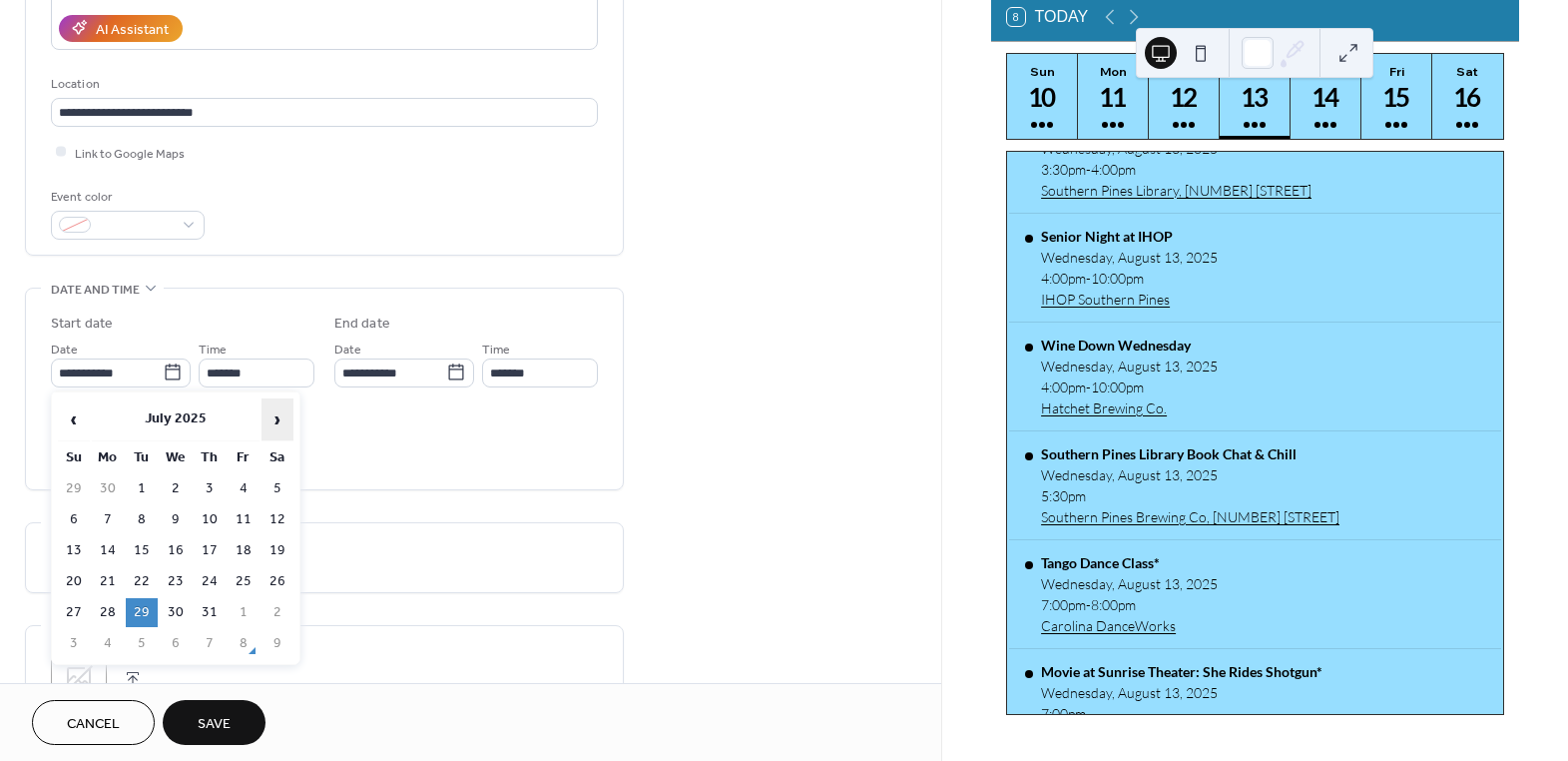 click on "›" at bounding box center (277, 419) 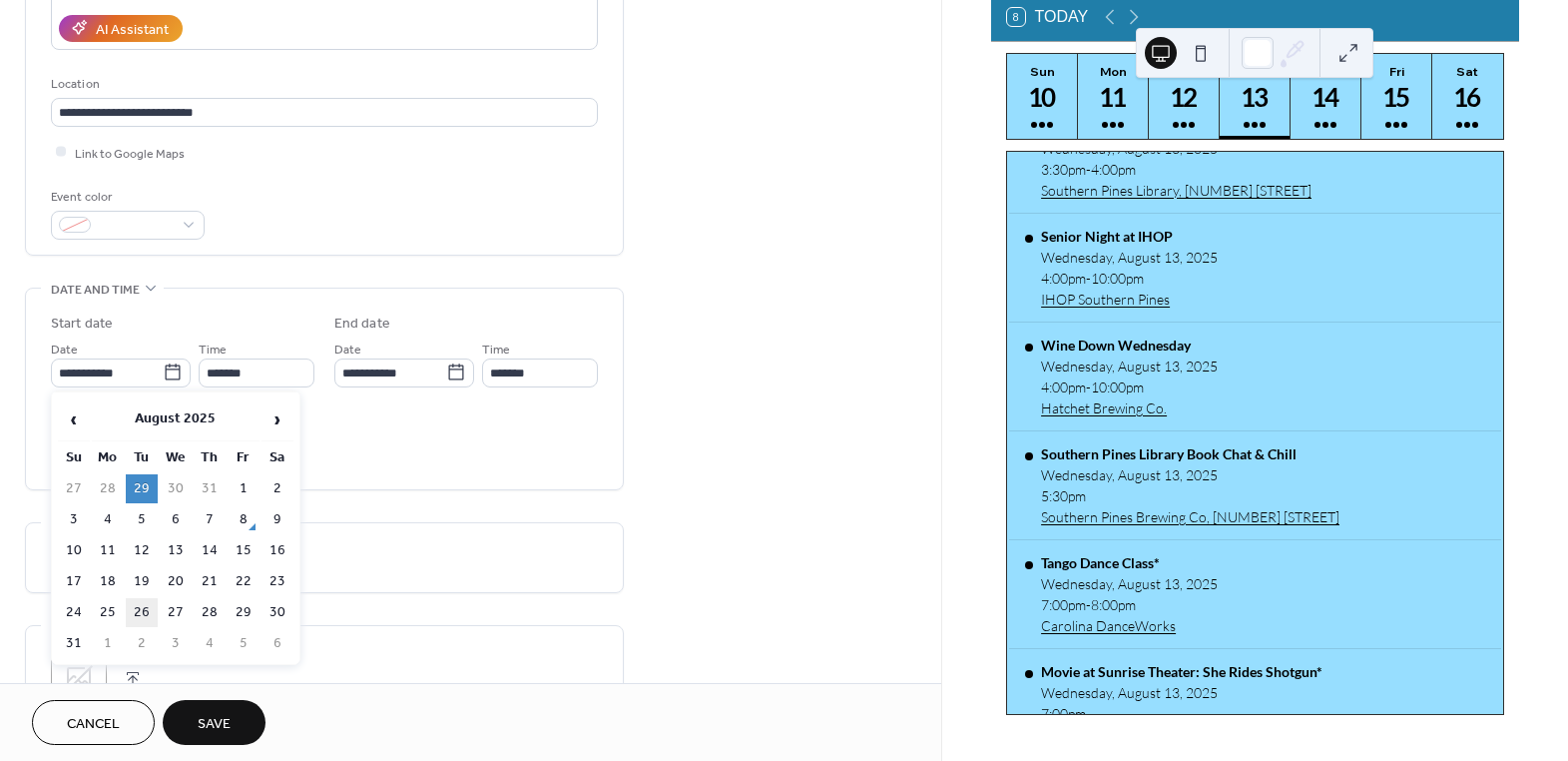 click on "26" at bounding box center [142, 612] 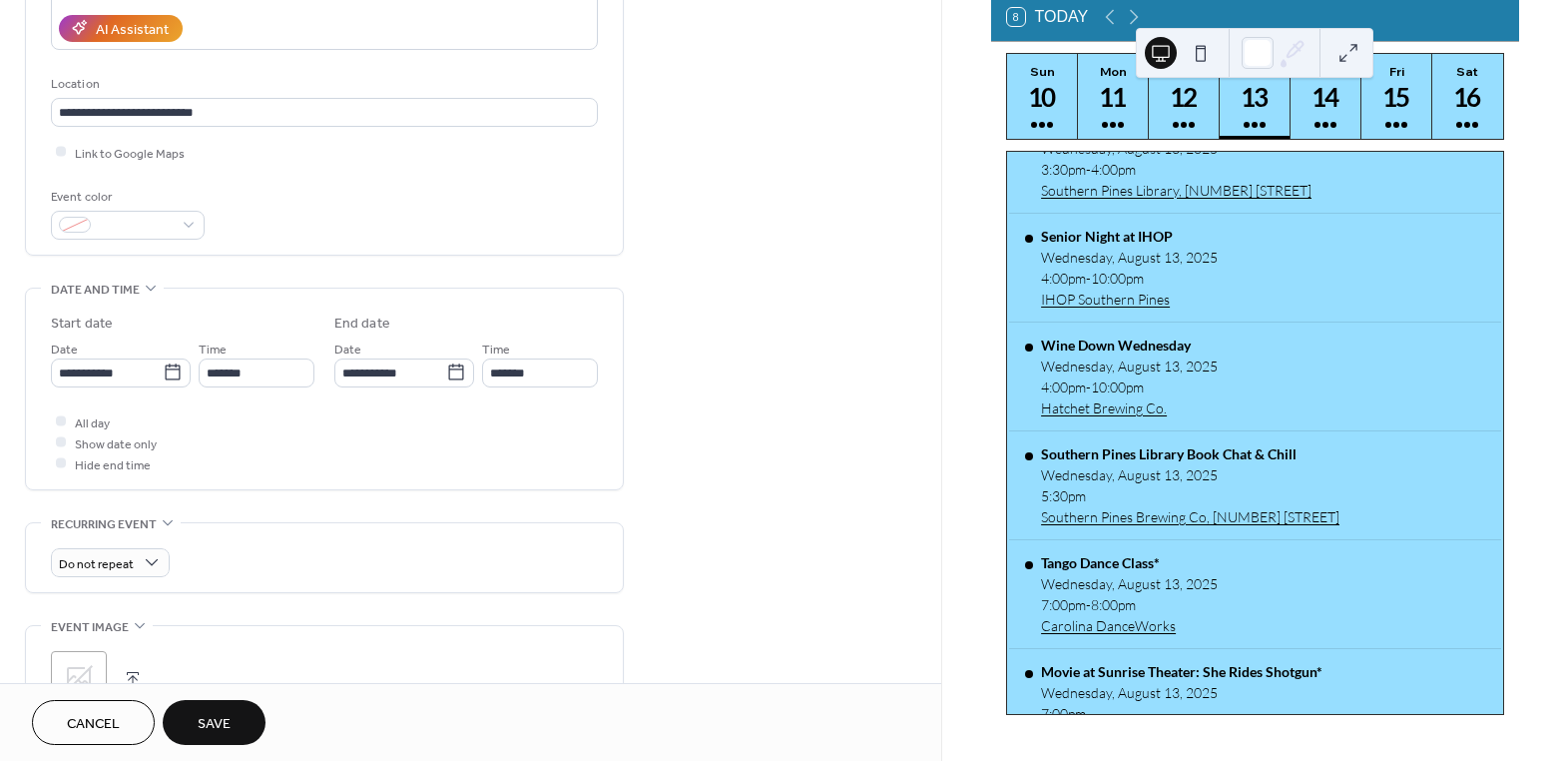 scroll, scrollTop: 883, scrollLeft: 0, axis: vertical 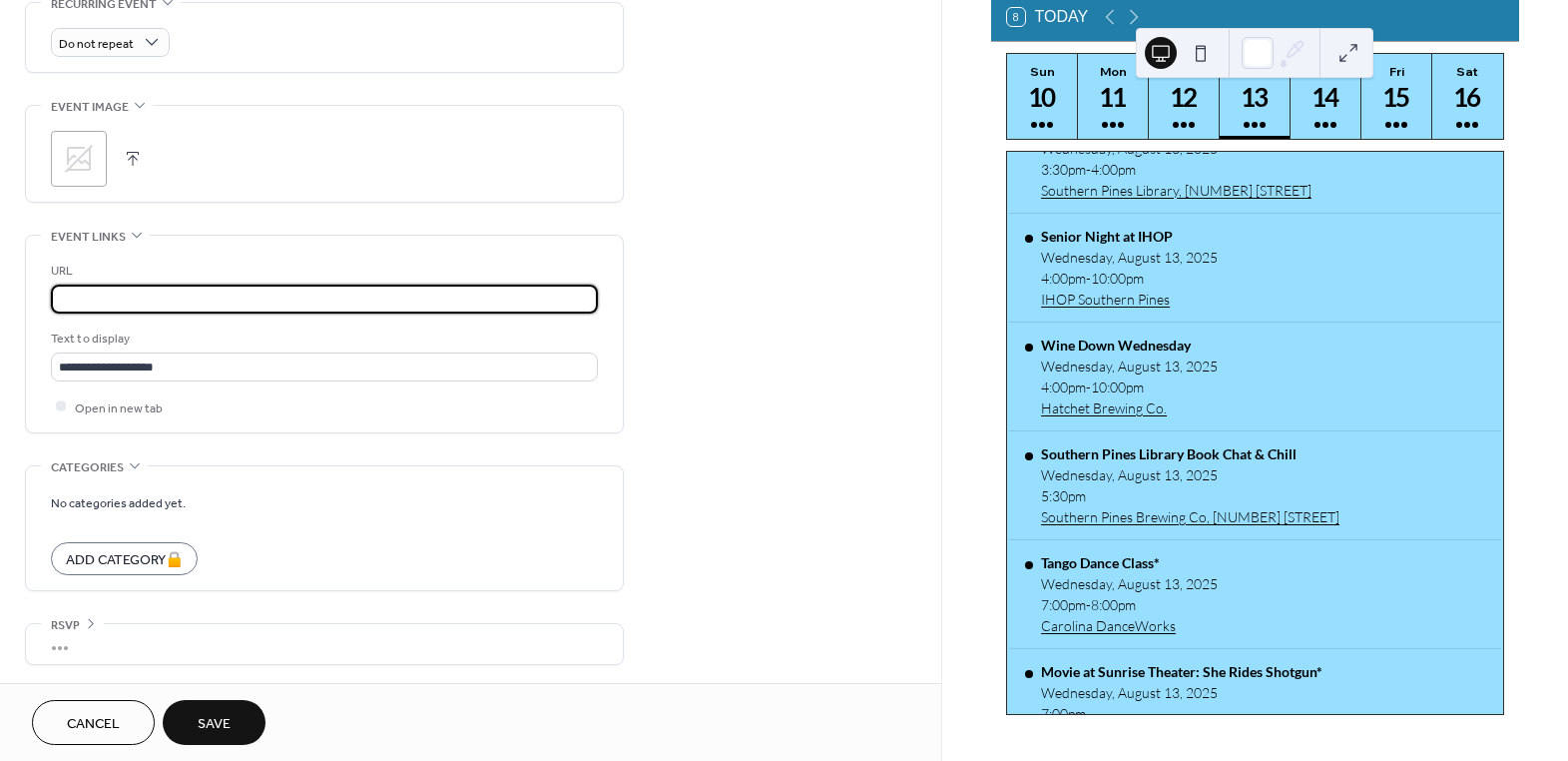 drag, startPoint x: 57, startPoint y: 293, endPoint x: 883, endPoint y: 294, distance: 826.0006 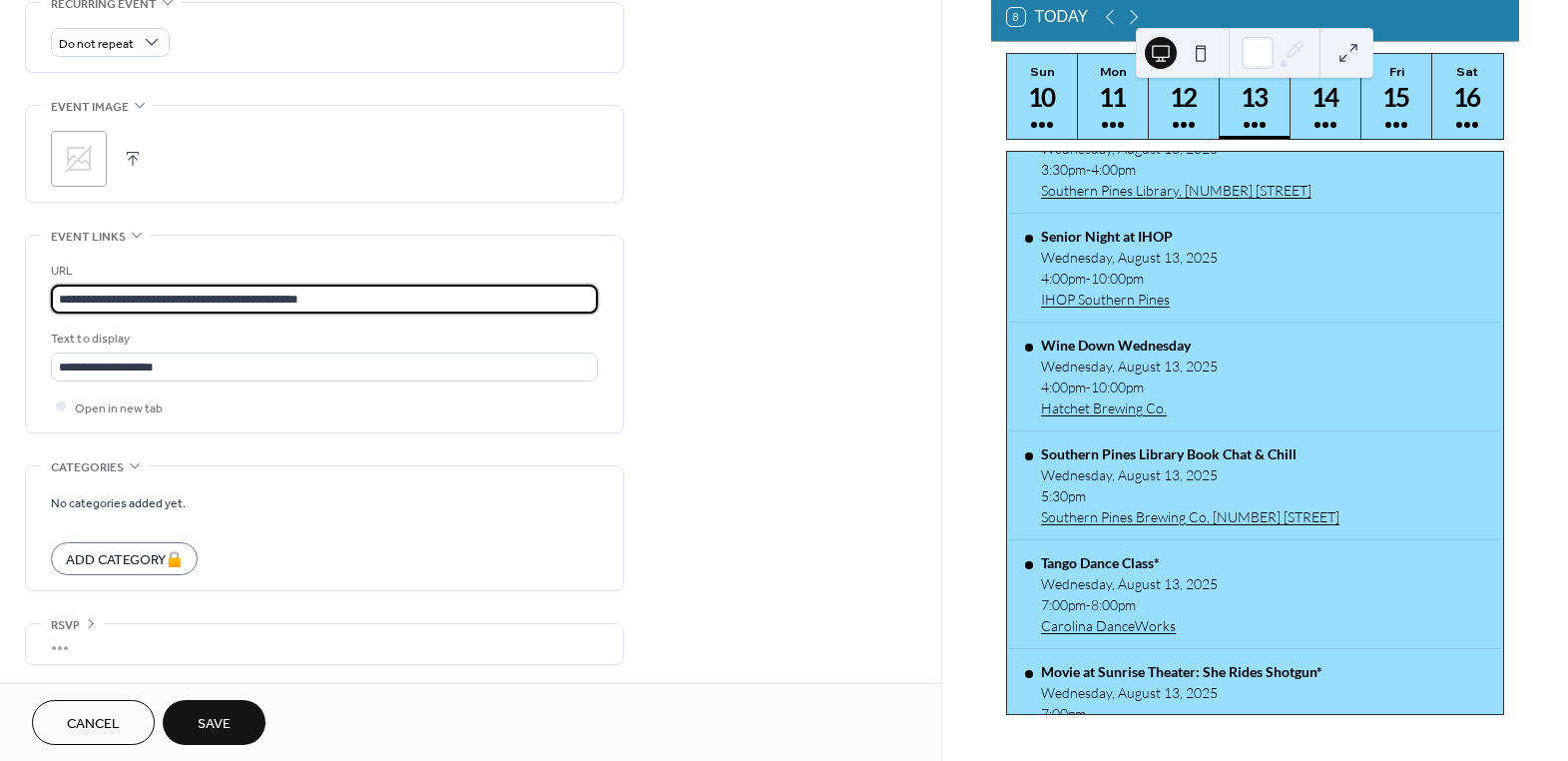 scroll, scrollTop: 0, scrollLeft: 0, axis: both 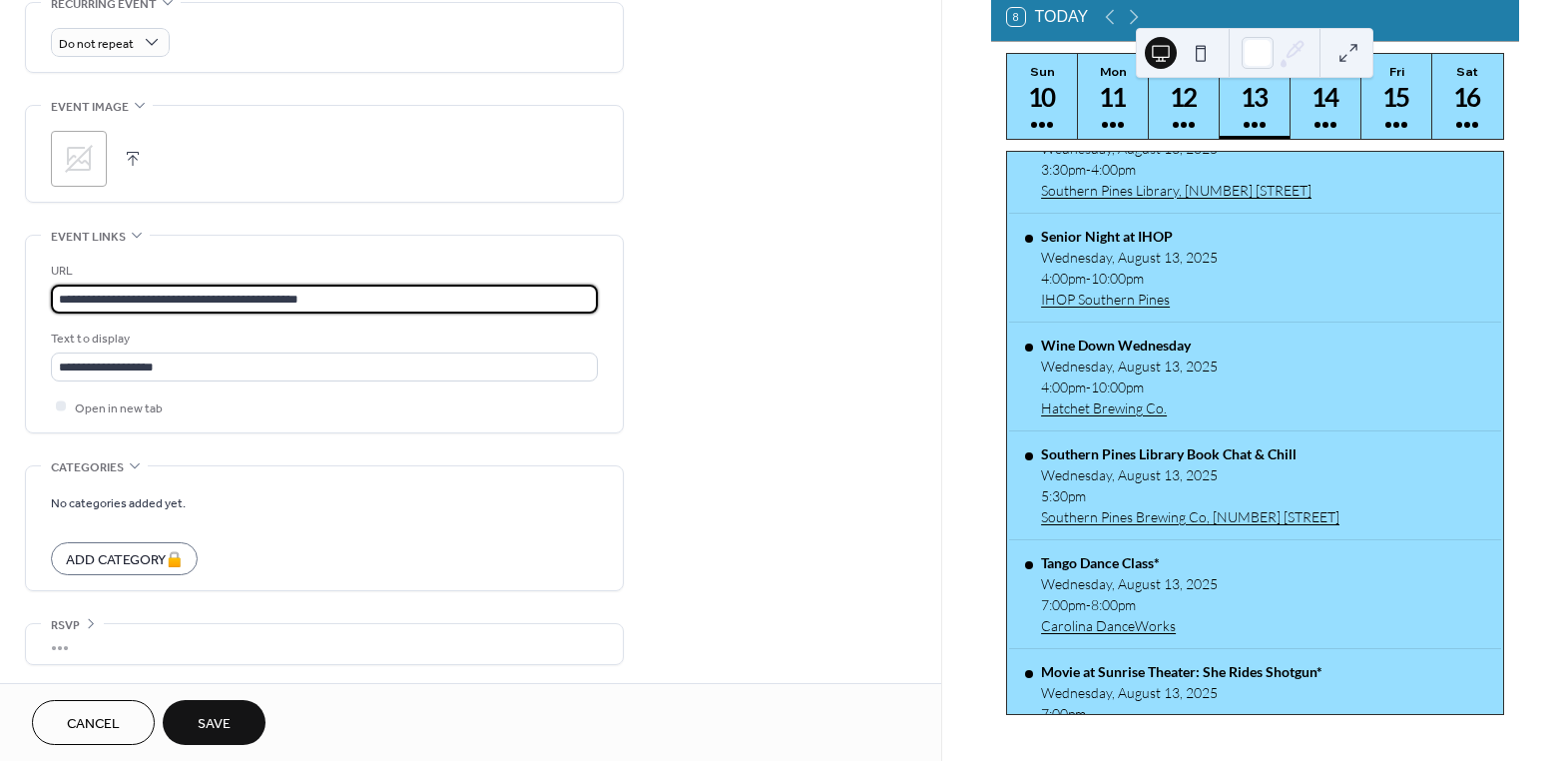 type on "**********" 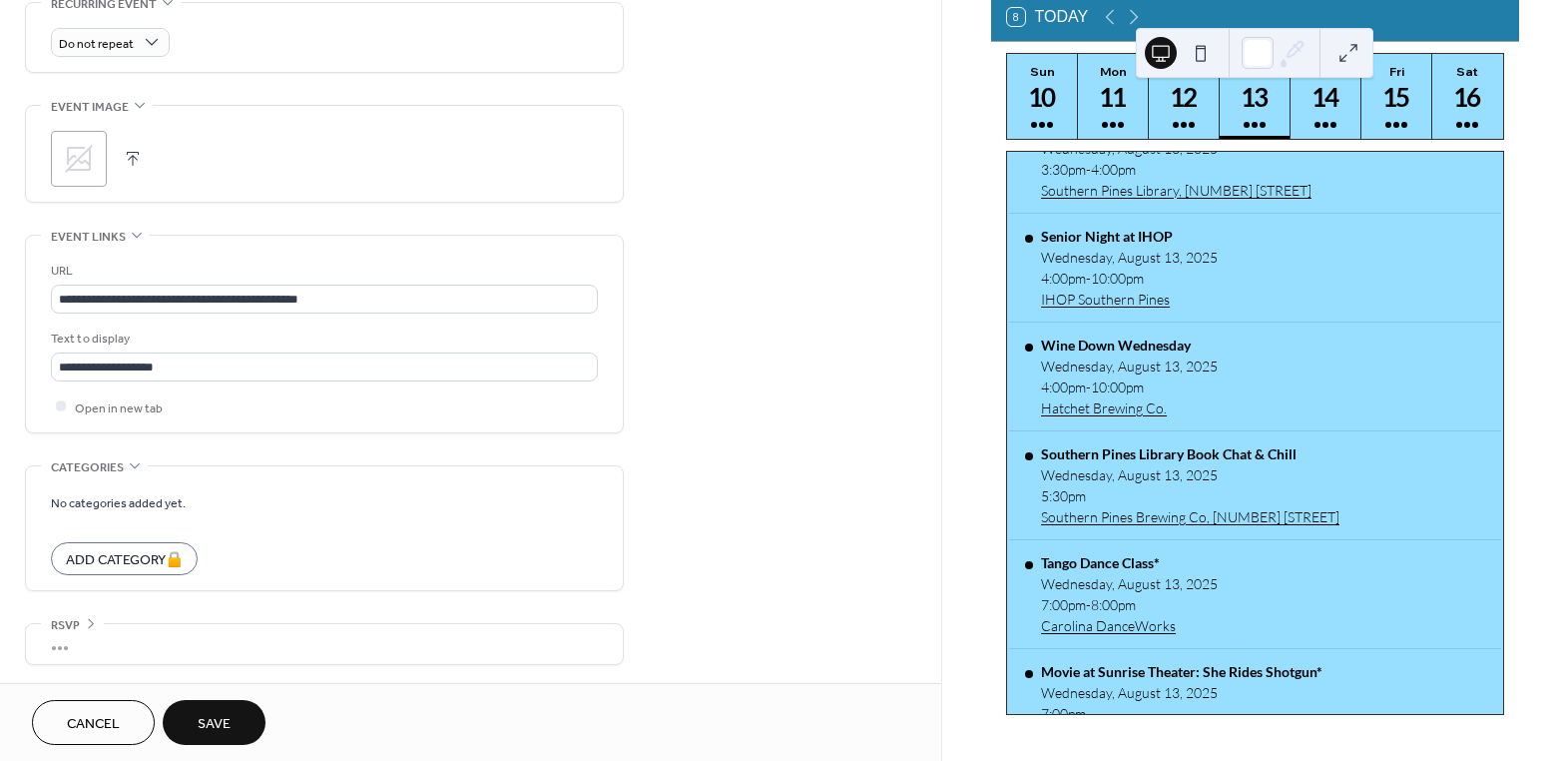 click on "Save" at bounding box center (214, 724) 